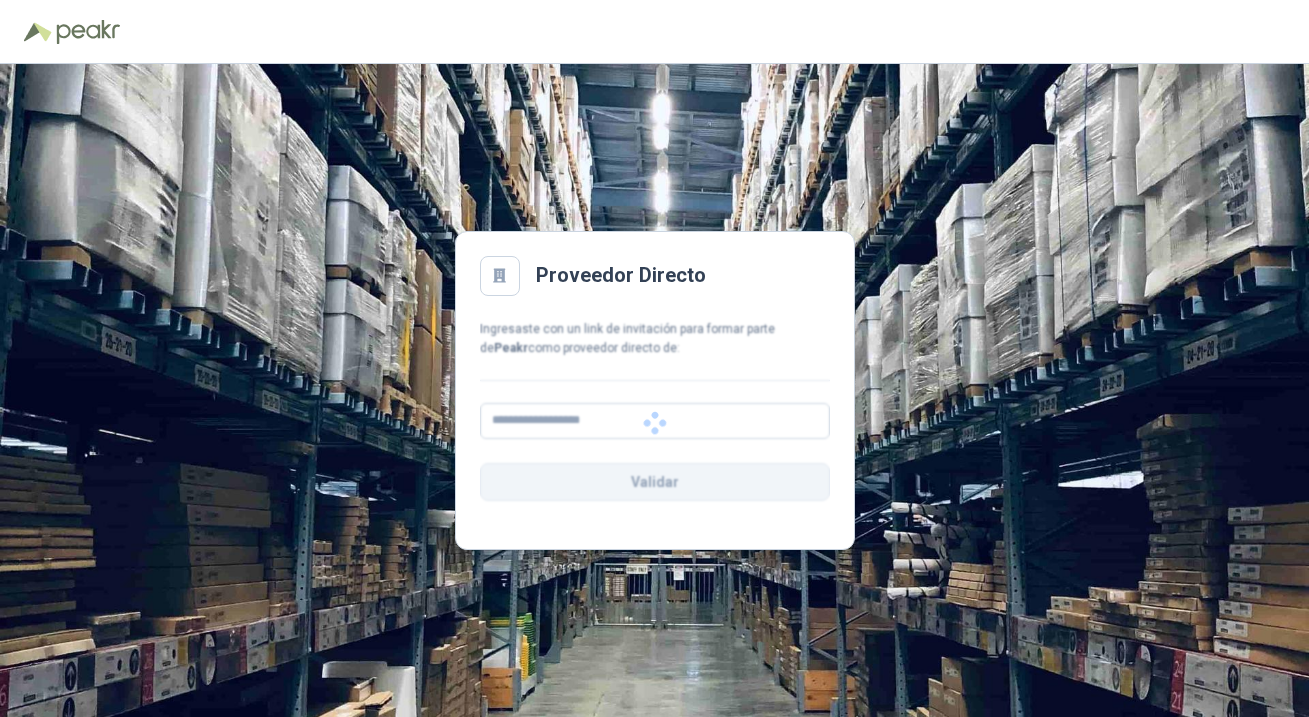 scroll, scrollTop: 0, scrollLeft: 0, axis: both 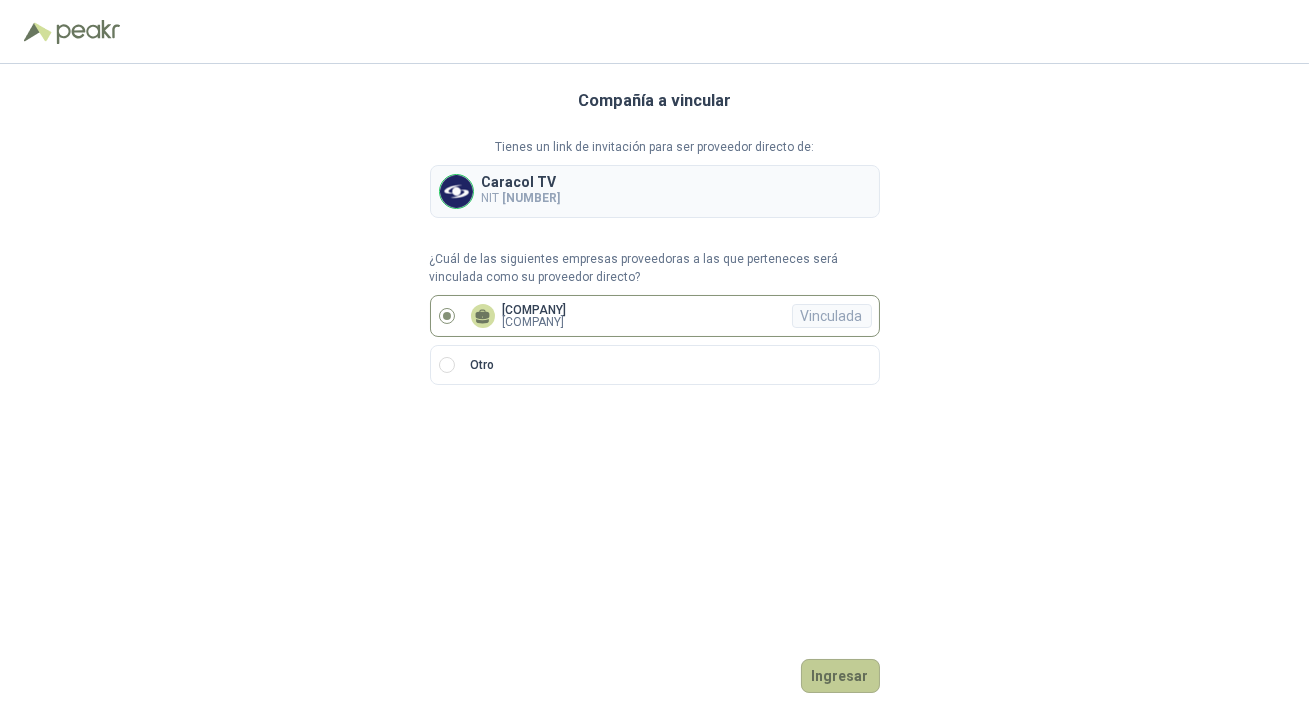 click on "Ingresar" at bounding box center (840, 676) 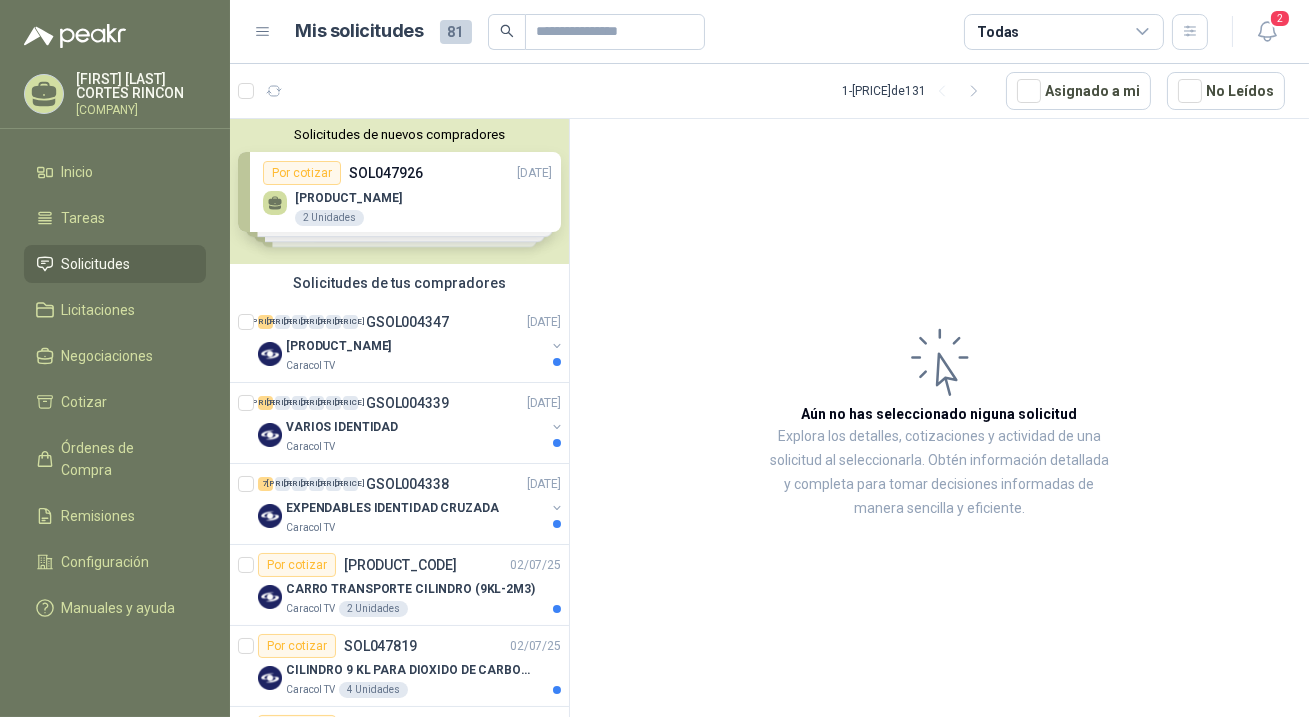 click on "Solicitudes" at bounding box center [96, 264] 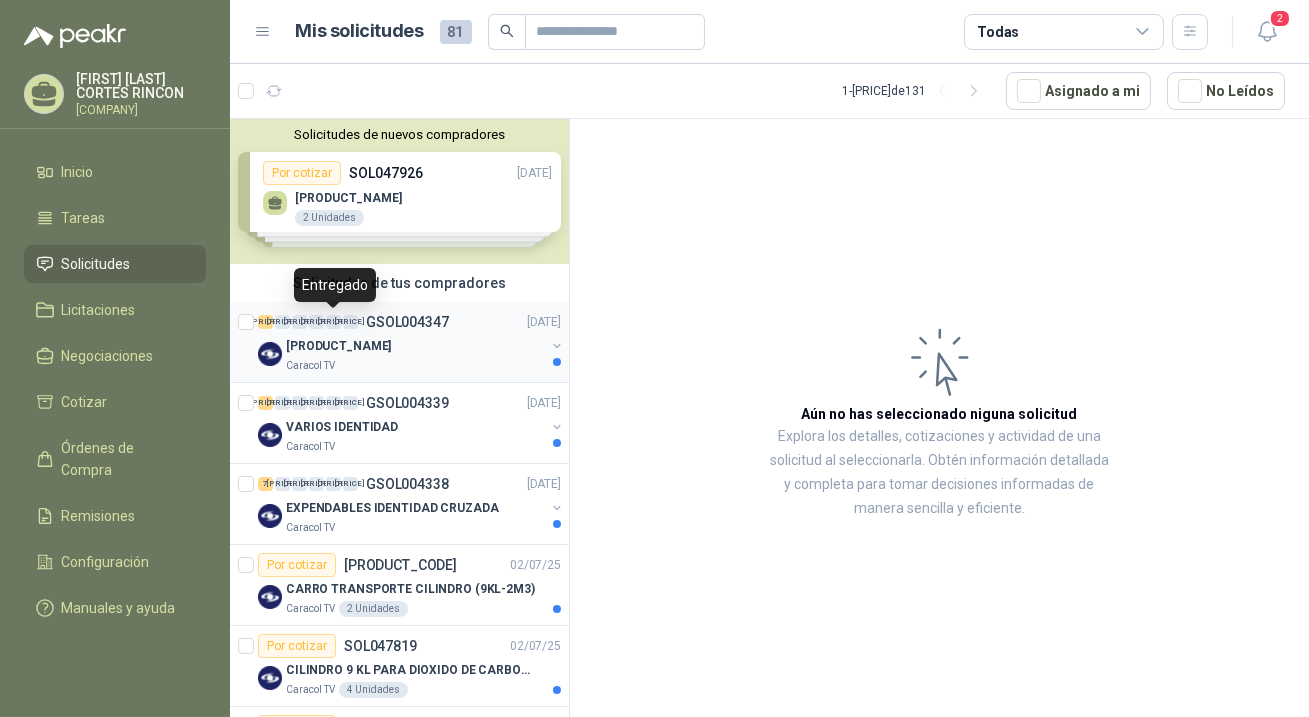 click on "[PRICE]" at bounding box center [333, 322] 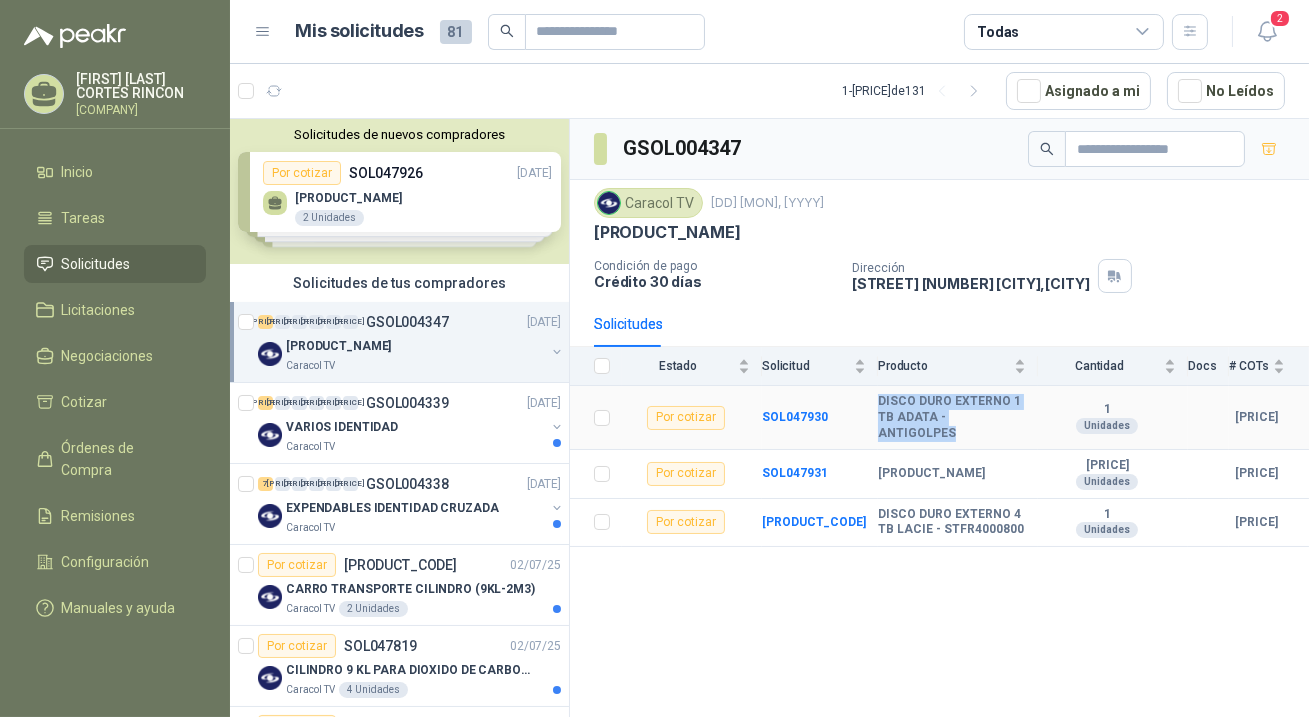 drag, startPoint x: 872, startPoint y: 402, endPoint x: 1019, endPoint y: 419, distance: 147.97972 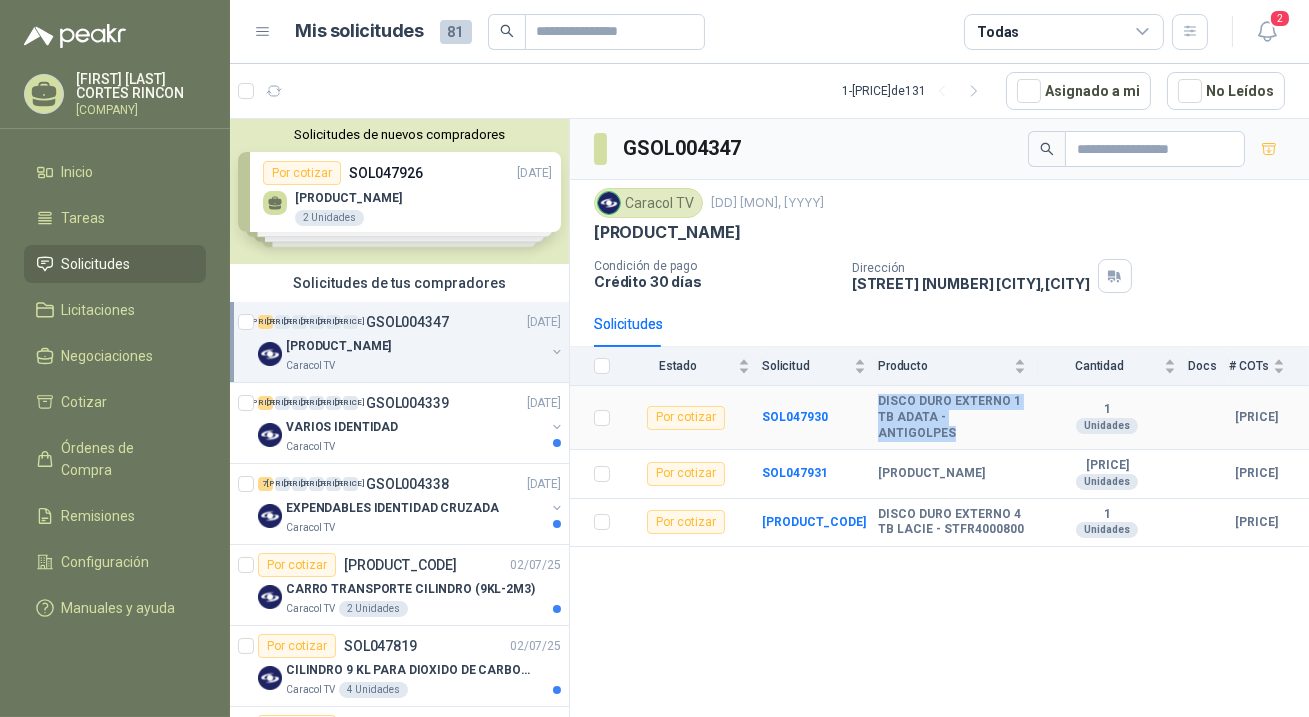 copy on "DISCO DURO EXTERNO 1 TB ADATA - ANTIGOLPES" 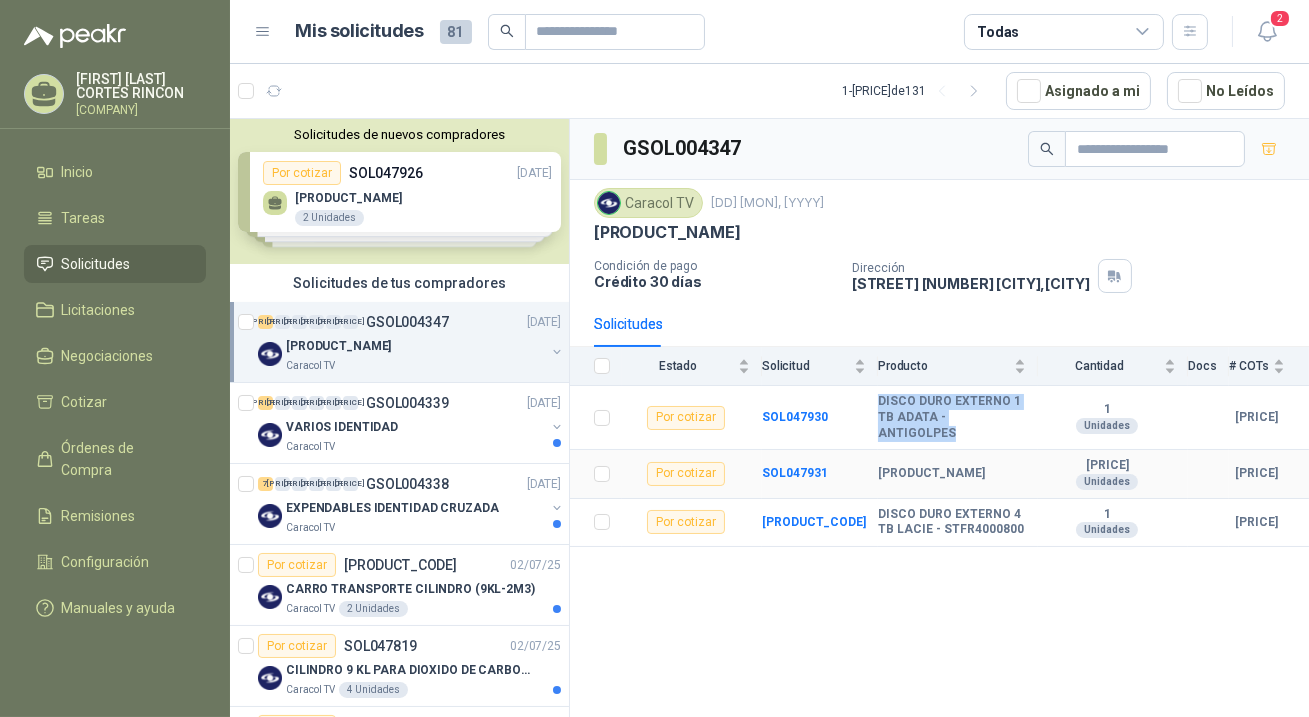 drag, startPoint x: 872, startPoint y: 448, endPoint x: 999, endPoint y: 463, distance: 127.88276 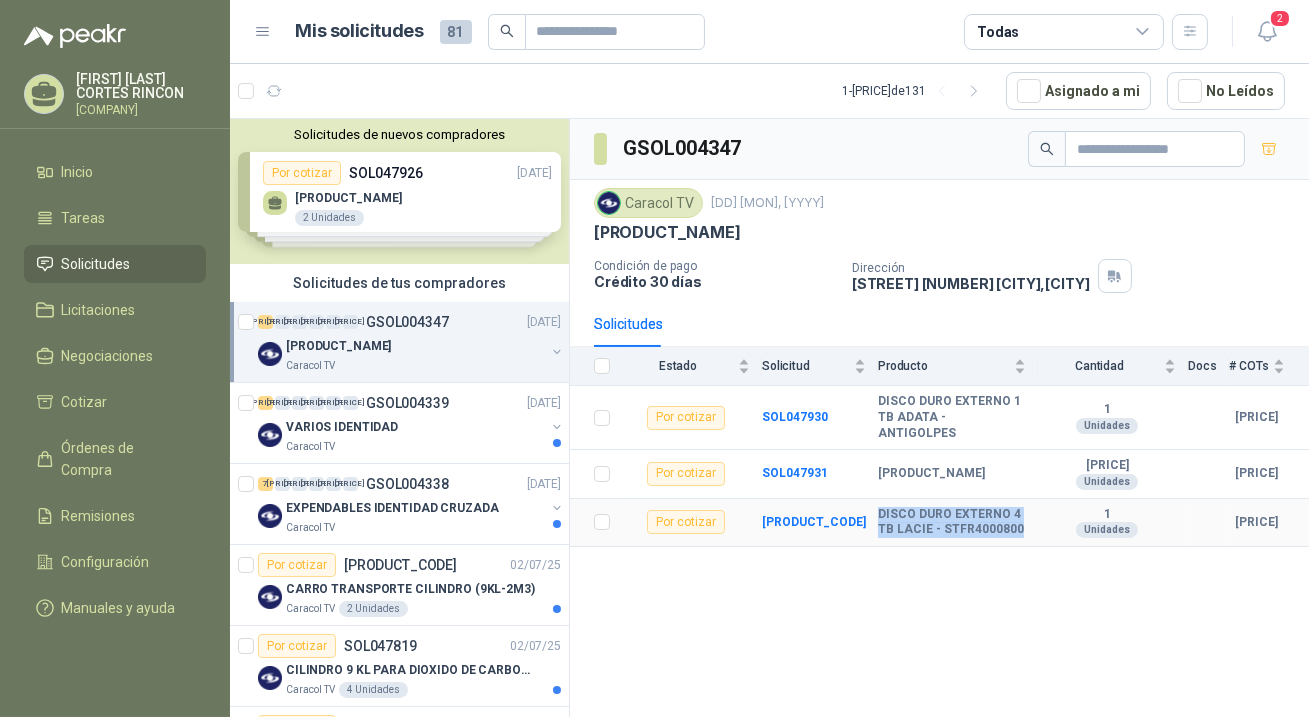 drag, startPoint x: 872, startPoint y: 504, endPoint x: 1036, endPoint y: 527, distance: 165.60495 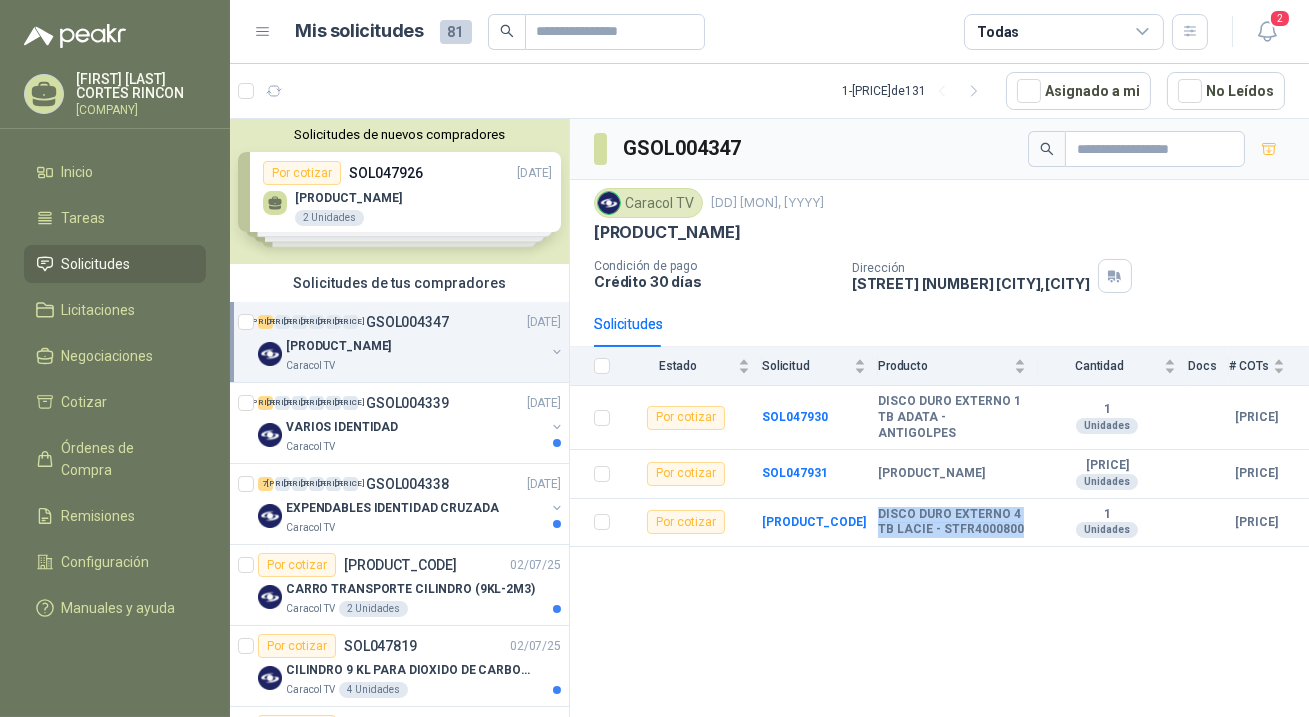 copy on "DISCO DURO EXTERNO 4 TB LACIE - STFR4000800" 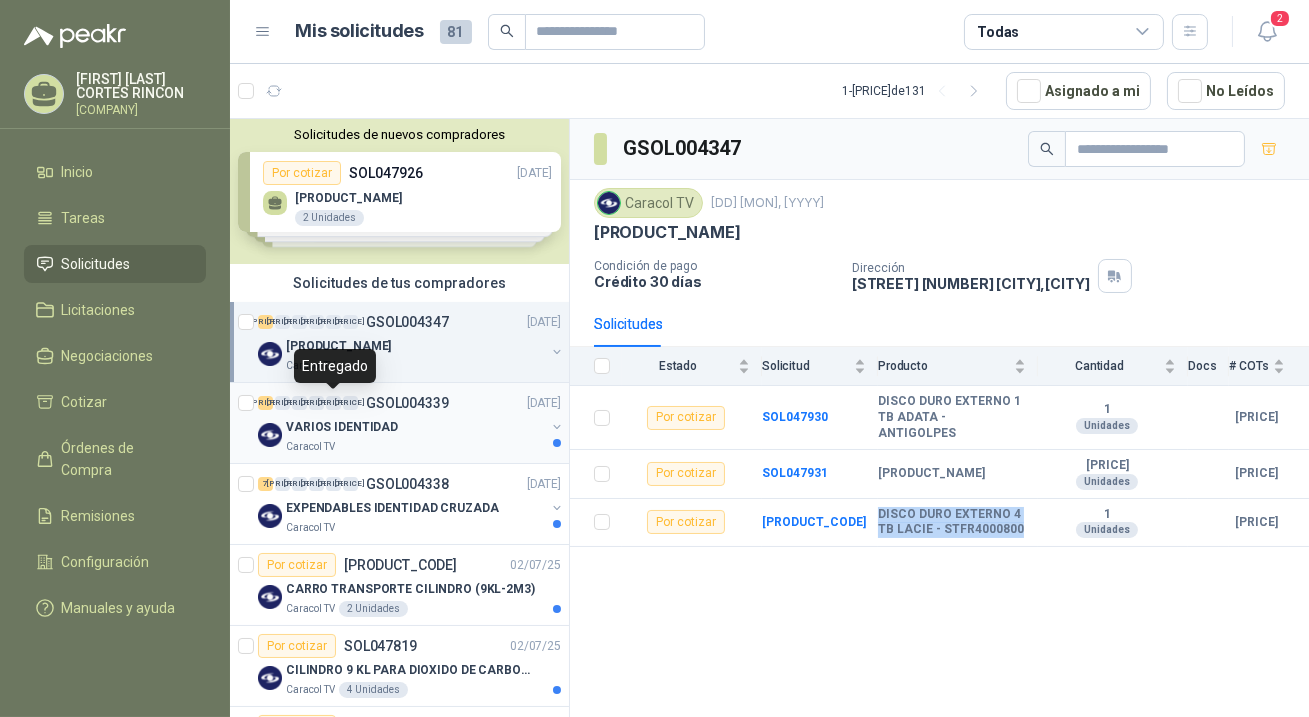 click on "[PRICE]" at bounding box center (333, 403) 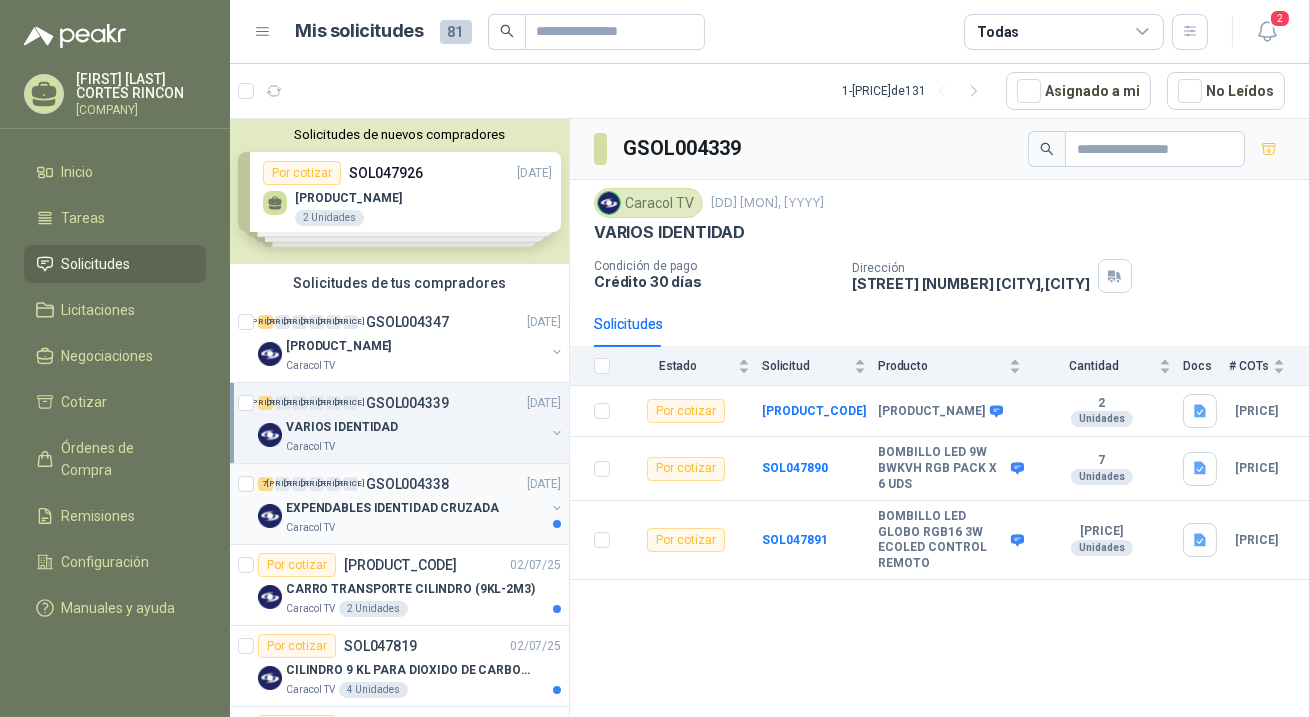 click on "EXPENDABLES  IDENTIDAD CRUZADA" at bounding box center [392, 508] 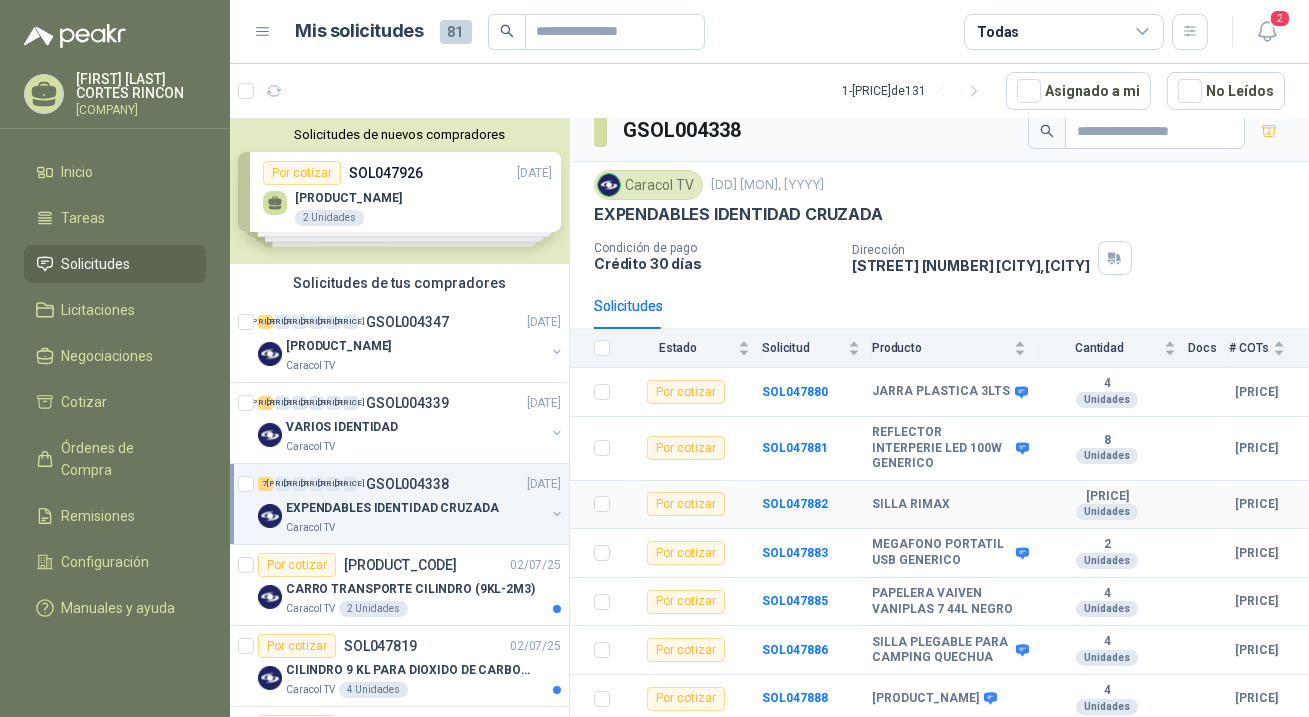 scroll, scrollTop: 48, scrollLeft: 0, axis: vertical 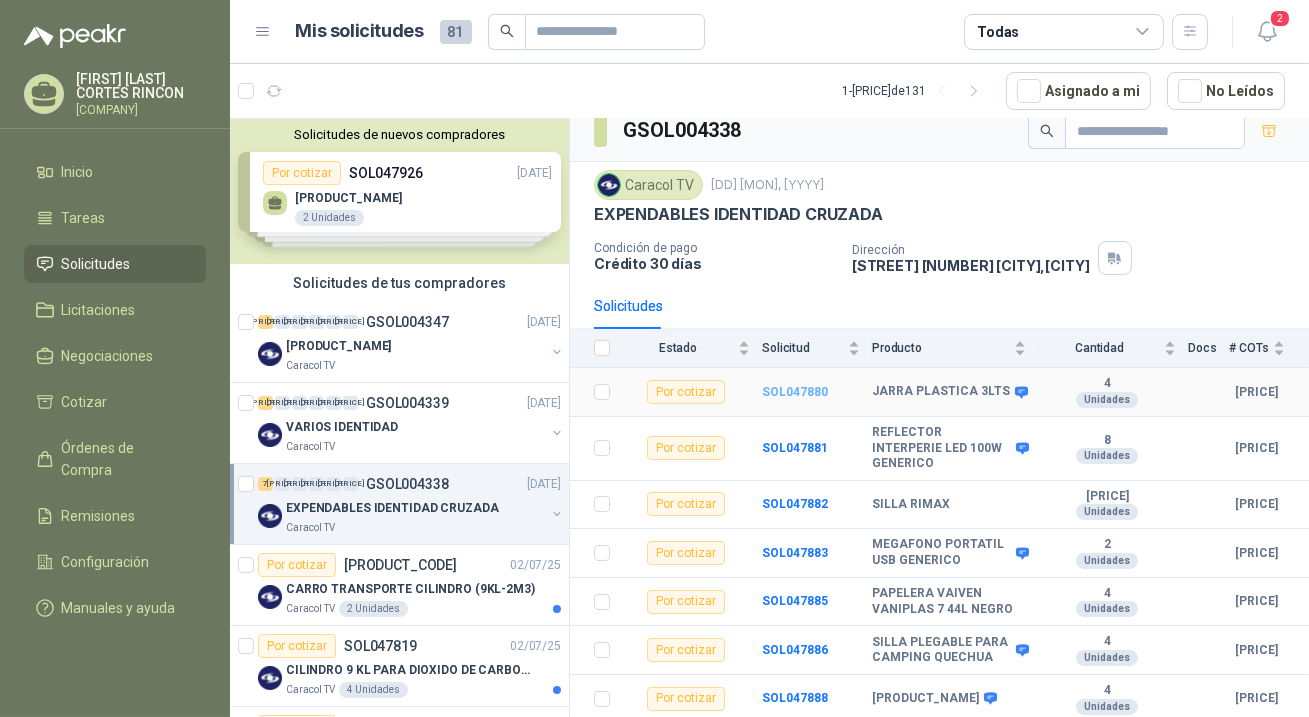 click on "SOL047880" at bounding box center (795, 392) 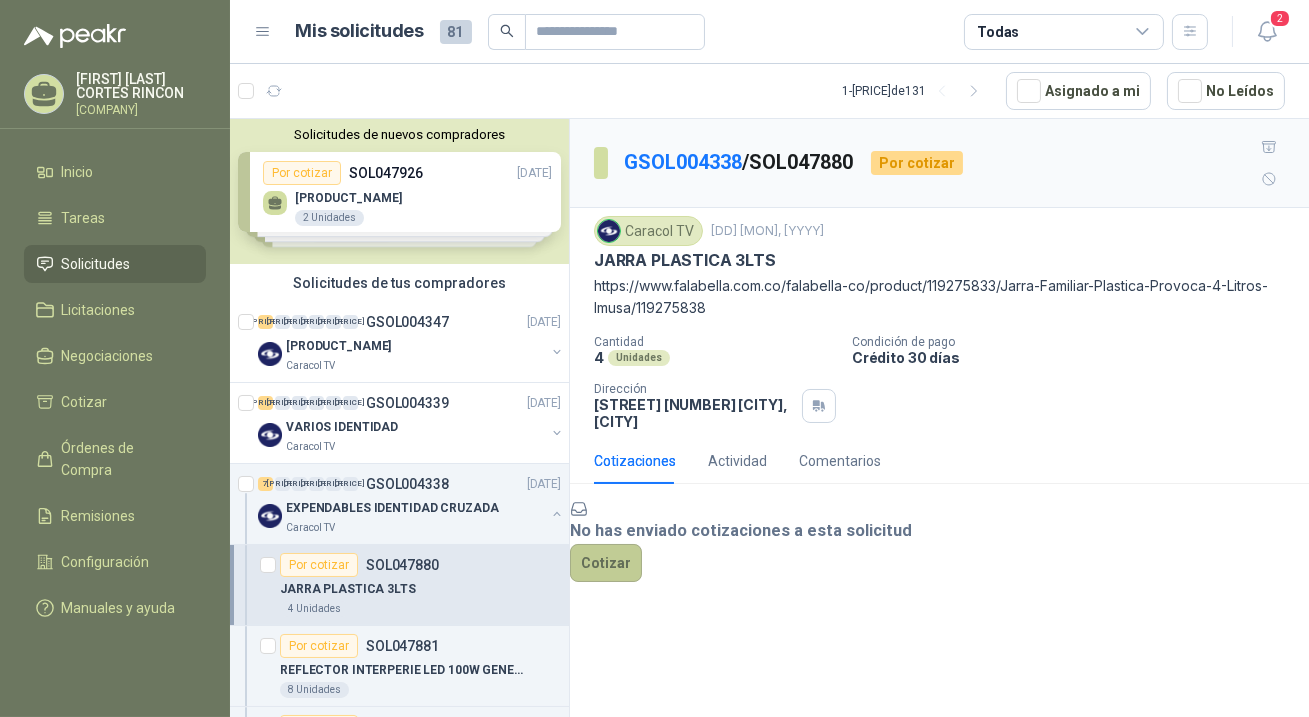 click on "Cotizar" at bounding box center (606, 563) 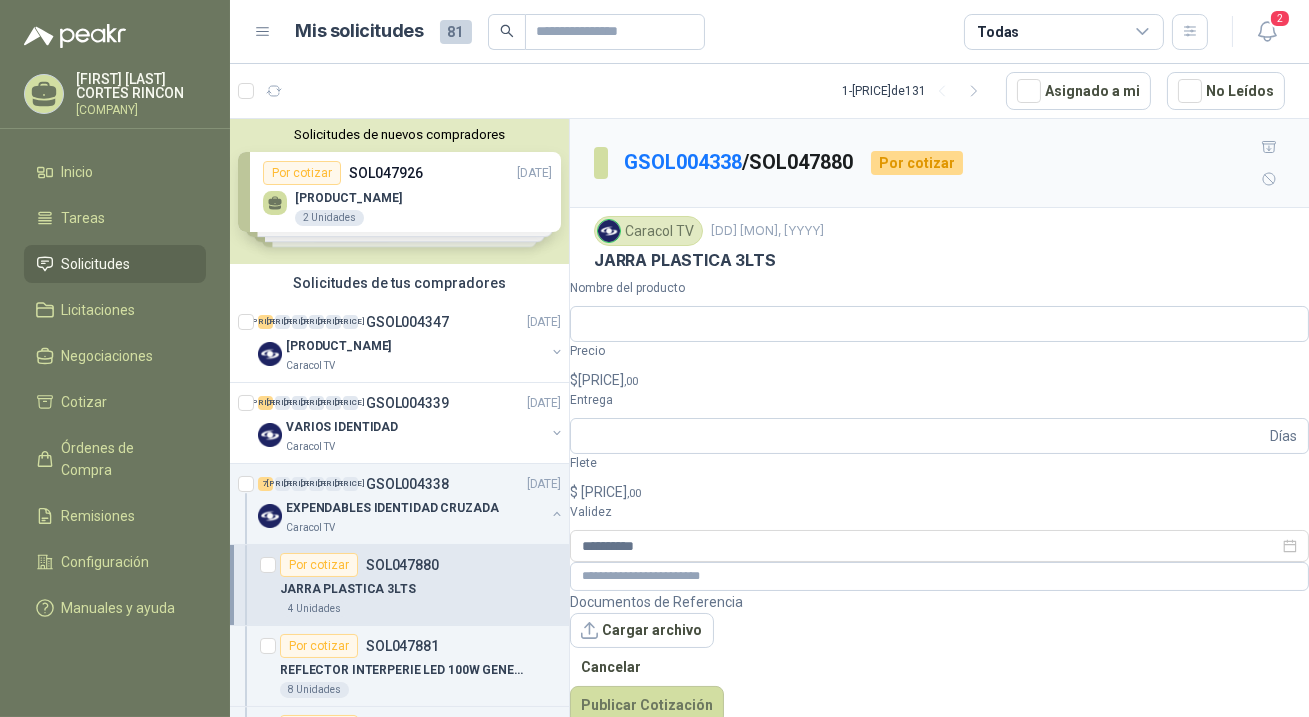 click on "https://www.falabella.com.co/falabella-co/product/119275833/Jarra-Familiar-Plastica-Provoca-4-Litros-Imusa/119275838" at bounding box center [939, 297] 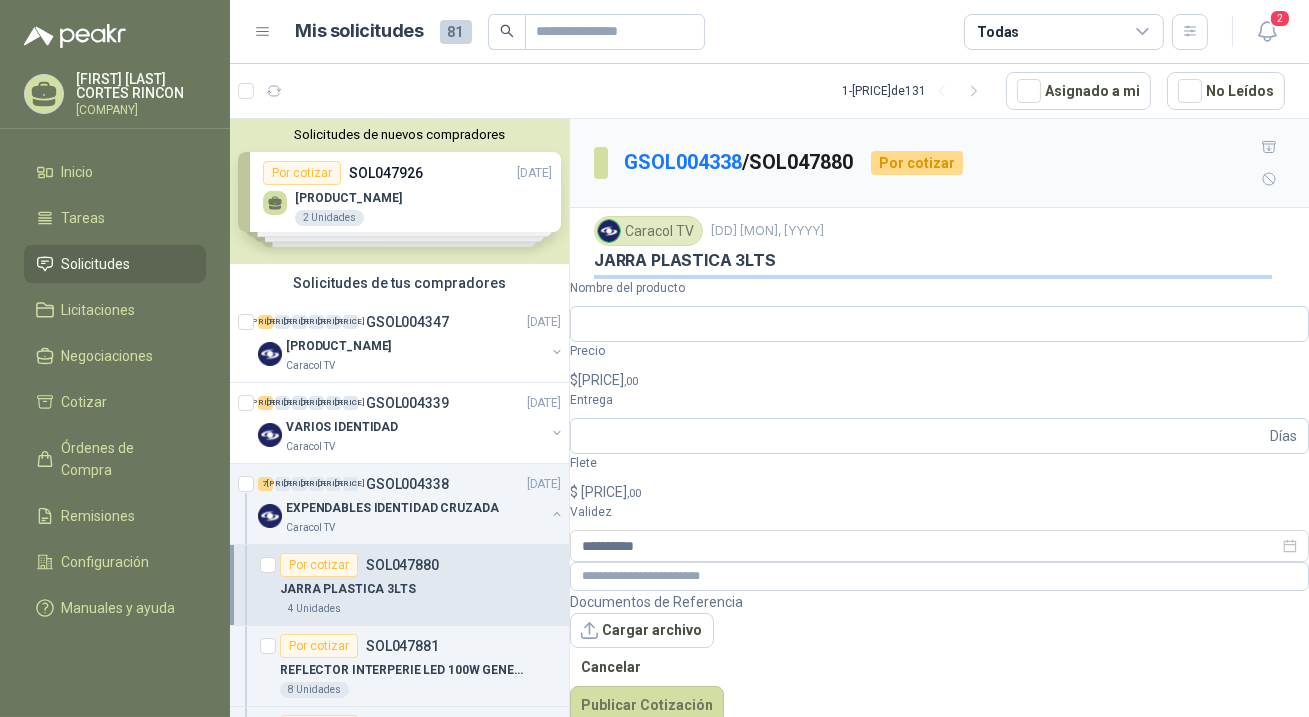 drag, startPoint x: 595, startPoint y: 254, endPoint x: 704, endPoint y: 277, distance: 111.40018 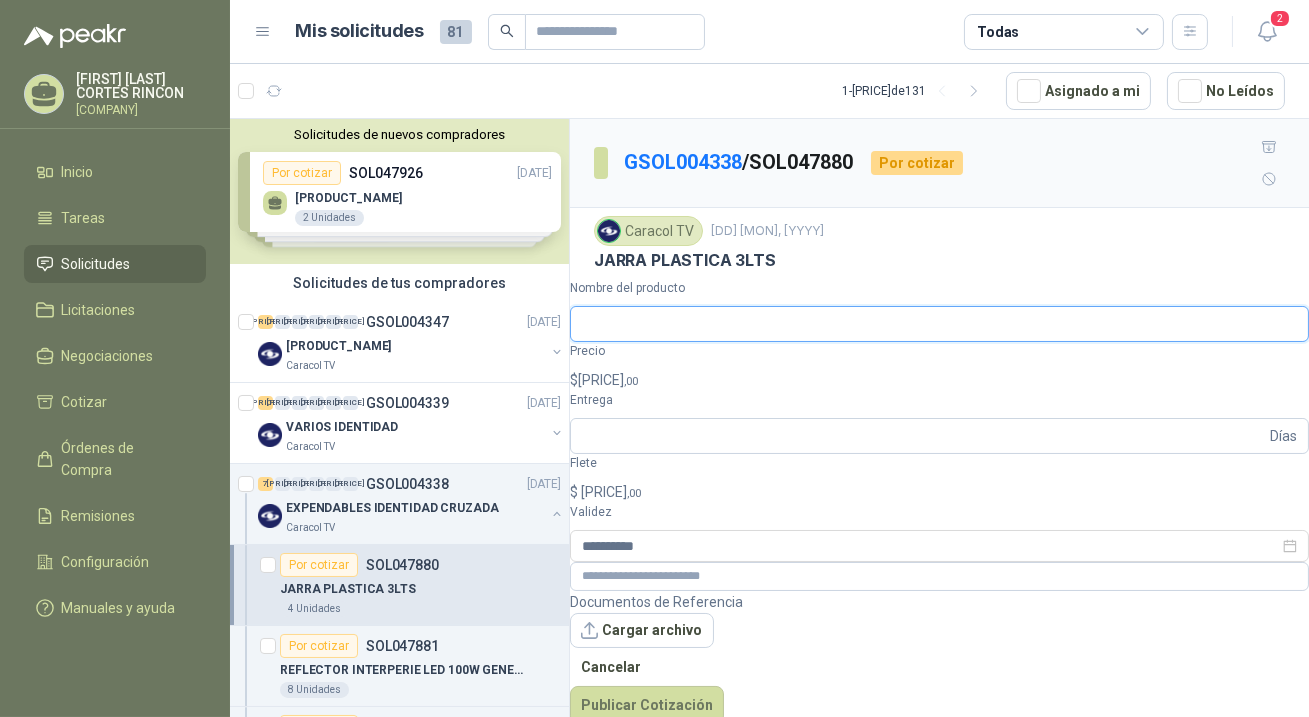 click on "Nombre del producto" at bounding box center [939, 324] 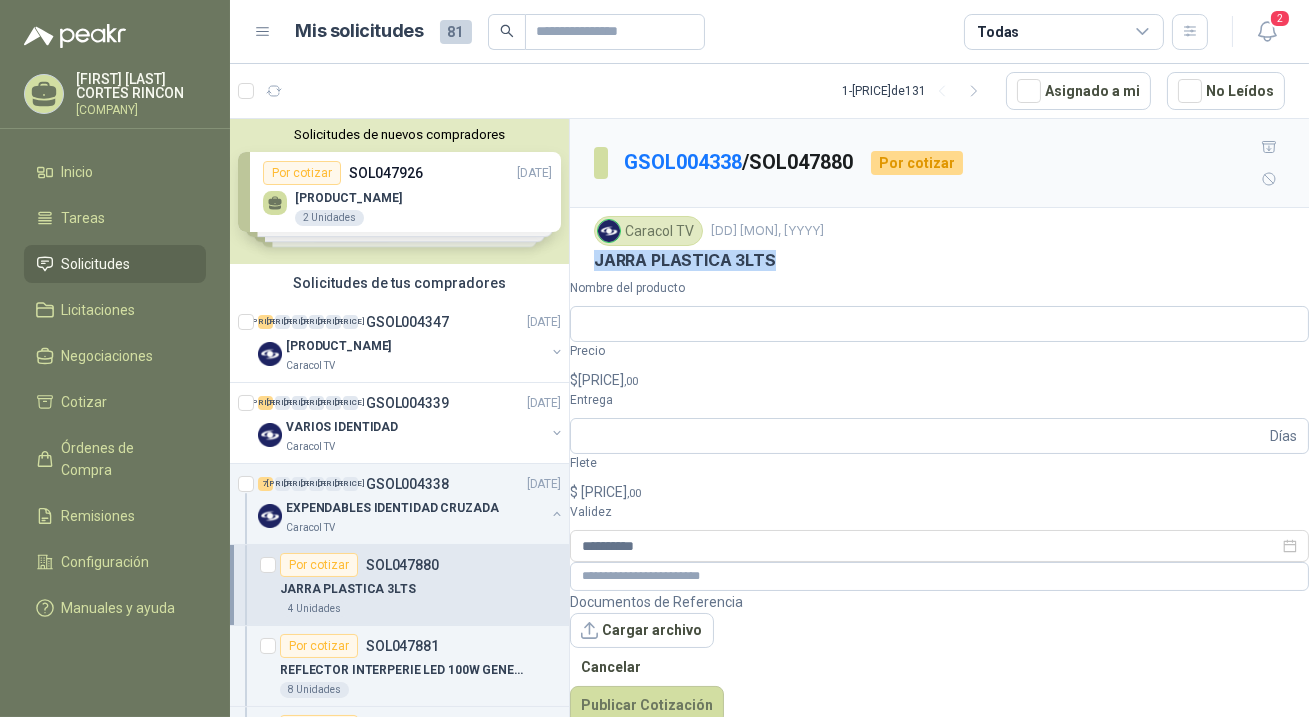 drag, startPoint x: 593, startPoint y: 231, endPoint x: 766, endPoint y: 232, distance: 173.00288 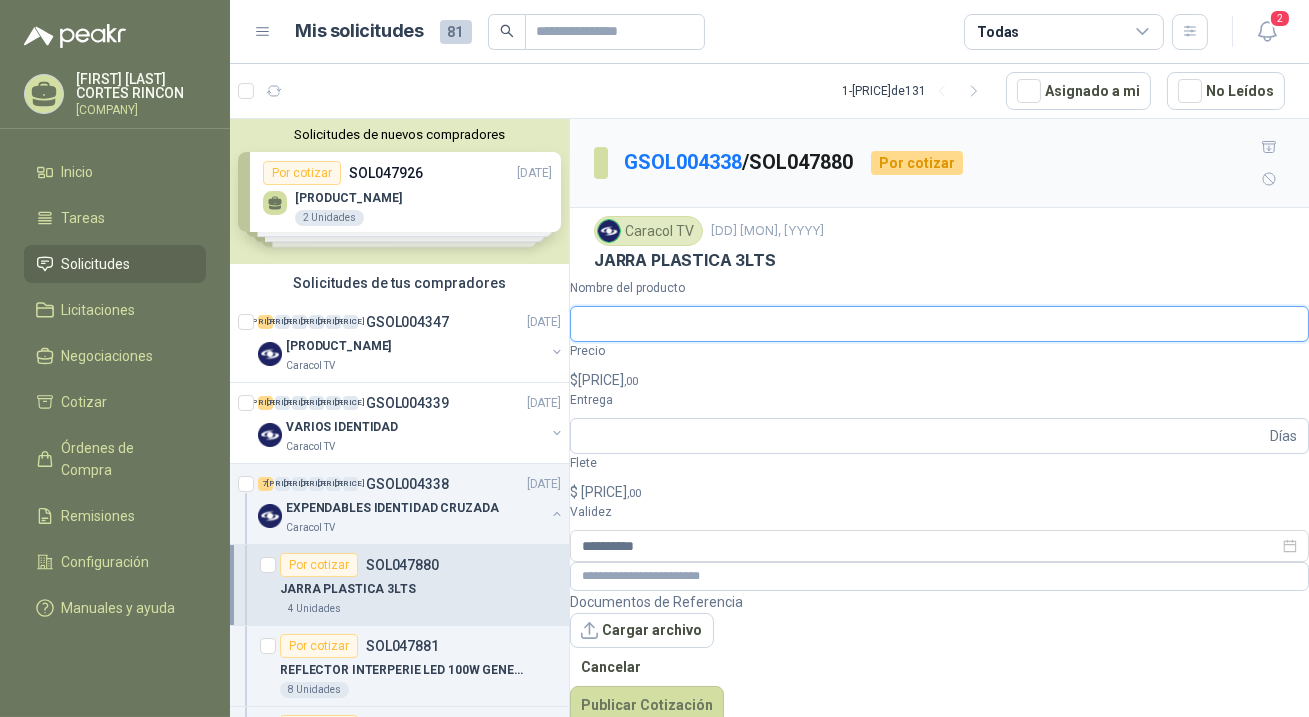 click on "Nombre del producto" at bounding box center [939, 324] 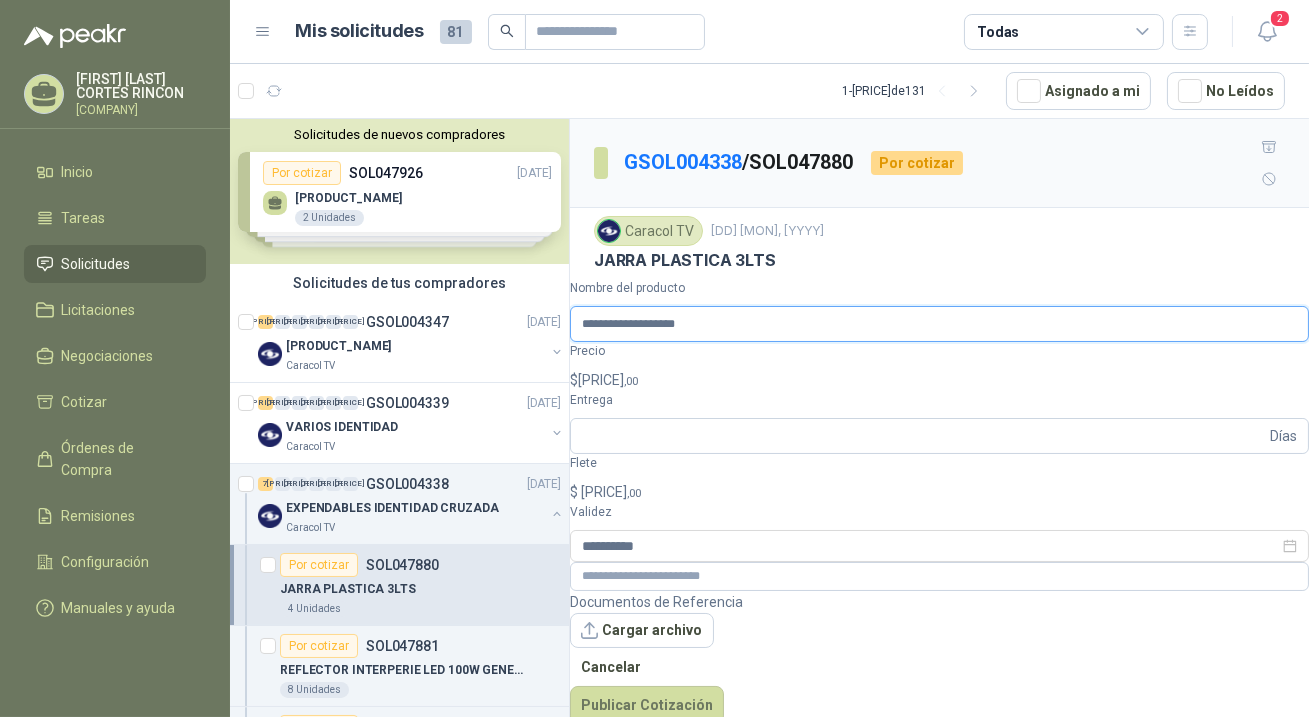 type on "**********" 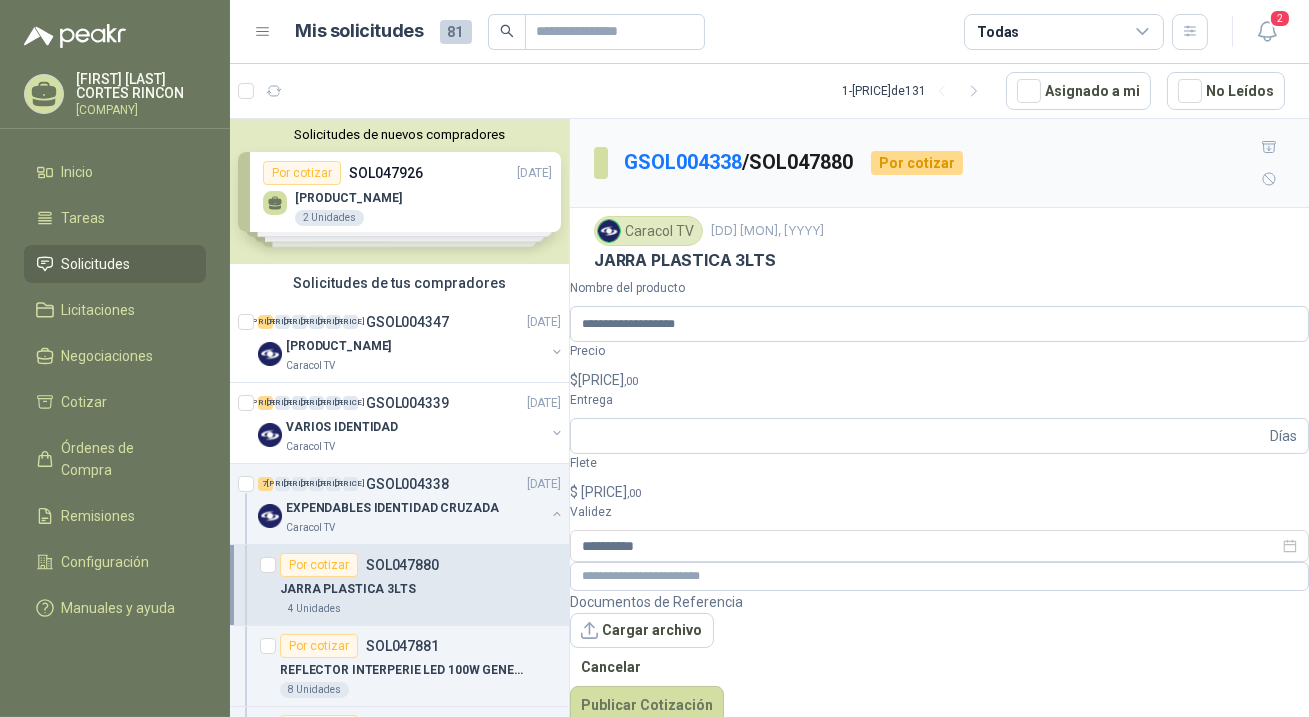 click on "$  [PRICE] ,00" at bounding box center (939, 380) 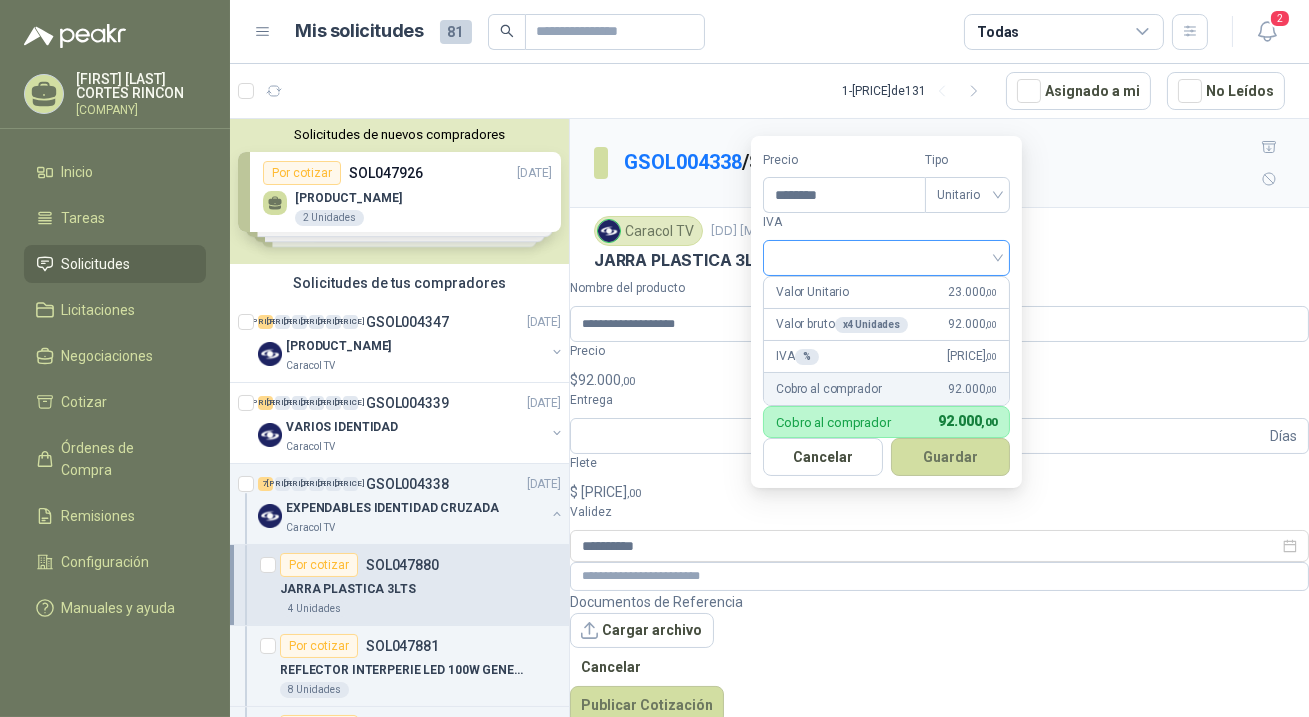 type on "********" 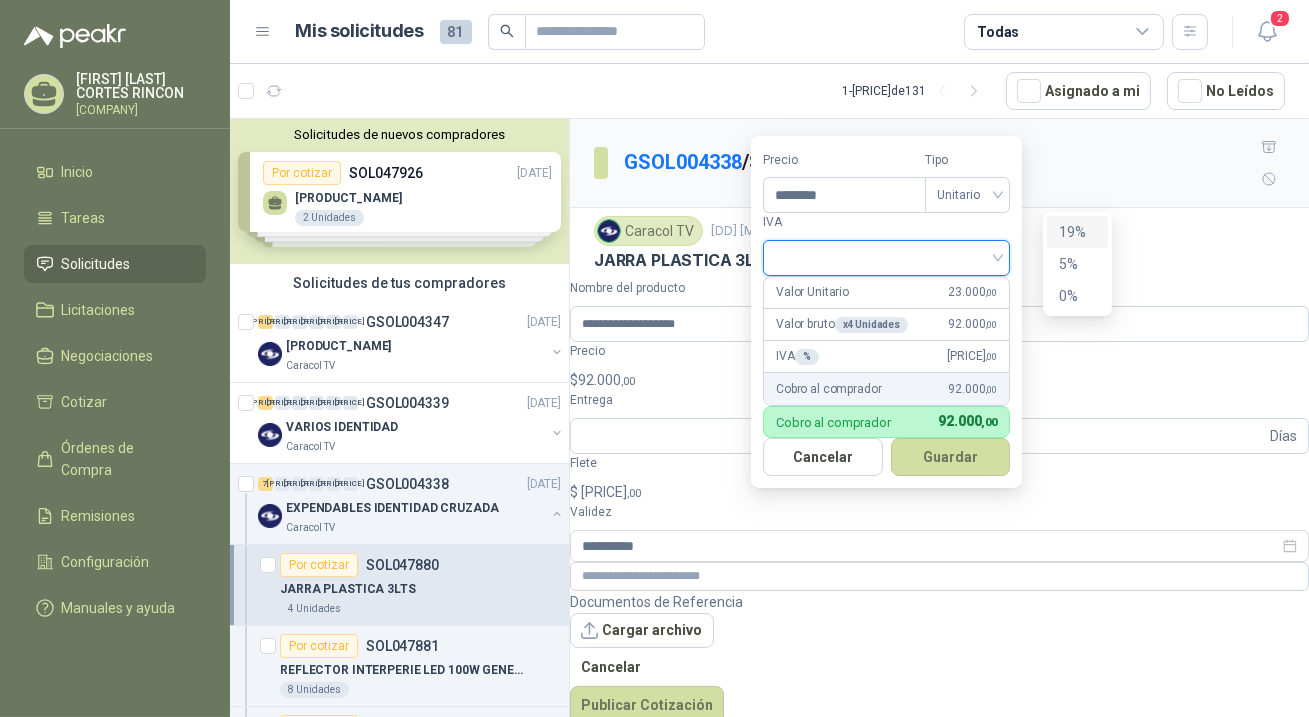 click on "19%" at bounding box center [1077, 232] 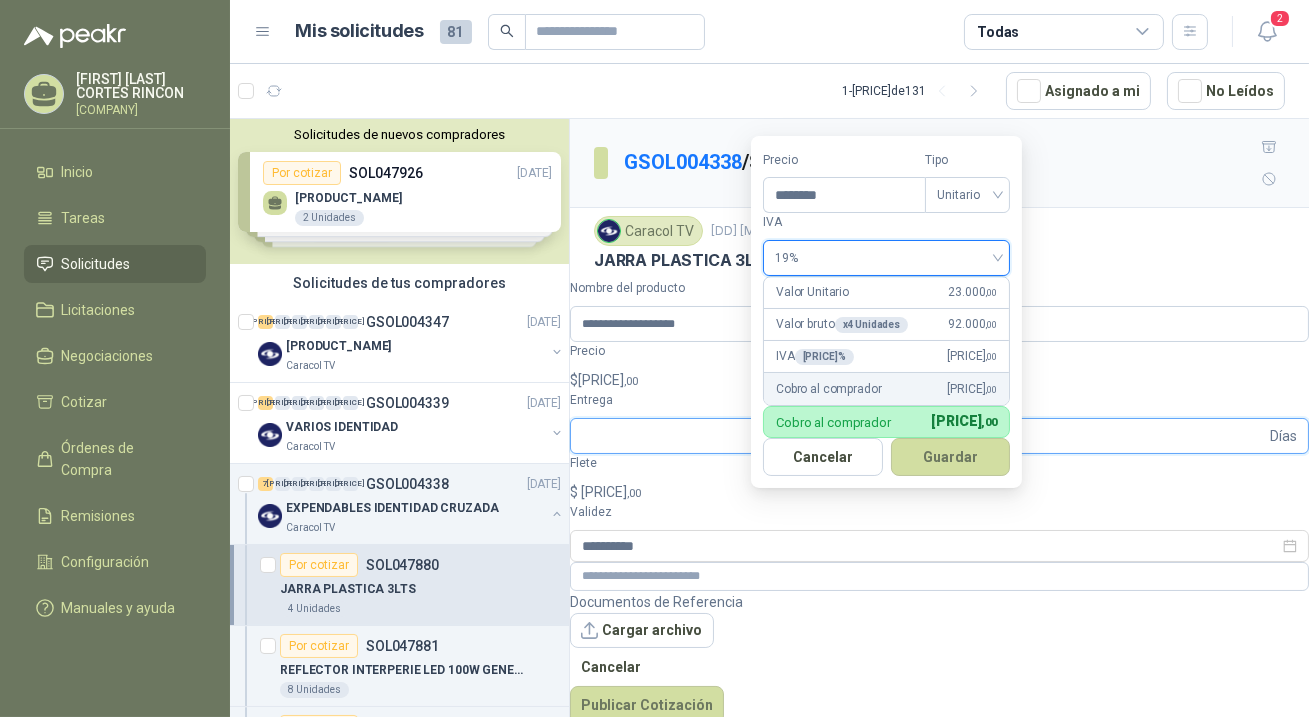 click on "Entrega" at bounding box center [924, 436] 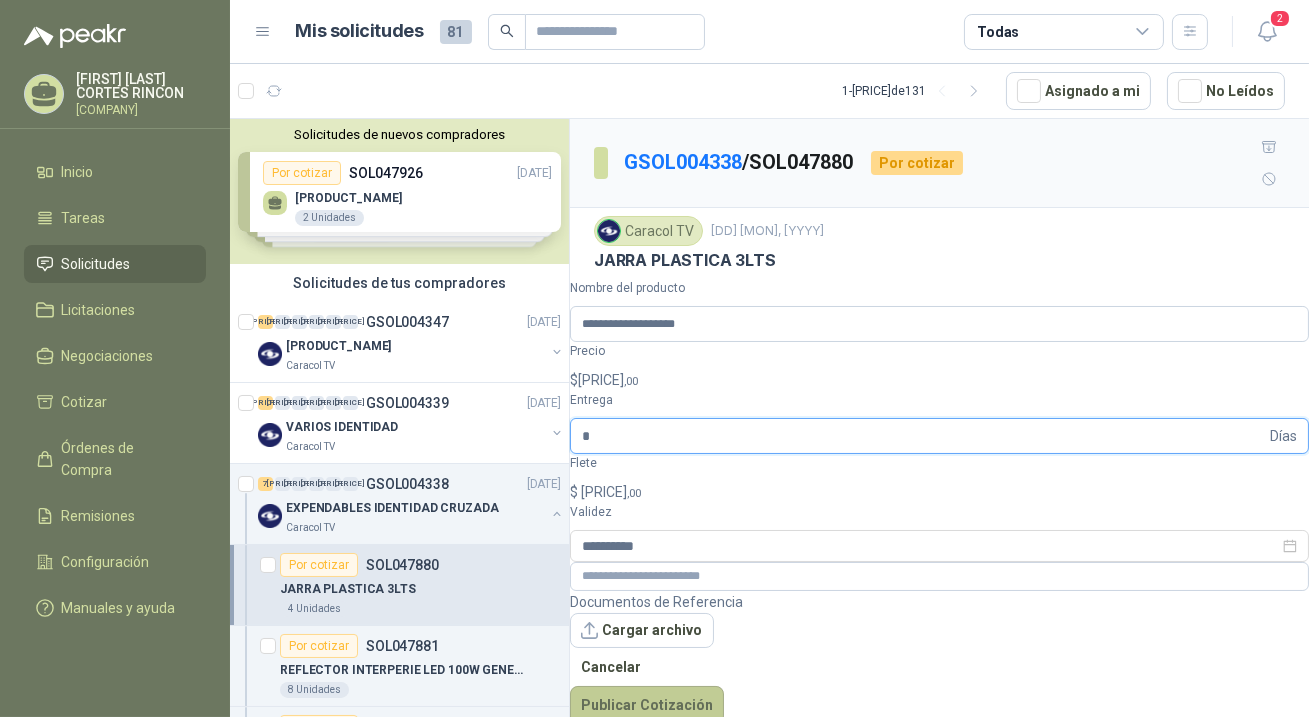 type on "*" 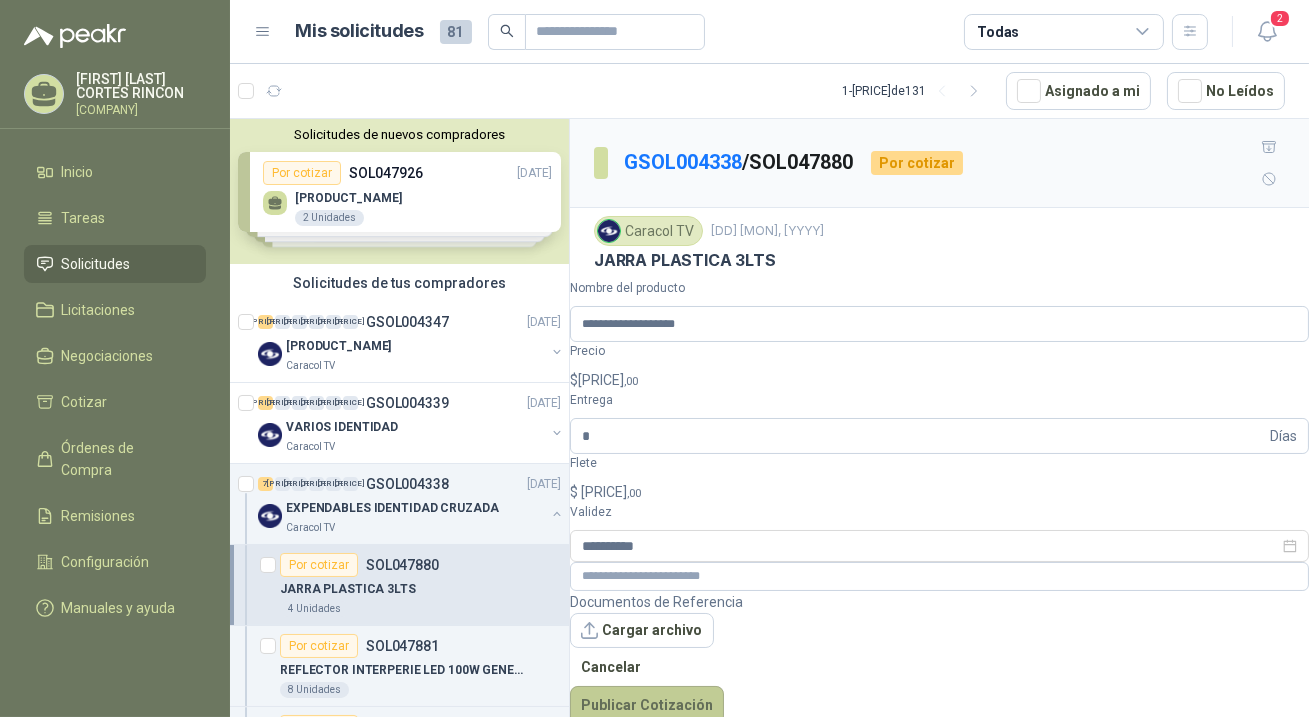 click on "Publicar Cotización" at bounding box center [647, 705] 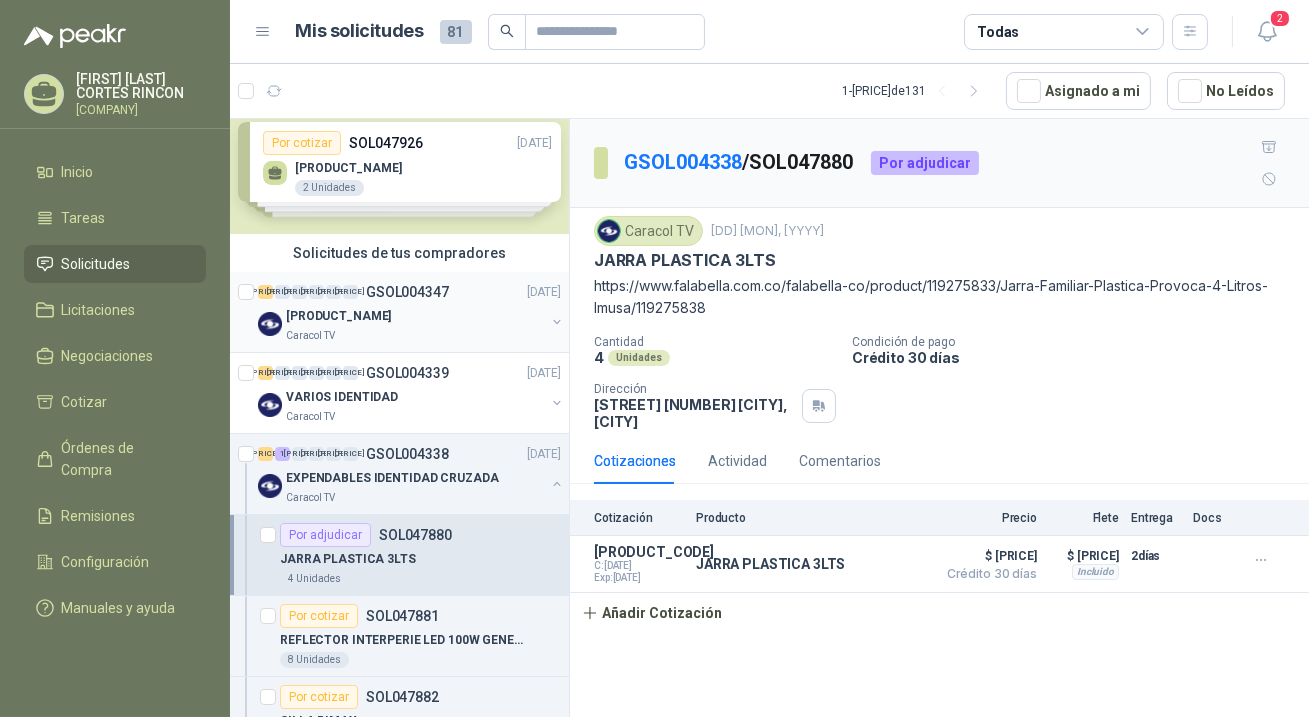 scroll, scrollTop: 0, scrollLeft: 0, axis: both 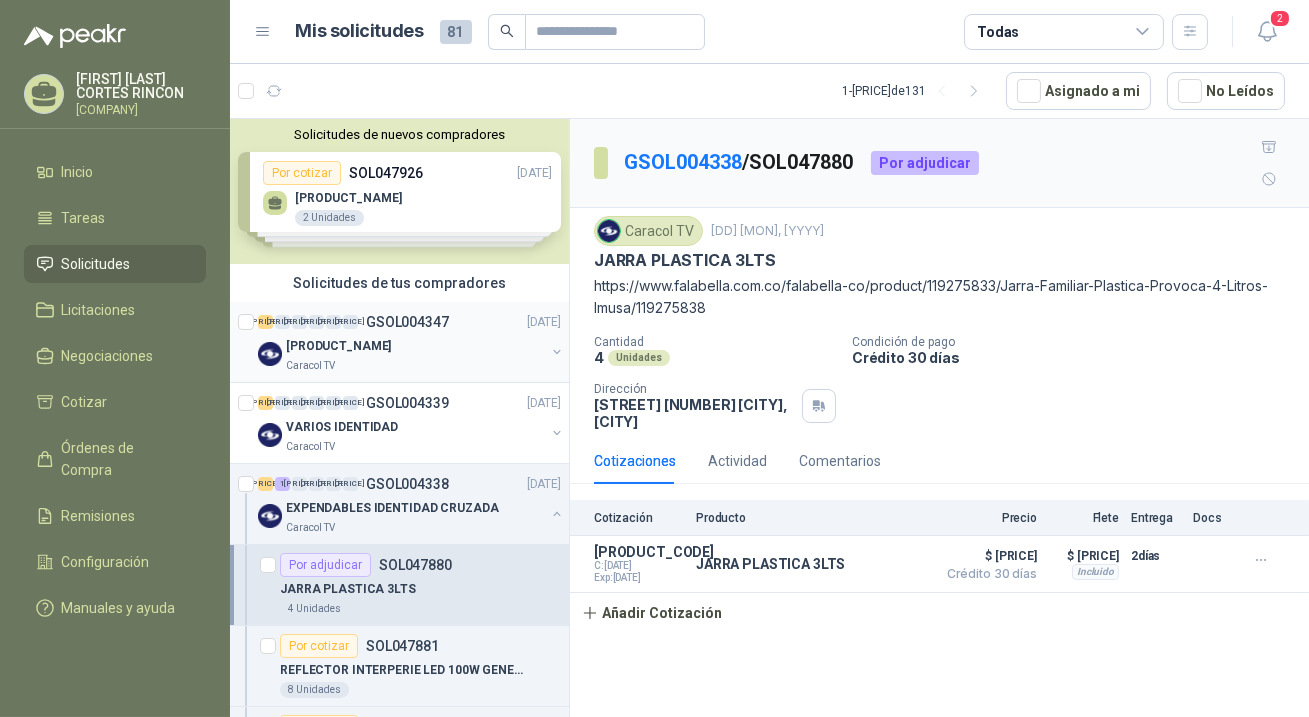 click on "[PRODUCT_NAME]" at bounding box center [338, 346] 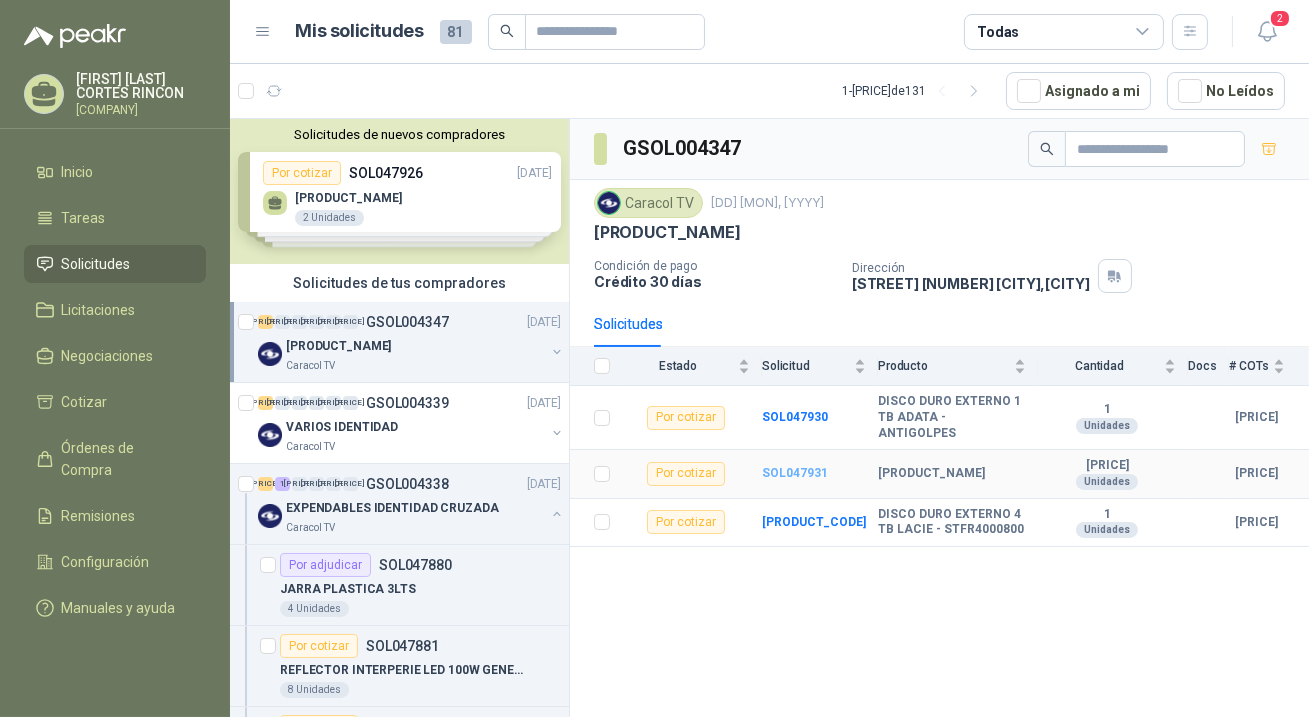 click on "SOL047931" at bounding box center [795, 473] 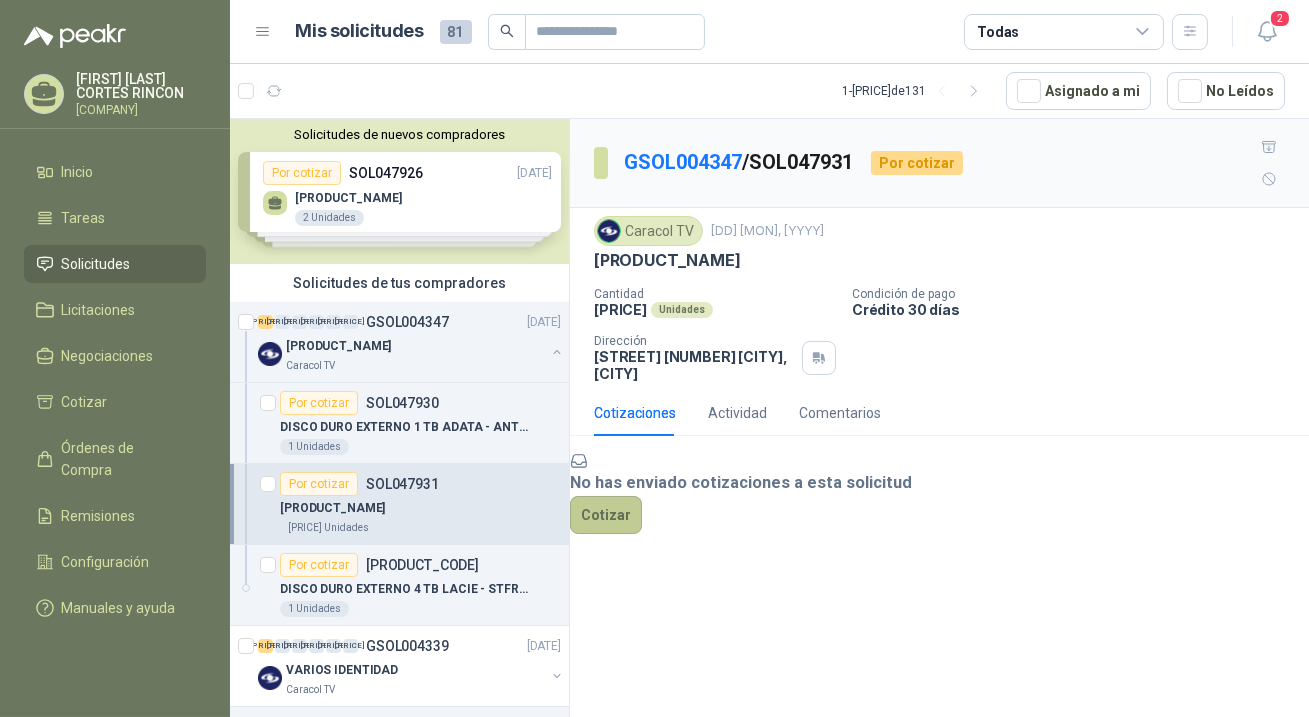 click on "Cotizar" at bounding box center [606, 515] 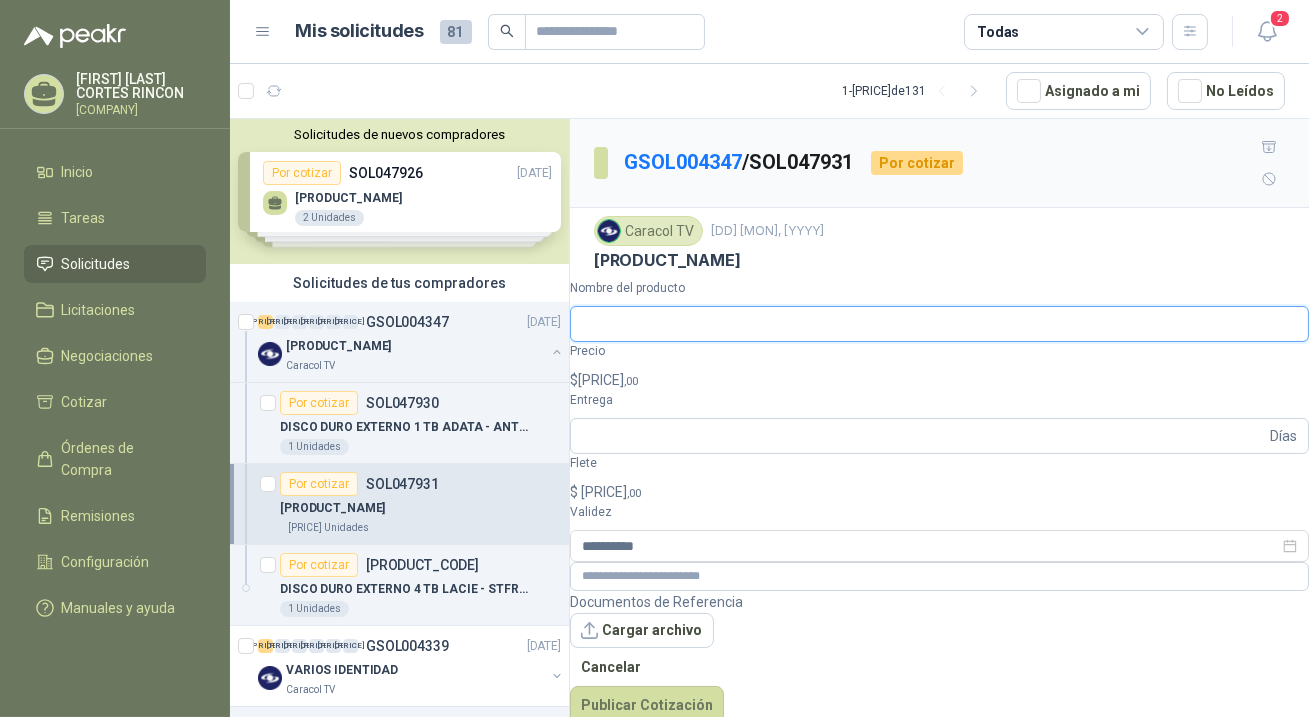 click on "Nombre del producto" at bounding box center [939, 324] 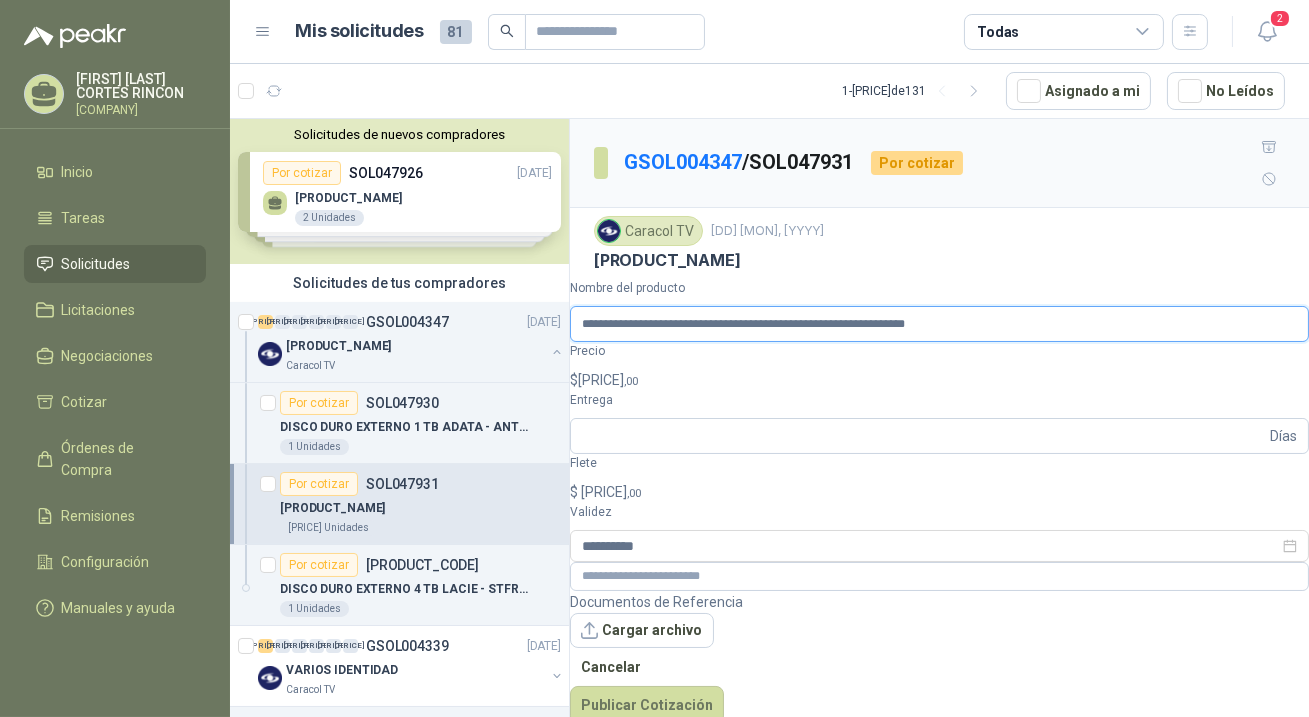 scroll, scrollTop: 0, scrollLeft: 161, axis: horizontal 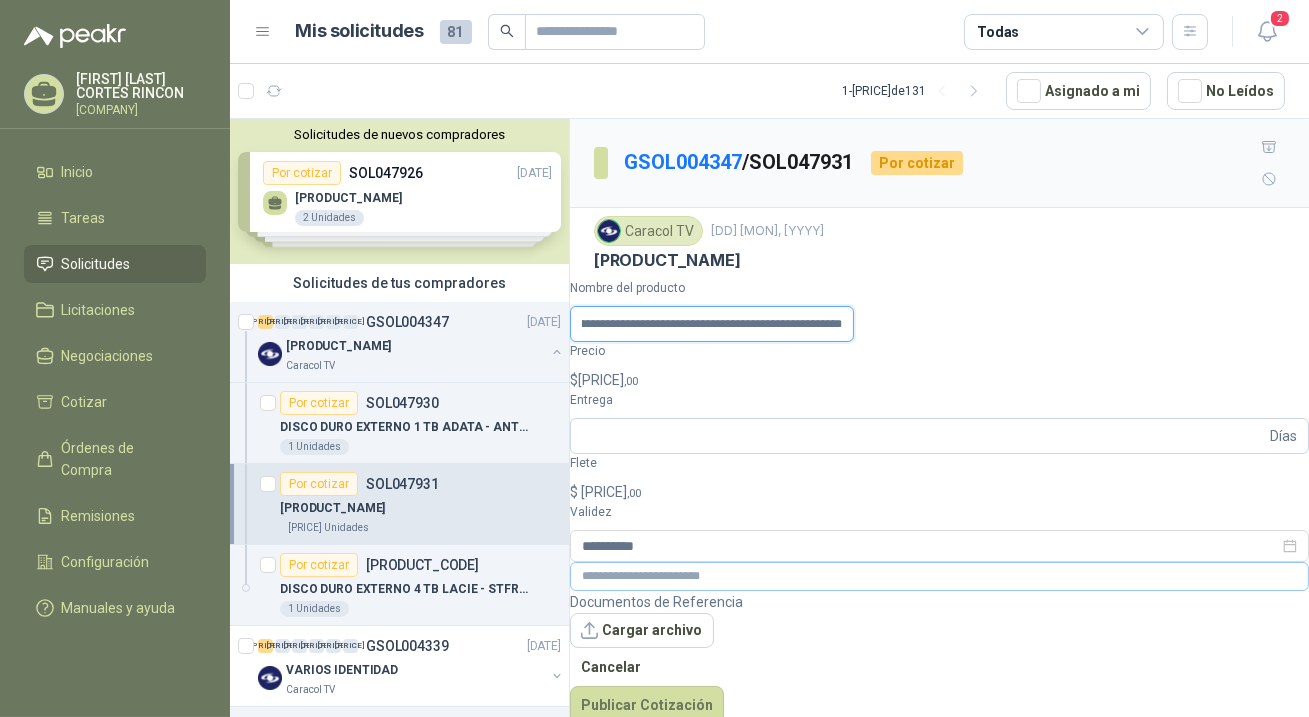 type on "[PRODUCT_CODE]" 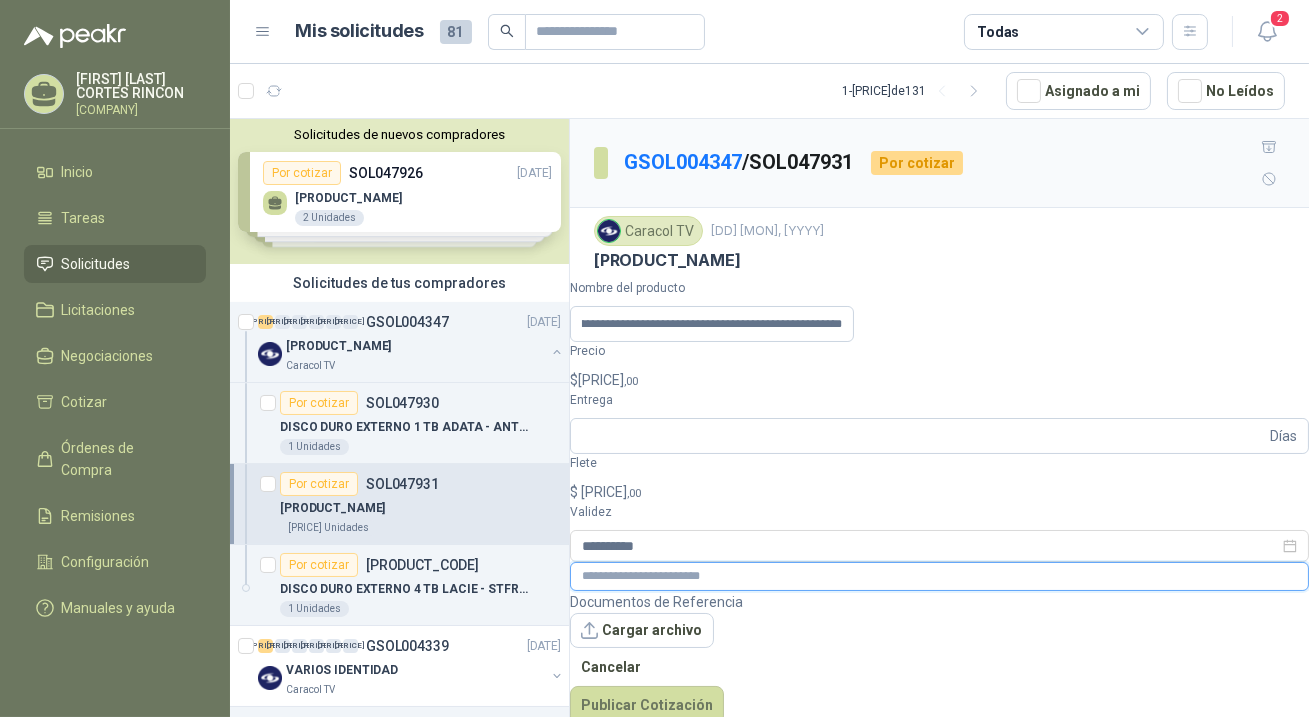 click at bounding box center (939, 576) 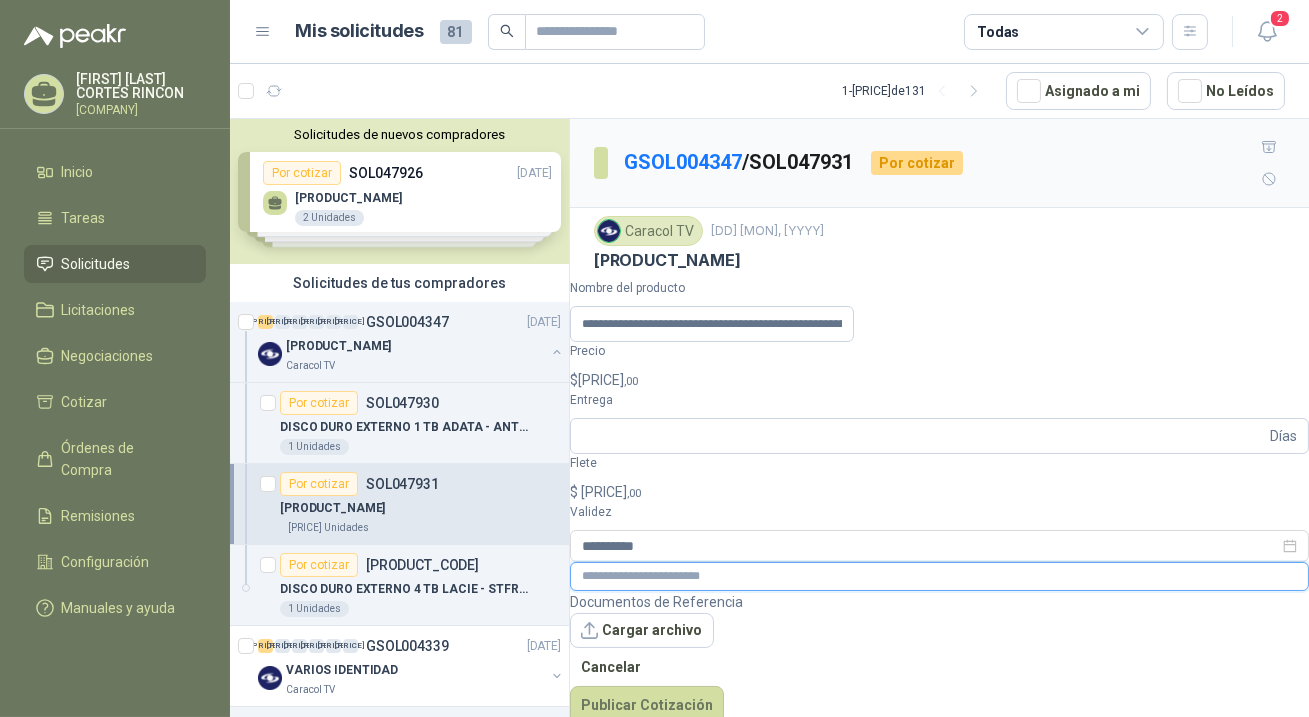 paste on "[PRODUCT_CODE]" 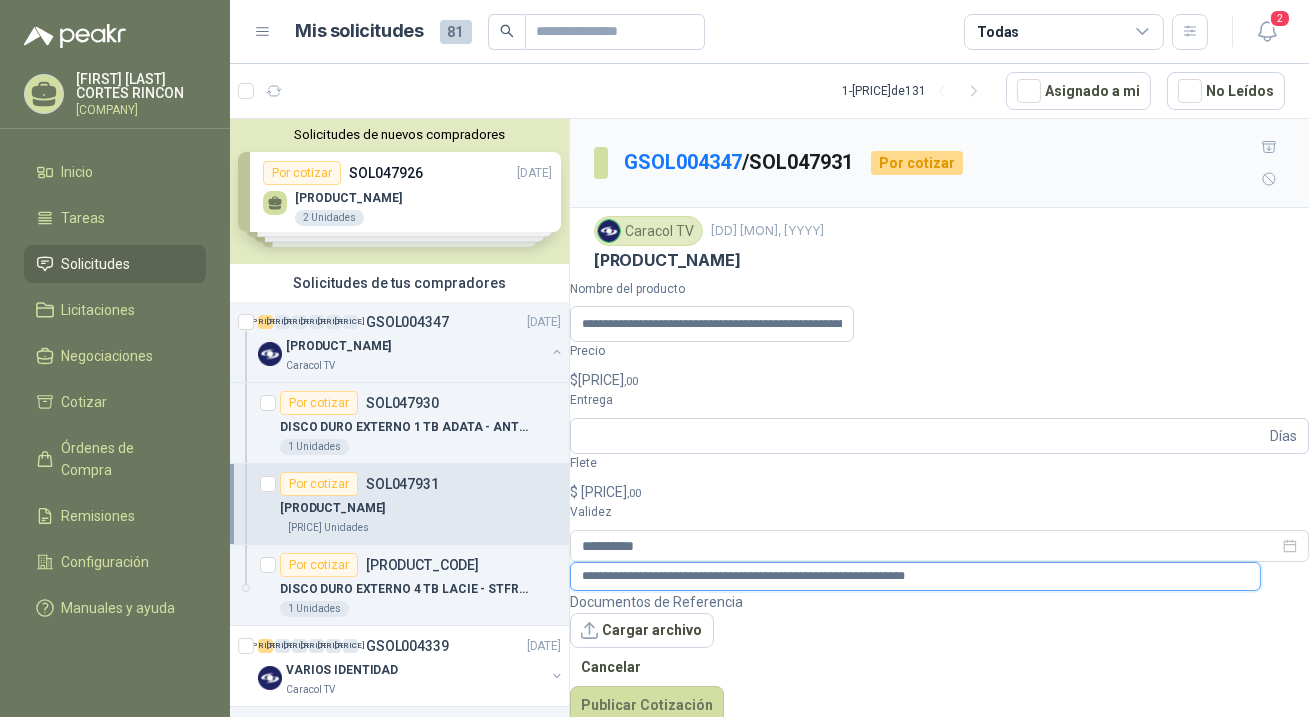 type on "[PRODUCT_CODE]" 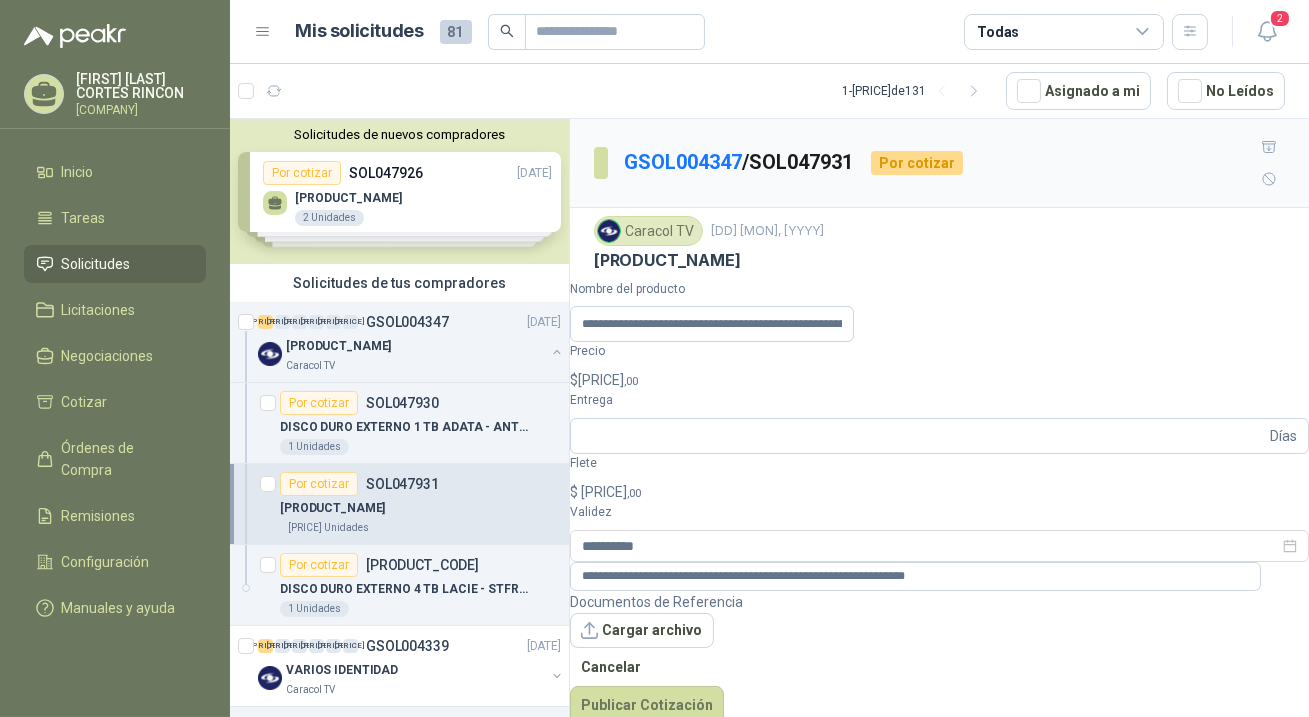 click on "$  [PRICE] ,00" at bounding box center (939, 380) 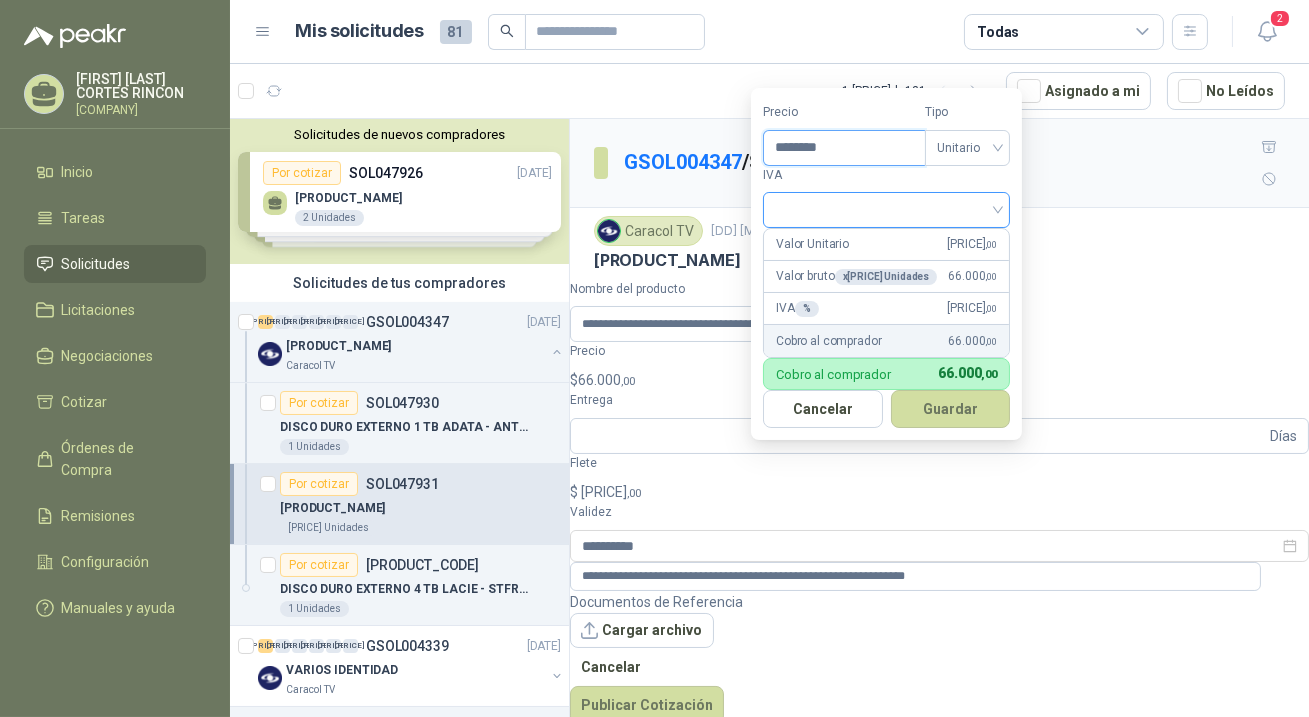 type on "********" 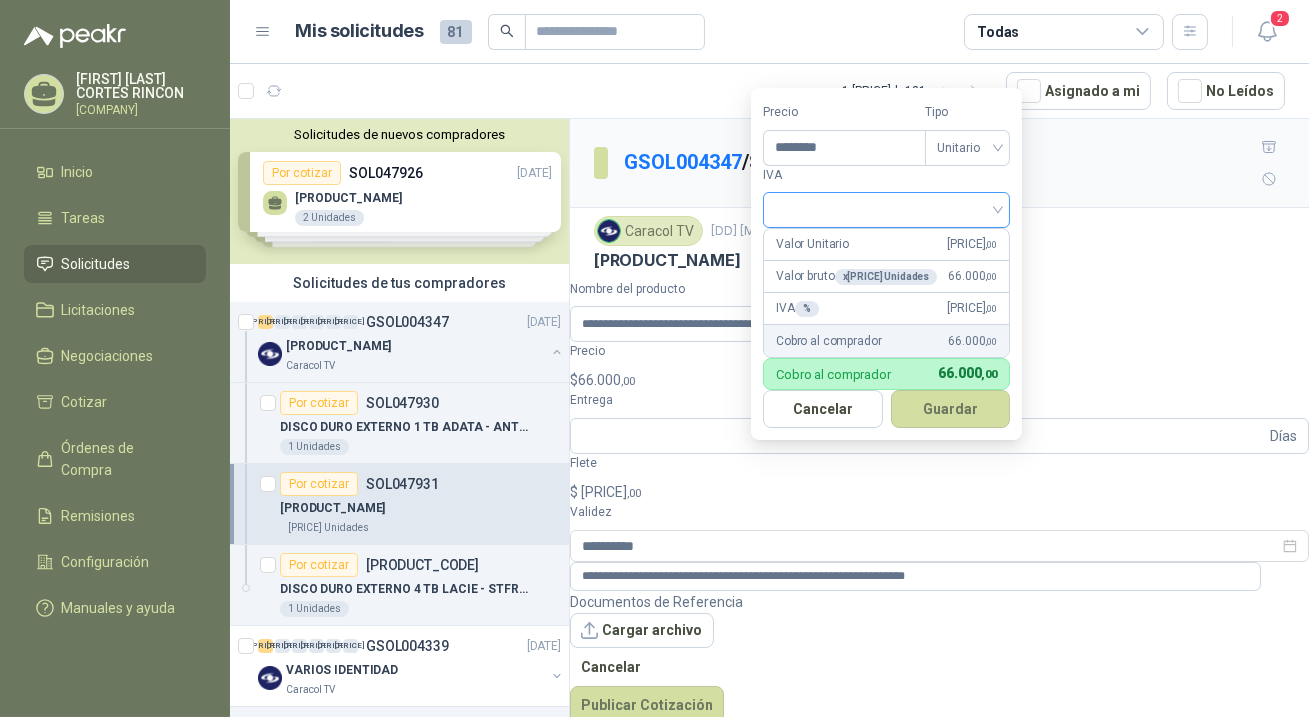 click at bounding box center (886, 208) 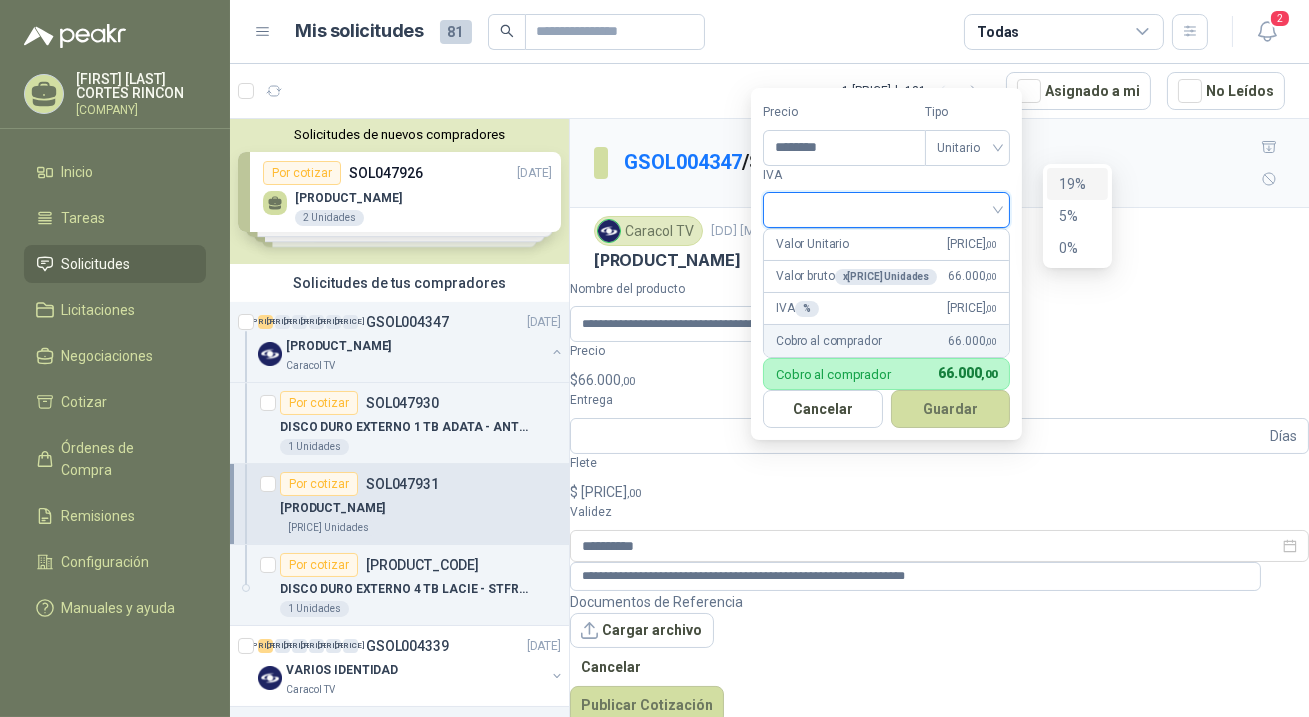 click on "19%" at bounding box center [1077, 184] 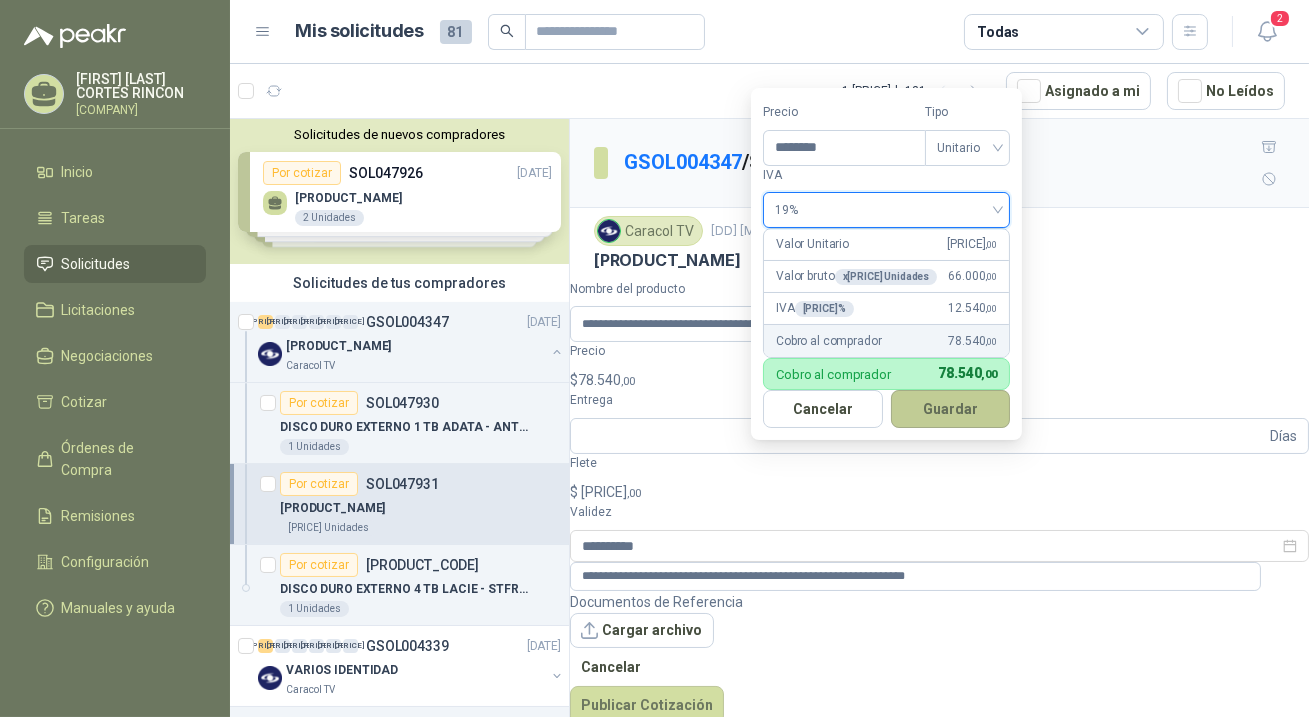 click on "Guardar" at bounding box center [951, 409] 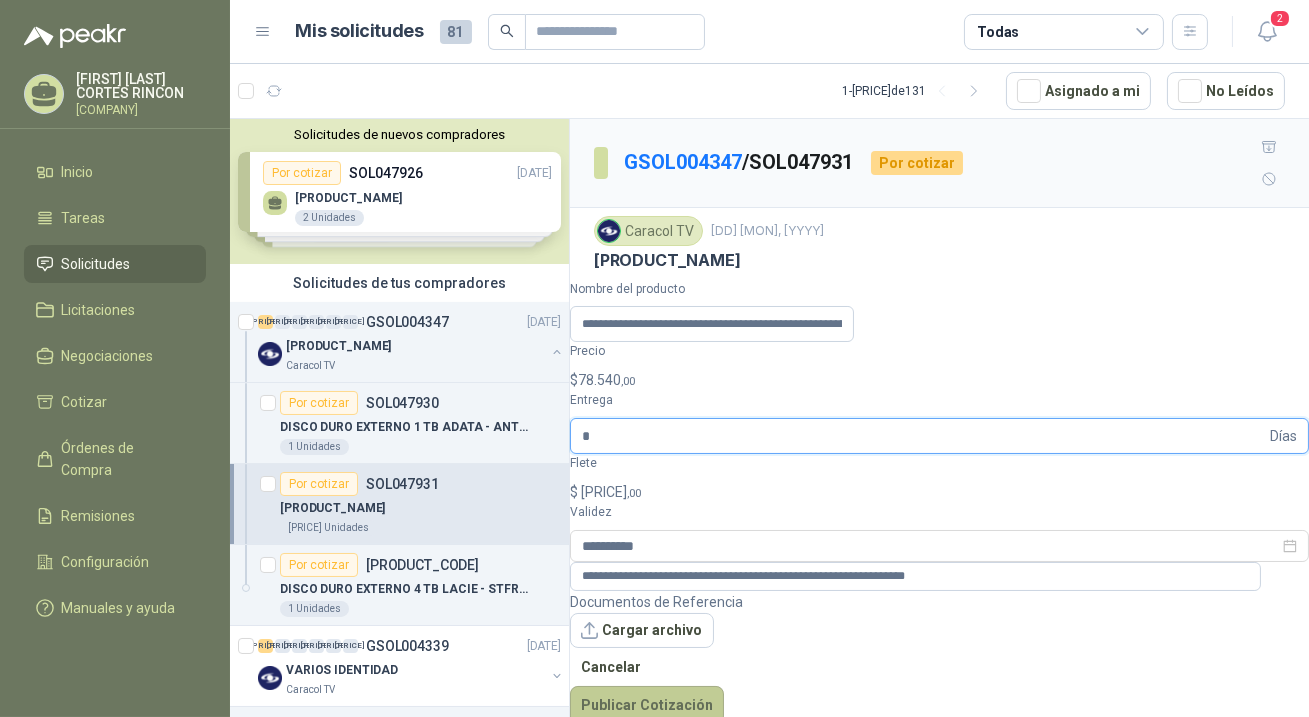 type on "*" 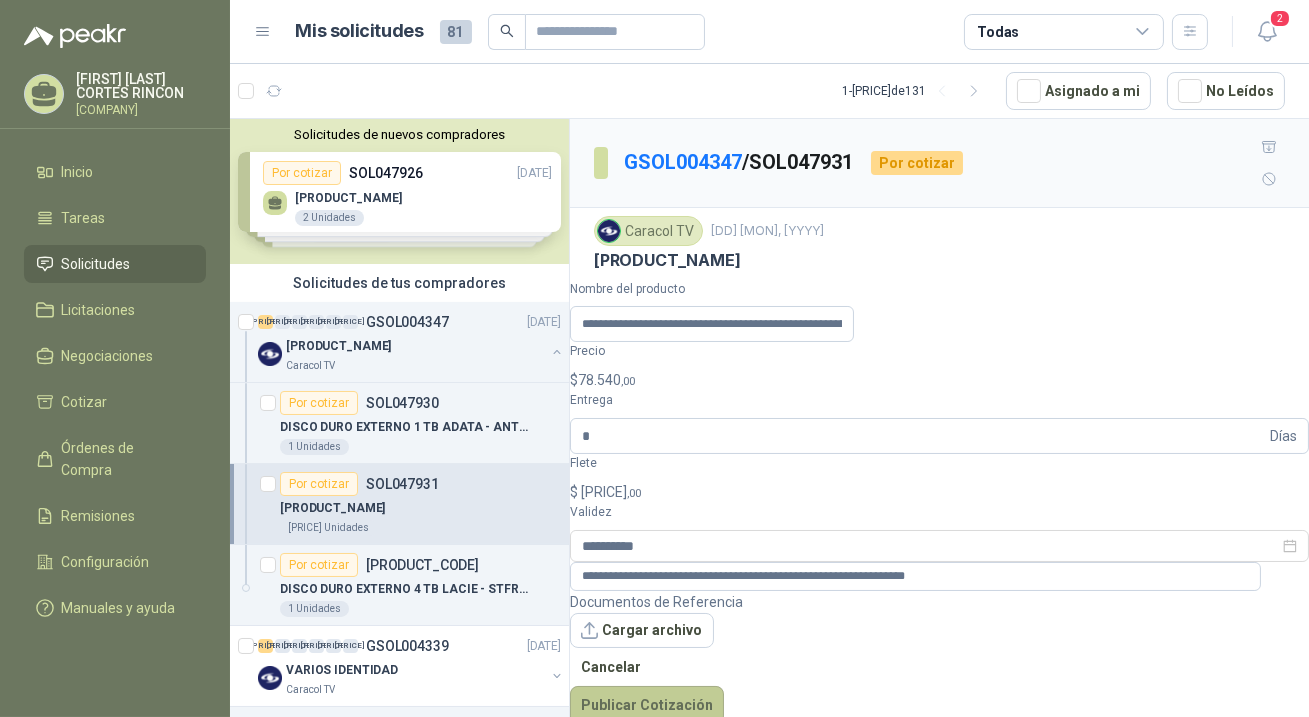 click on "Publicar Cotización" at bounding box center (647, 705) 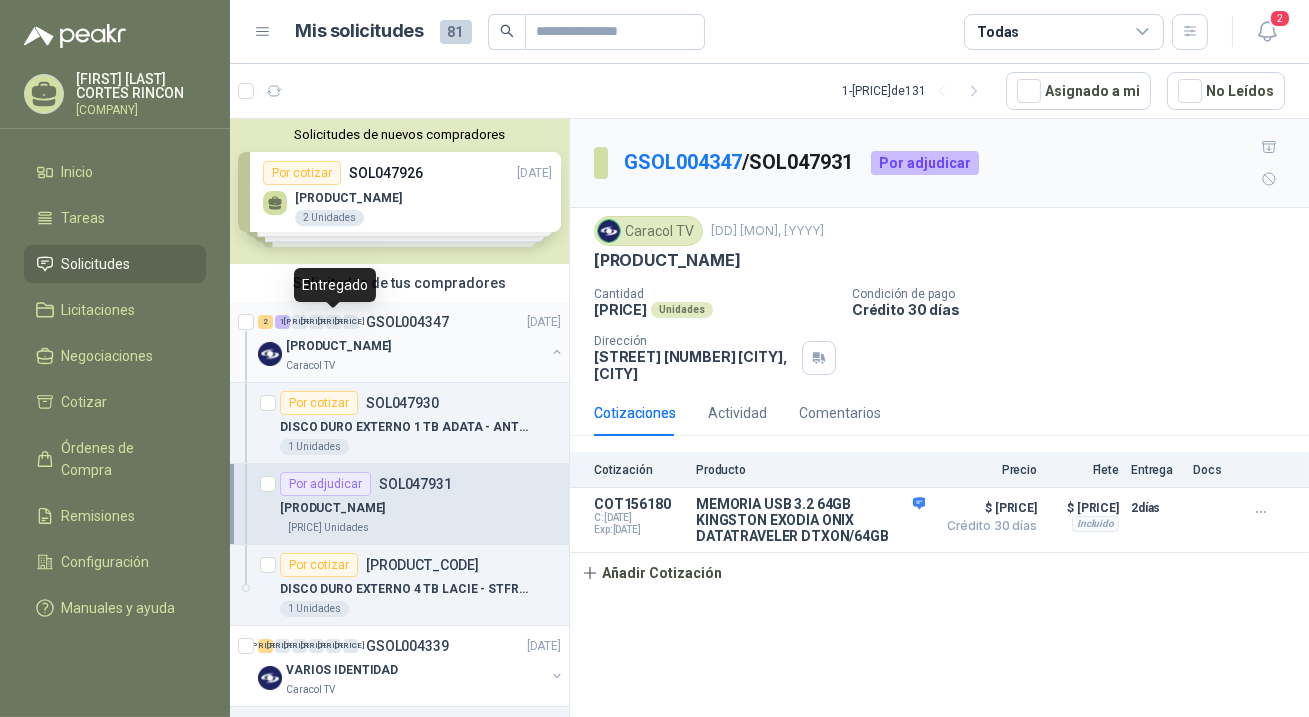 click on "[PRICE]" at bounding box center [333, 322] 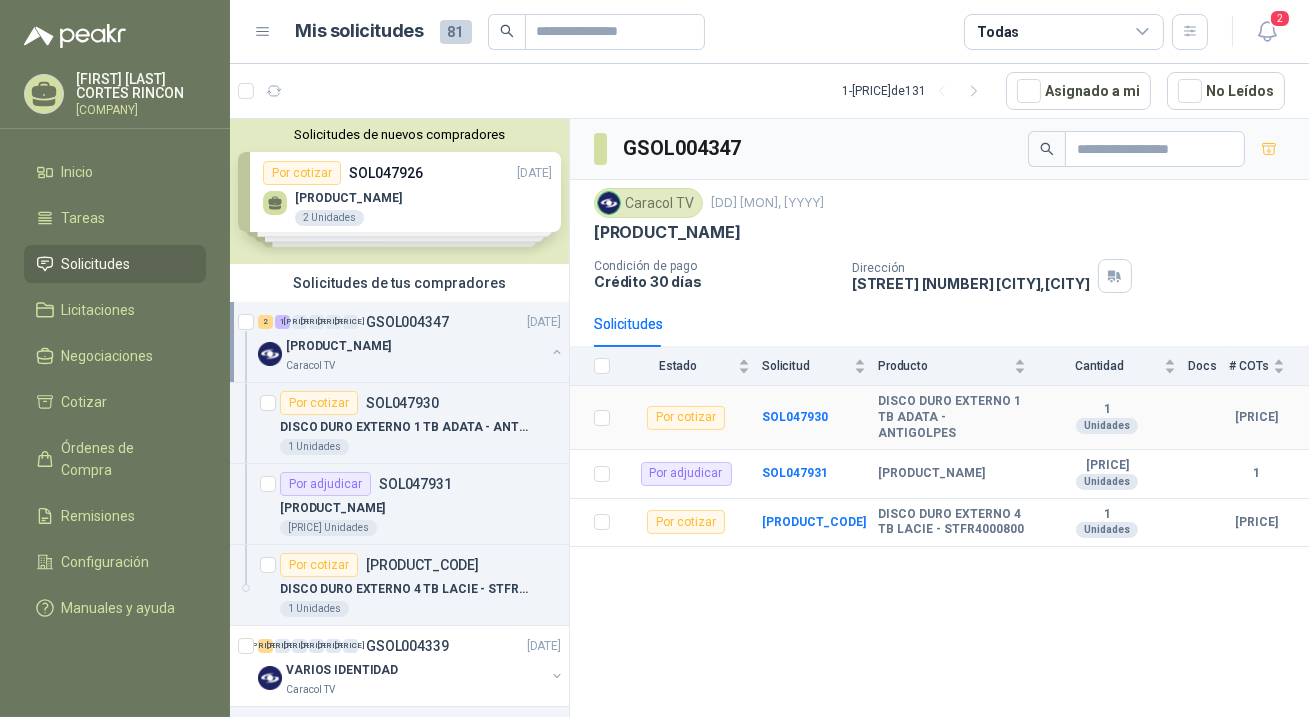 click on "Por cotizar" at bounding box center (686, 418) 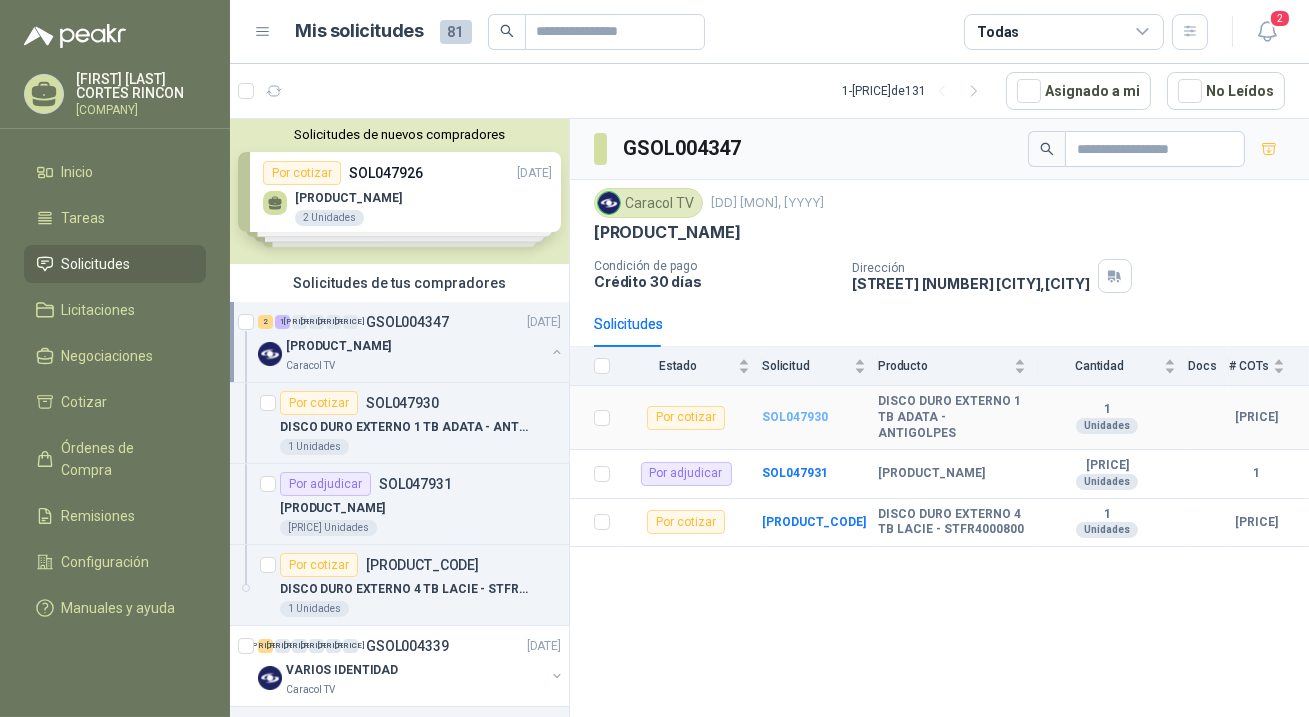 click on "SOL047930" at bounding box center [795, 417] 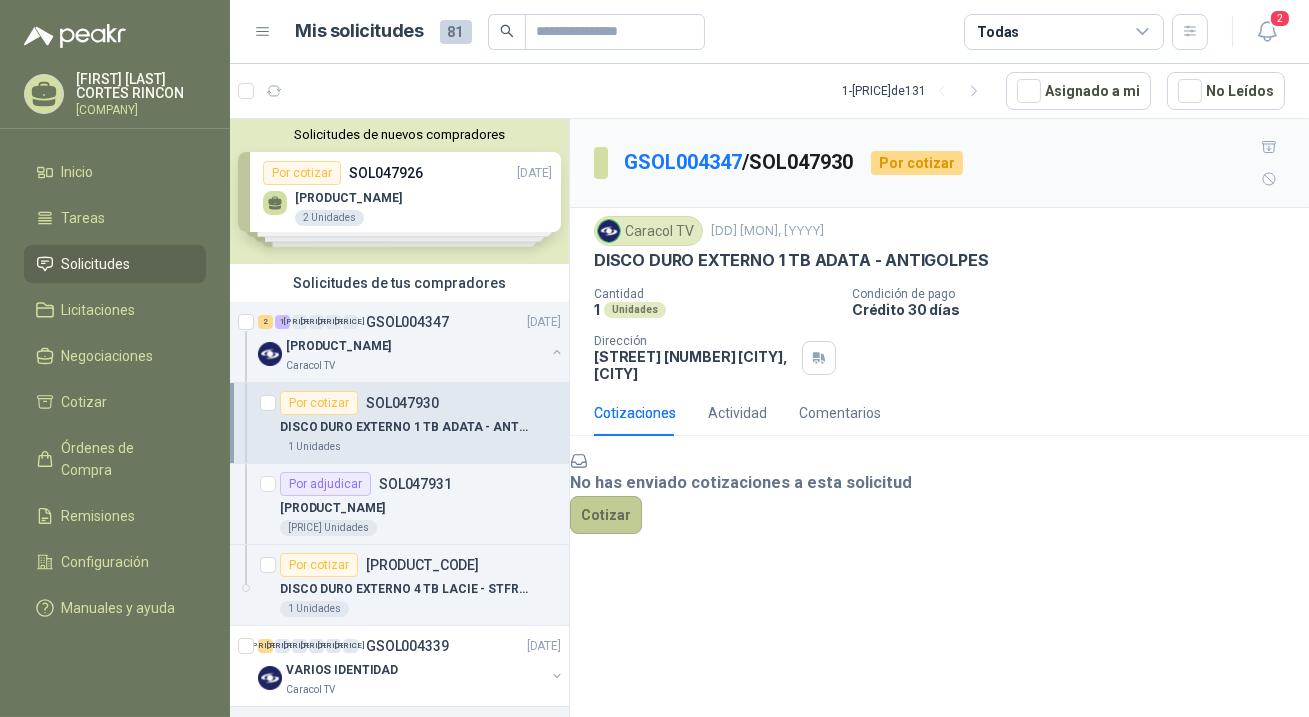 click on "Cotizar" at bounding box center (606, 515) 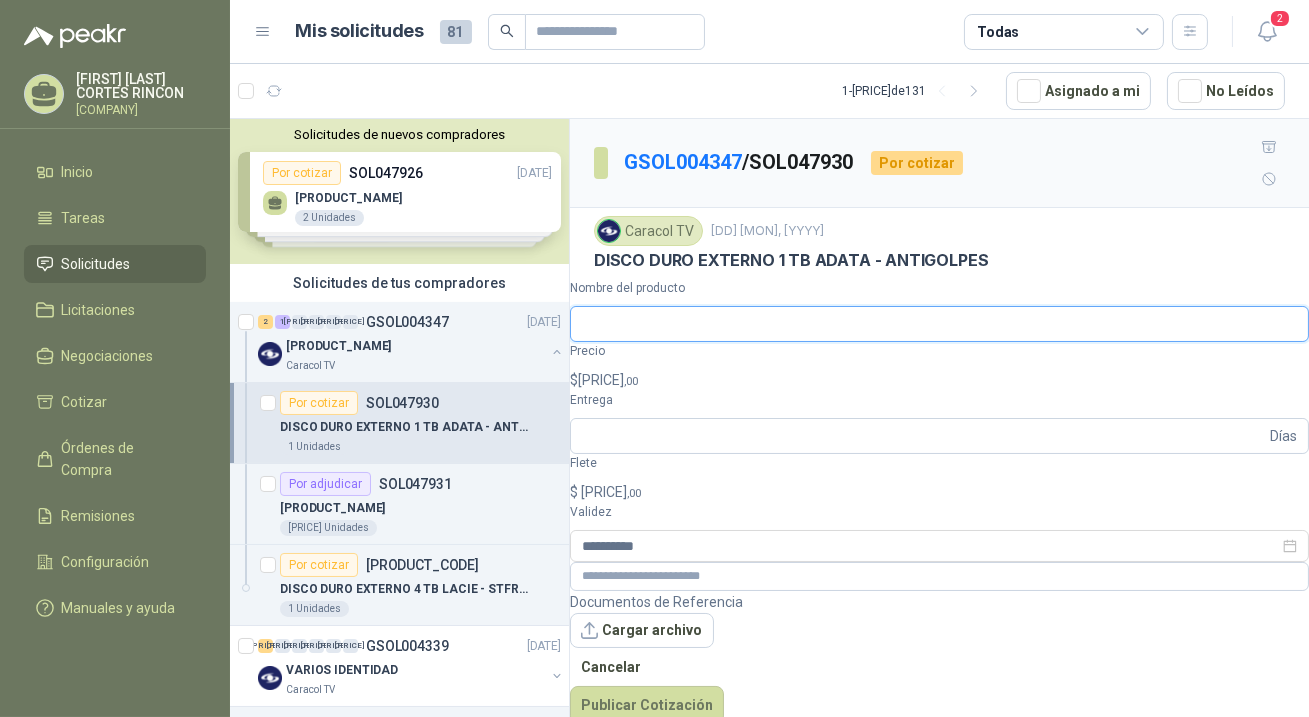 click on "Nombre del producto" at bounding box center [939, 324] 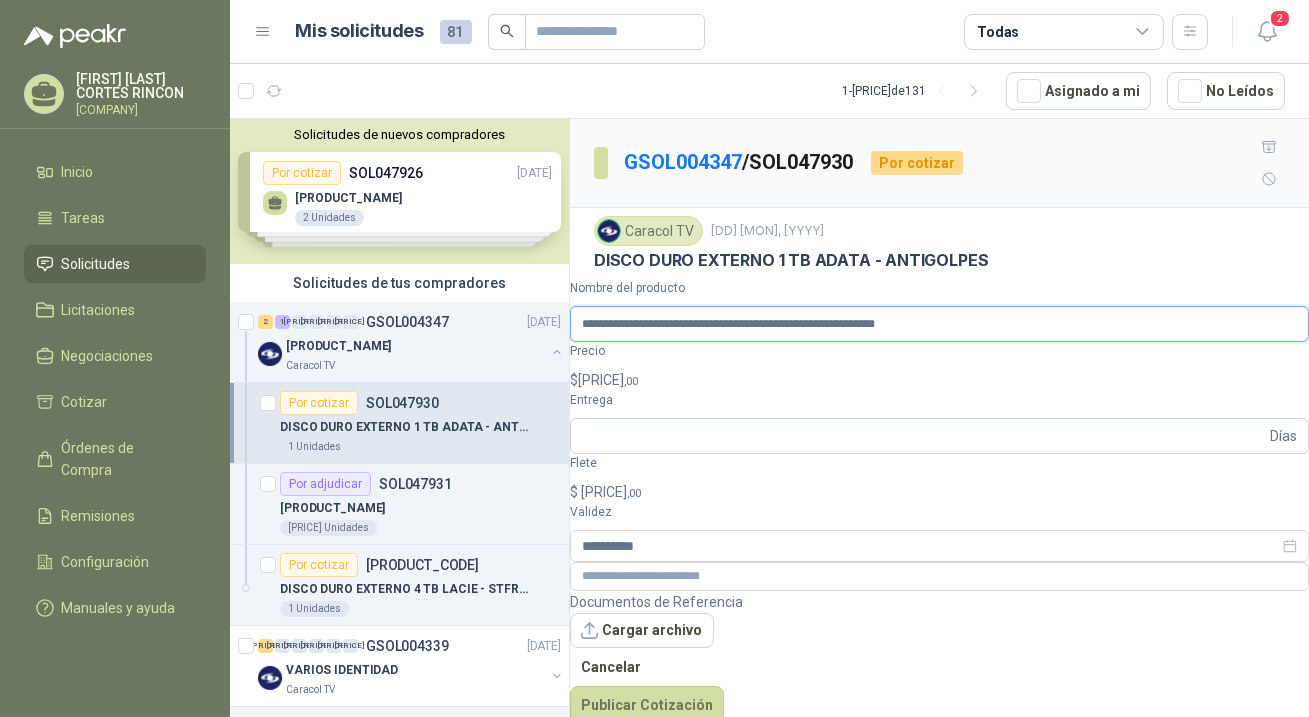 scroll, scrollTop: 0, scrollLeft: 105, axis: horizontal 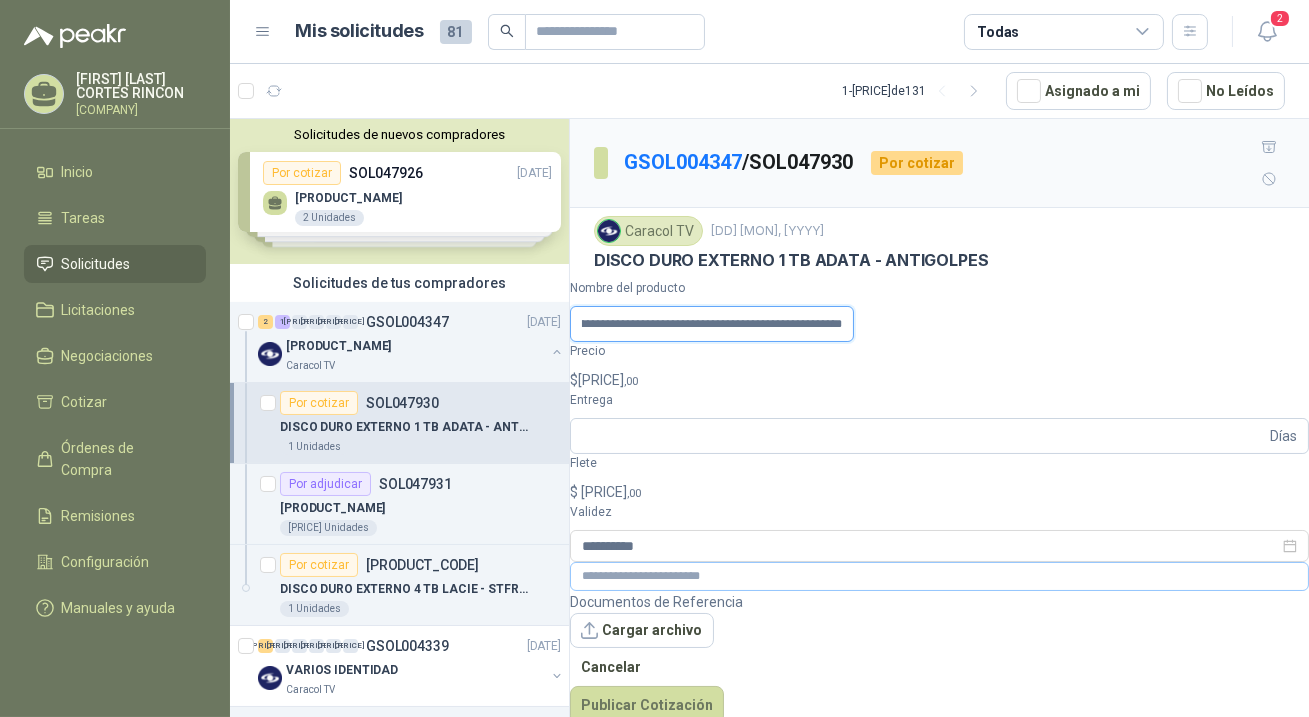 type on "**********" 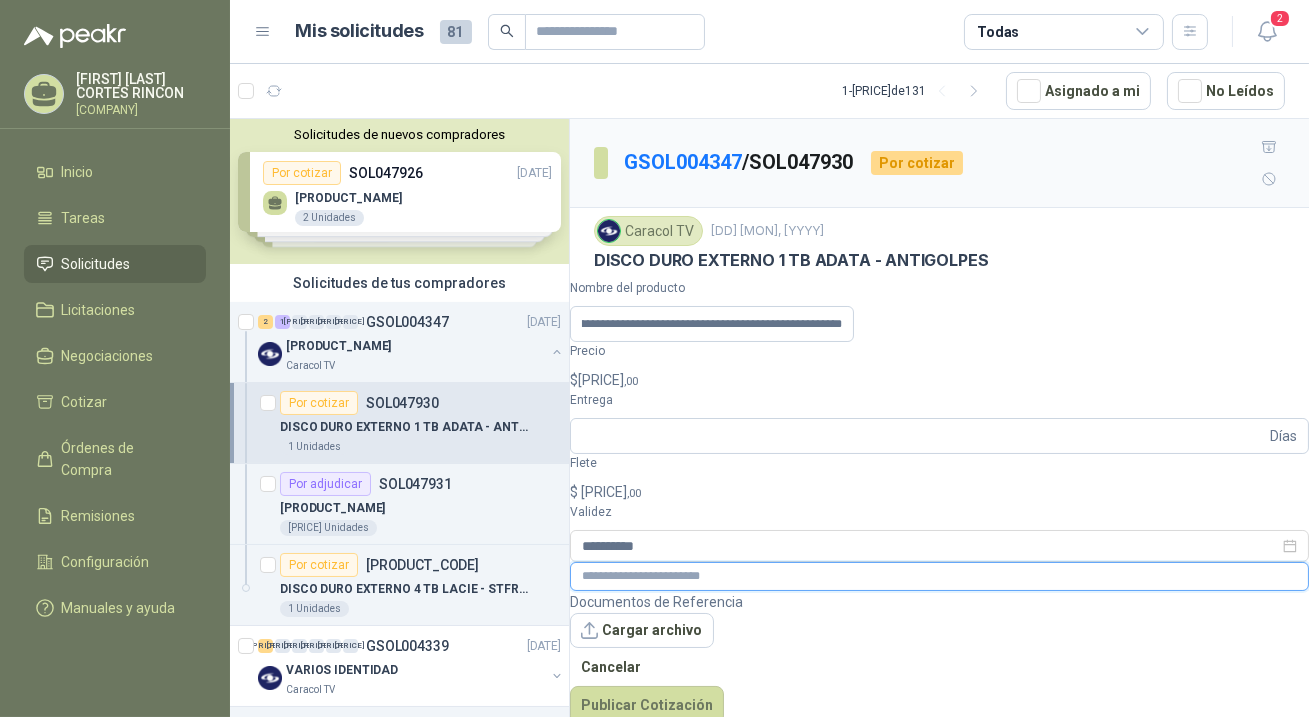 scroll, scrollTop: 0, scrollLeft: 0, axis: both 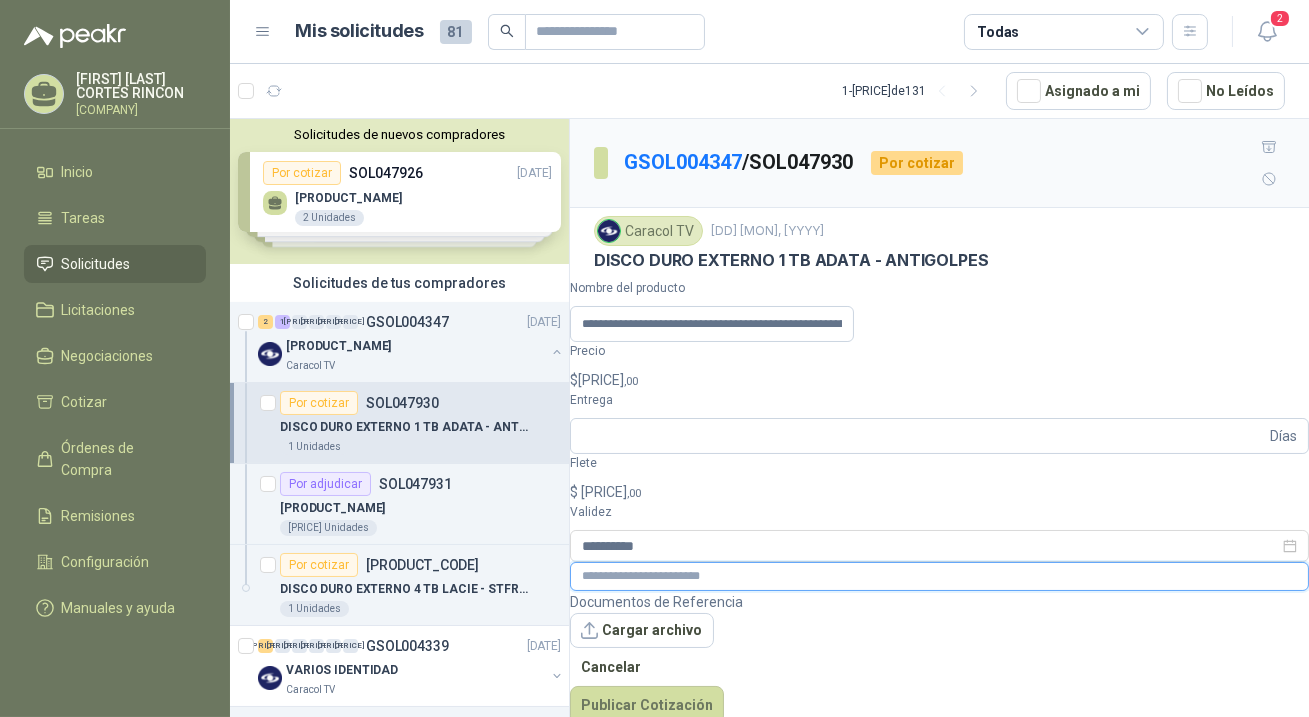 click at bounding box center (939, 576) 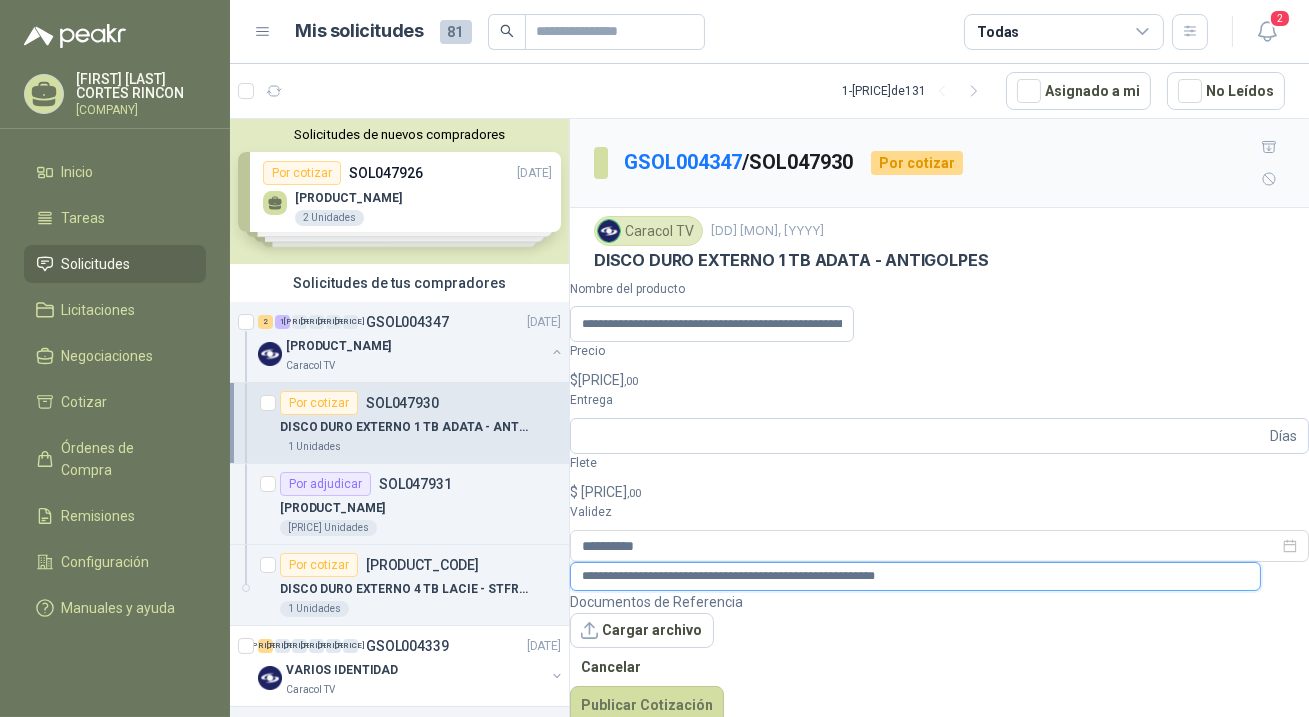type on "**********" 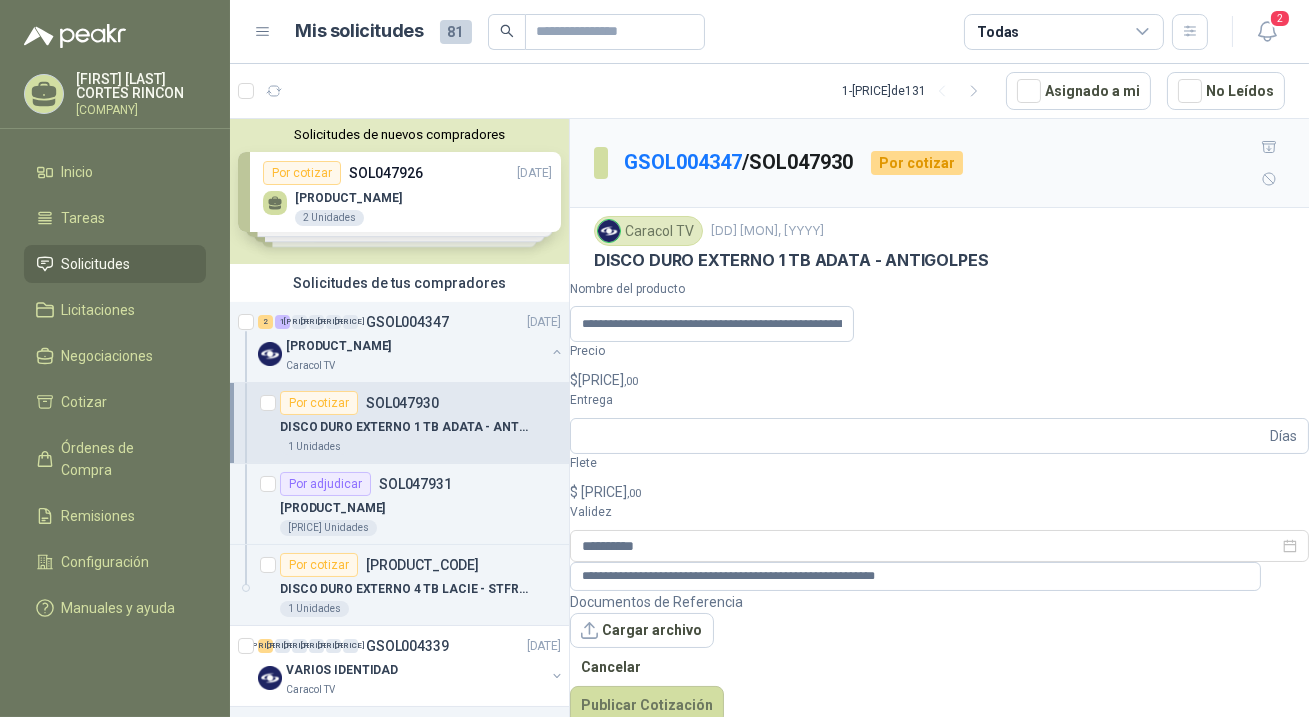 click on "0 ,00" at bounding box center [608, 380] 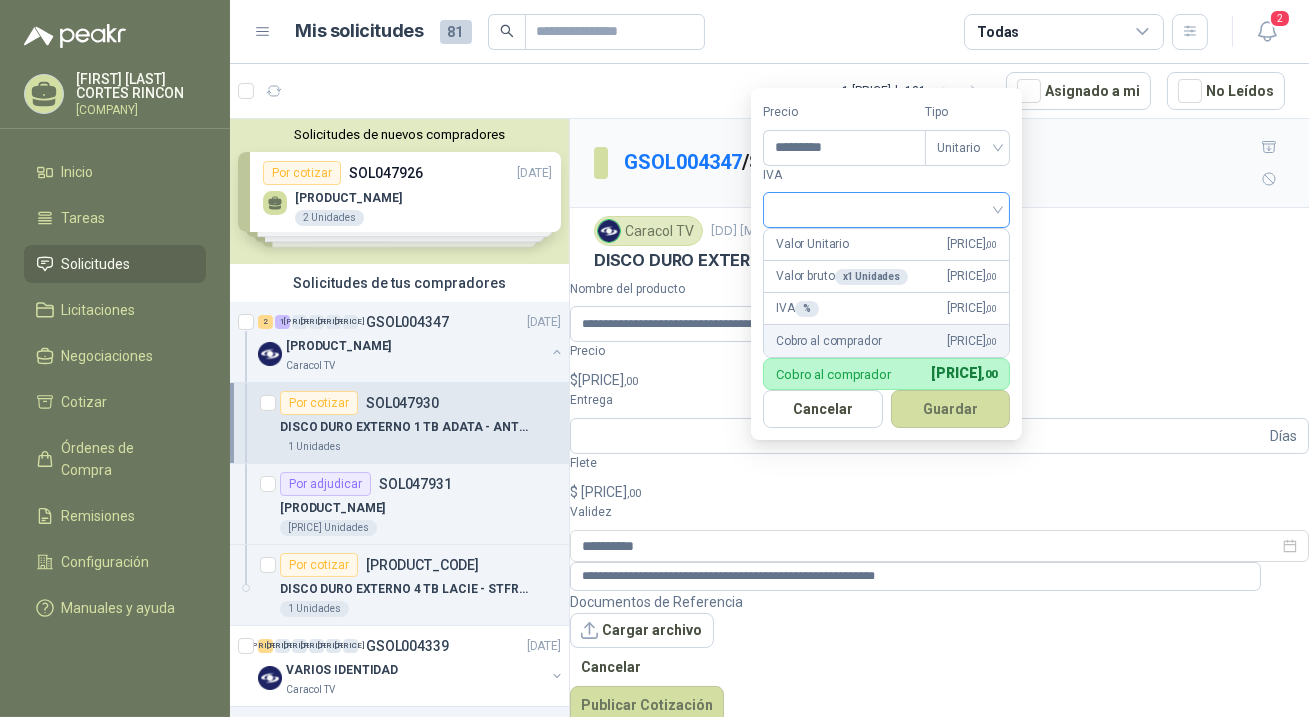 type on "*********" 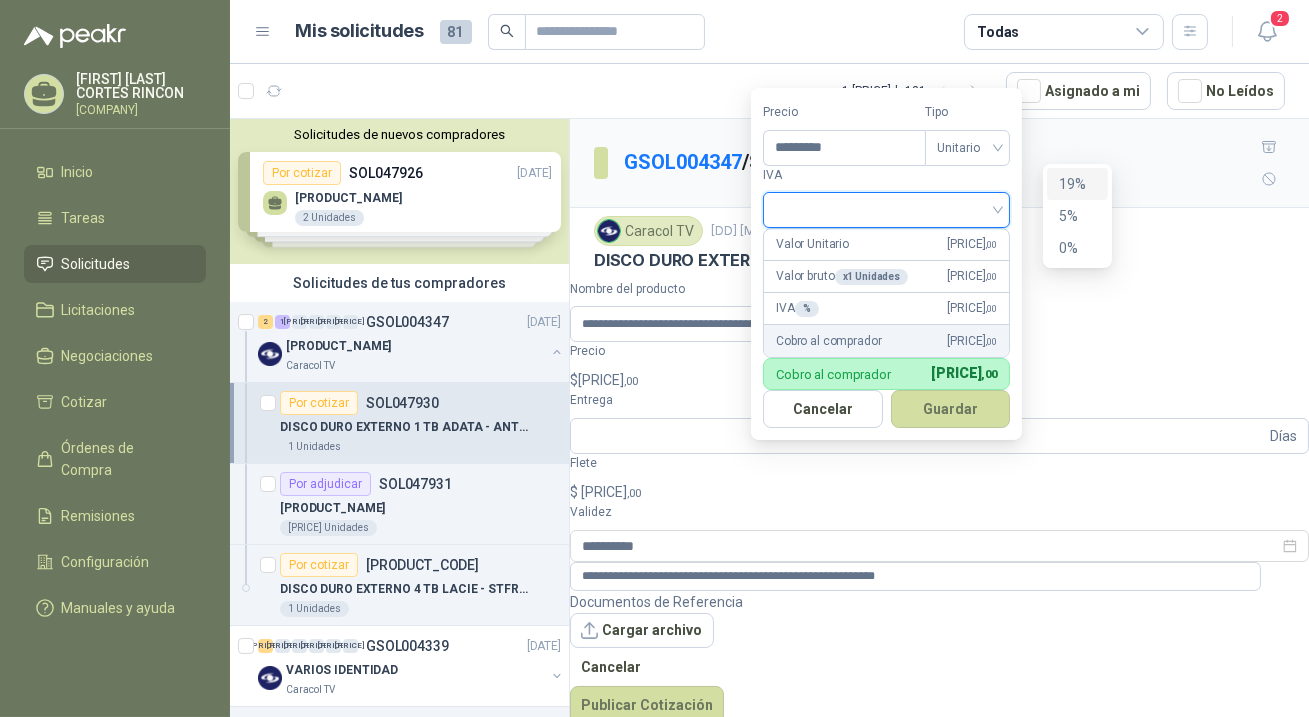 click on "19%" at bounding box center (1077, 184) 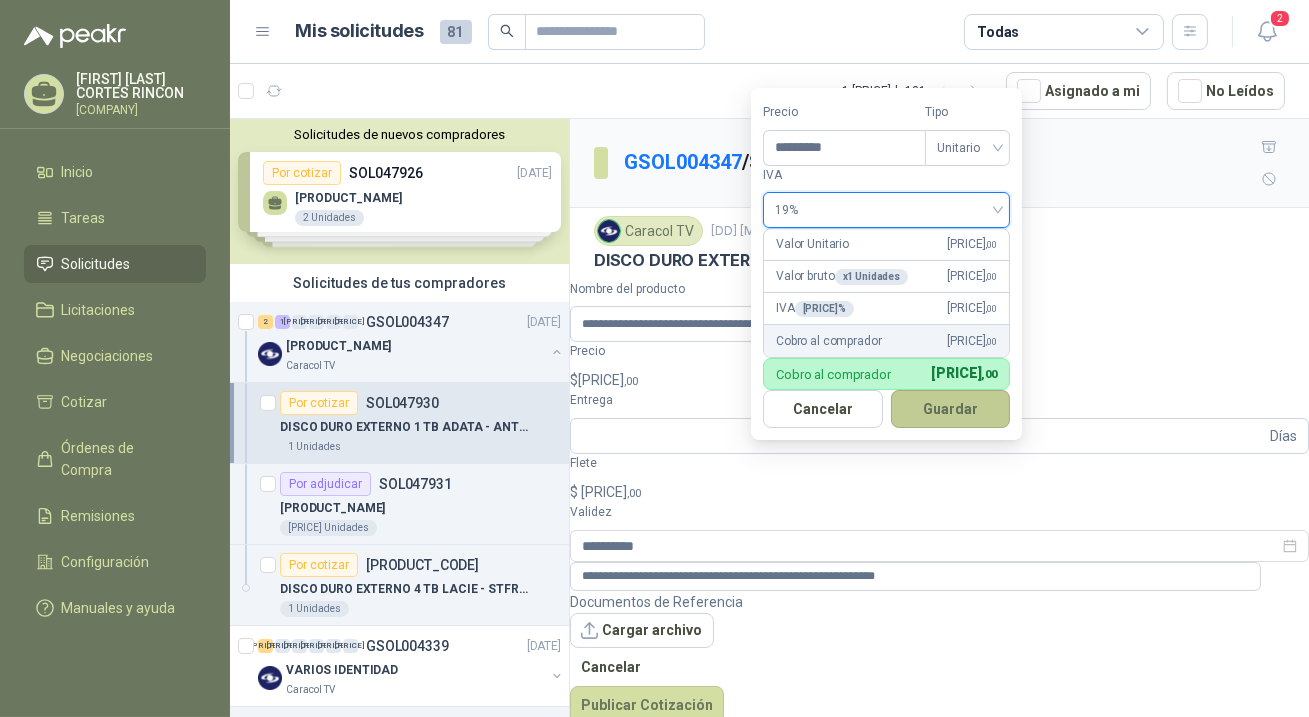 click on "Guardar" at bounding box center (951, 409) 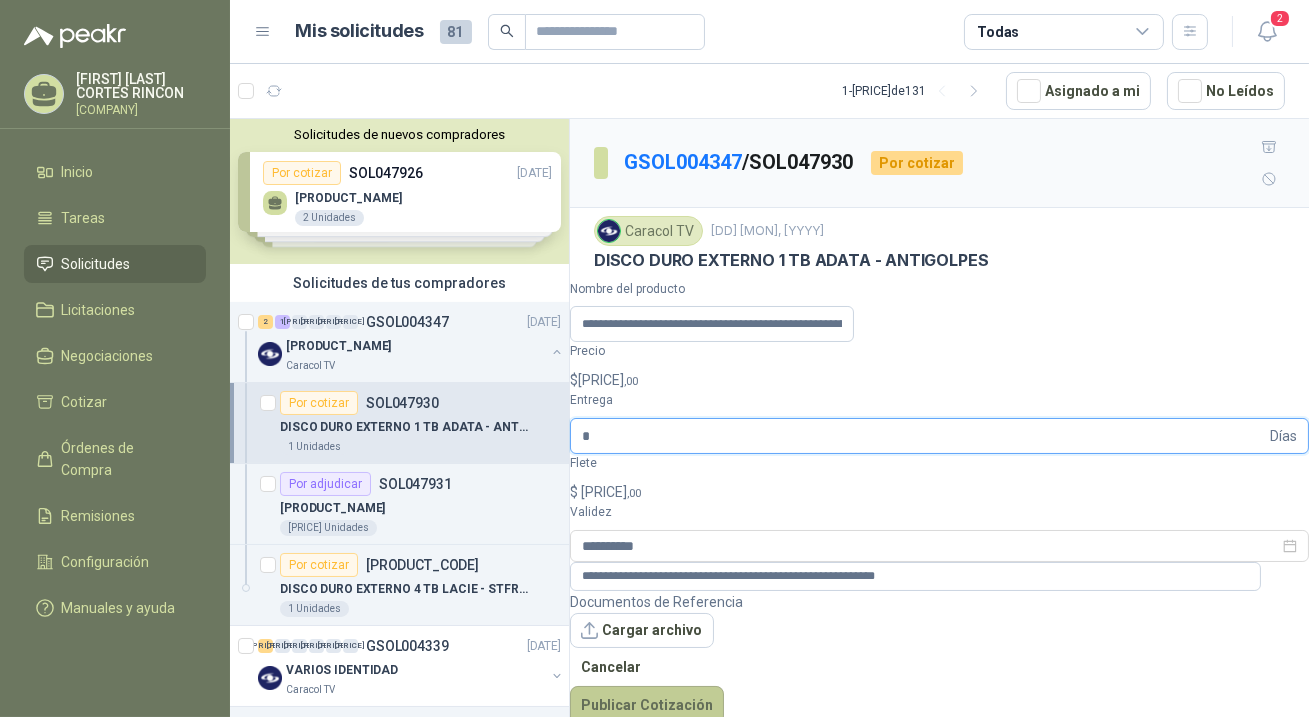 type on "*" 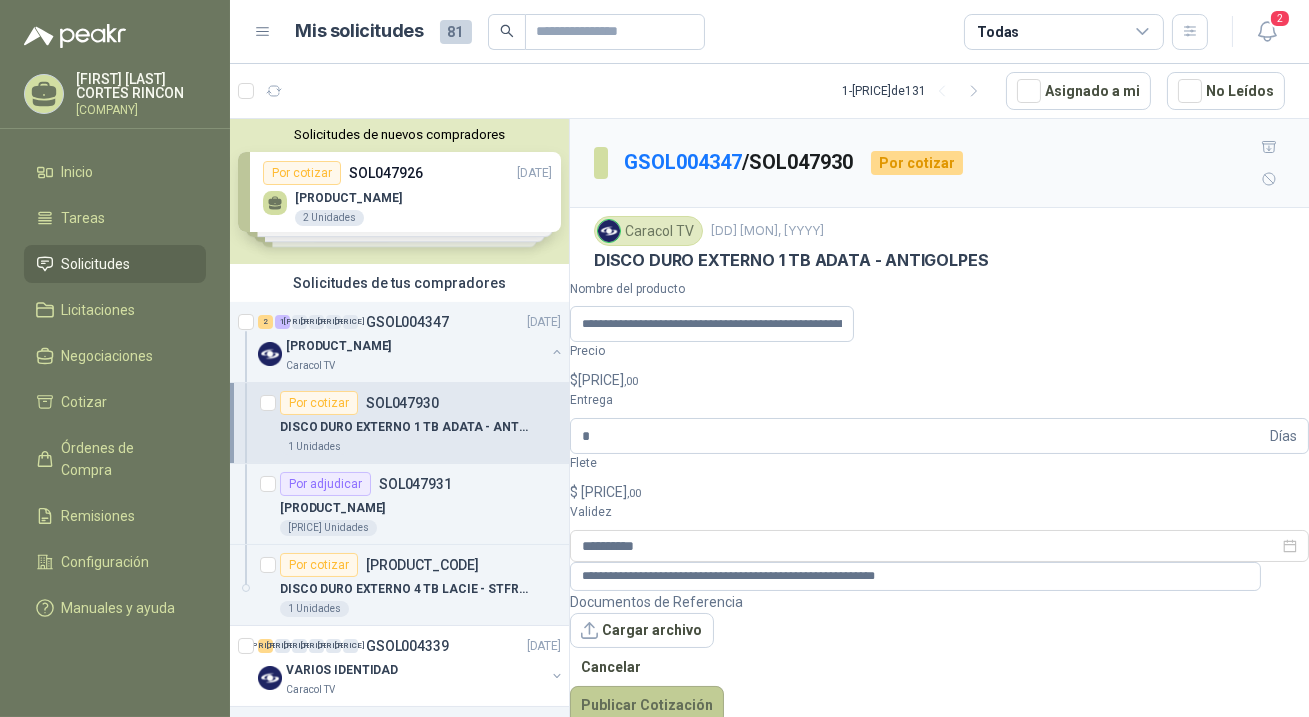 click on "Publicar Cotización" at bounding box center (647, 705) 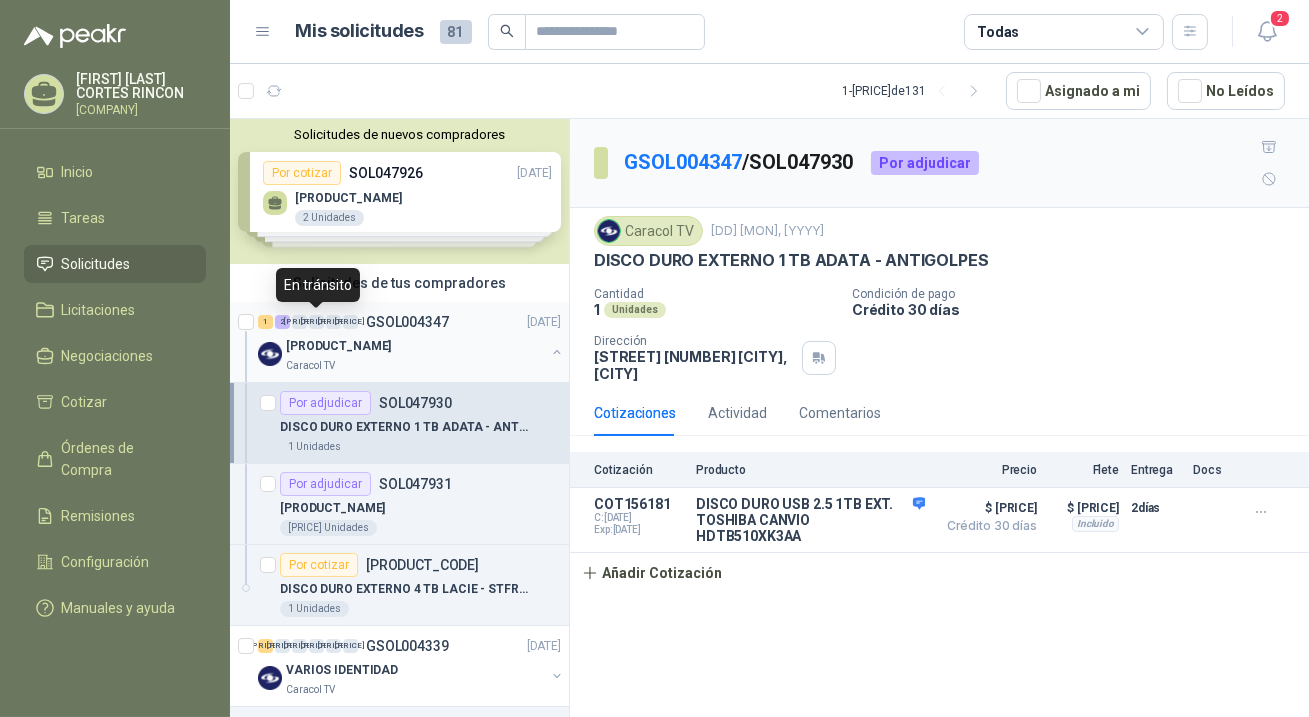 click on "[PRICE]" at bounding box center [316, 322] 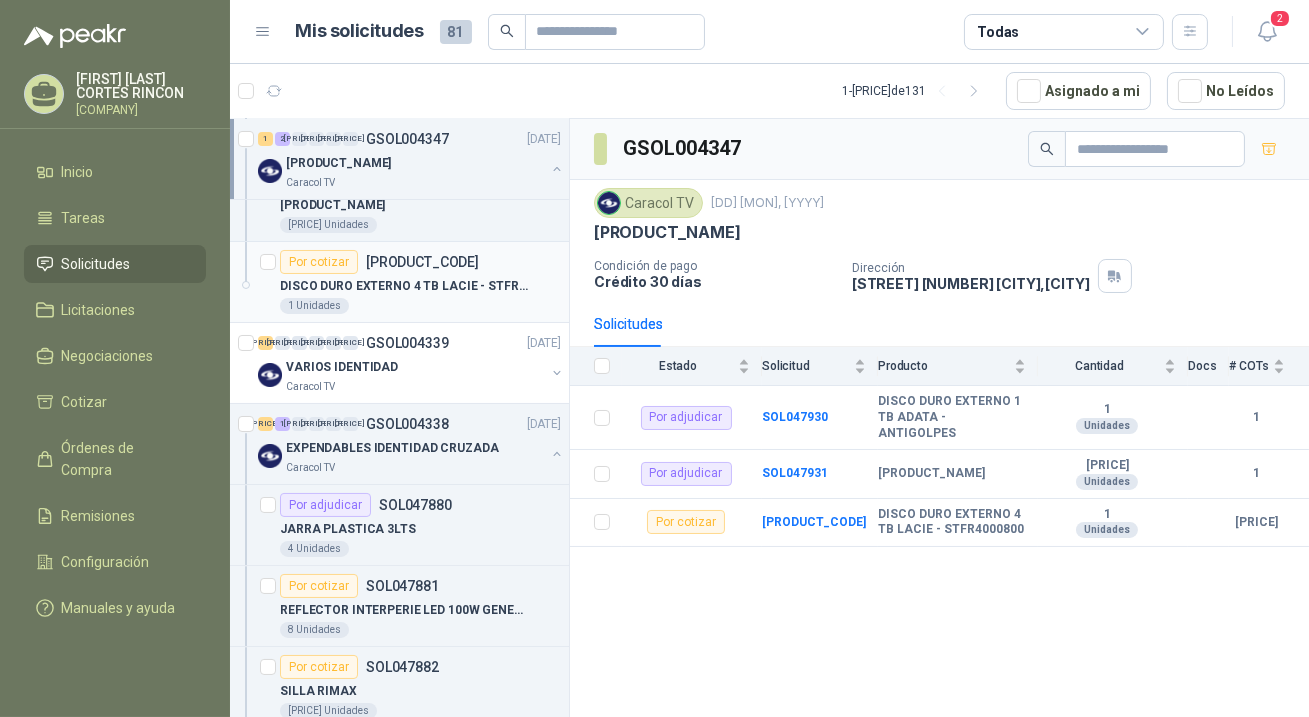 scroll, scrollTop: 272, scrollLeft: 0, axis: vertical 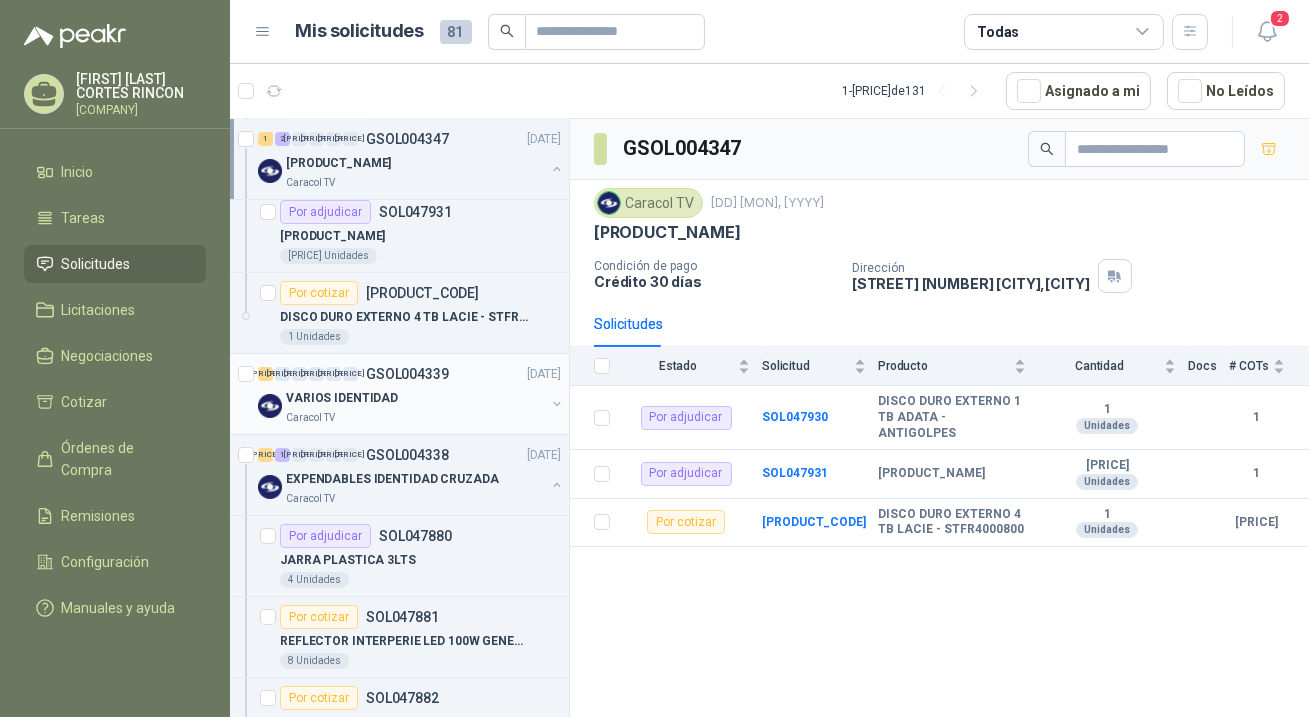 click on "VARIOS IDENTIDAD" at bounding box center (342, 398) 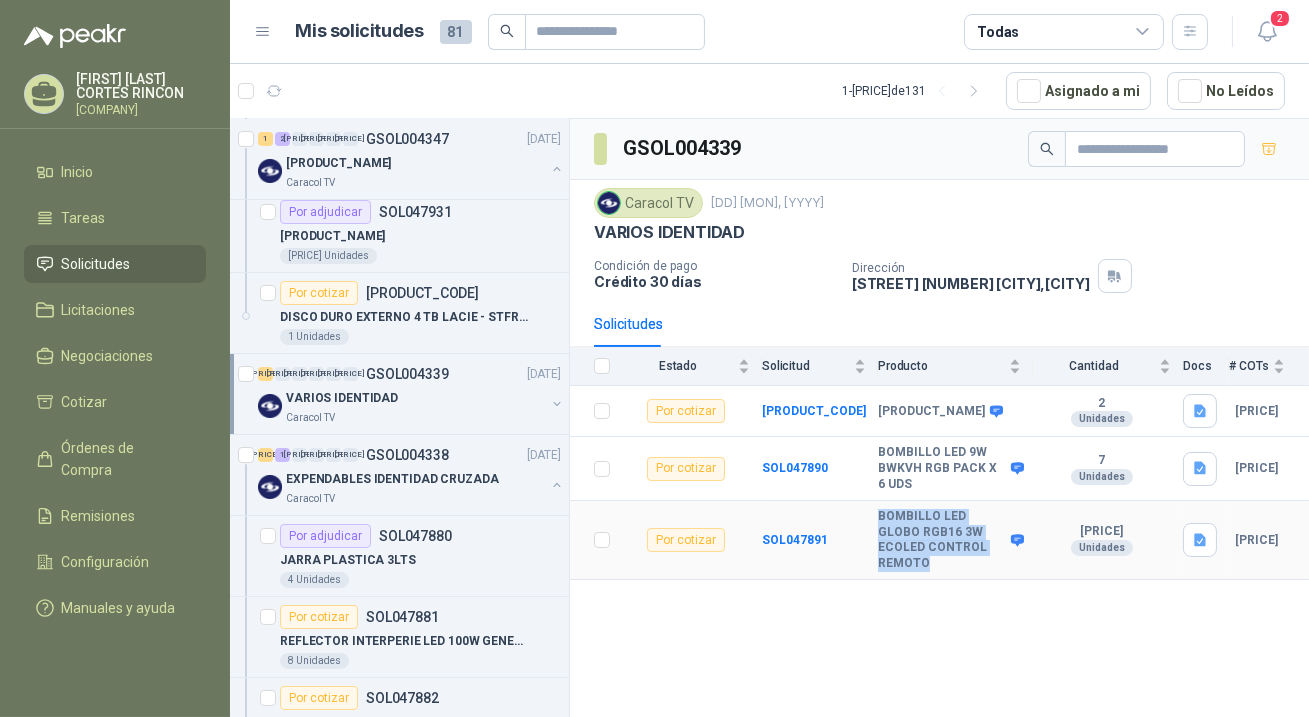 drag, startPoint x: 873, startPoint y: 531, endPoint x: 987, endPoint y: 564, distance: 118.680244 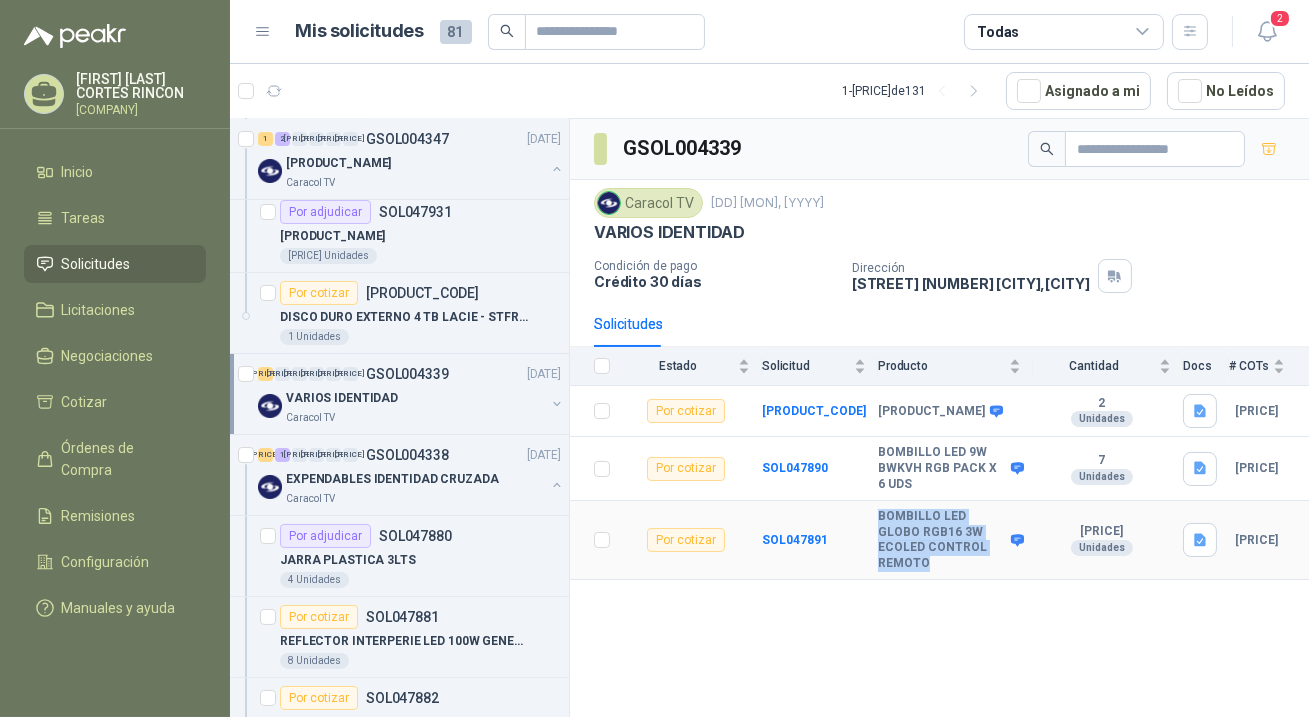 copy on "BOMBILLO LED GLOBO RGB16 3W ECOLED CONTROL REMOTO" 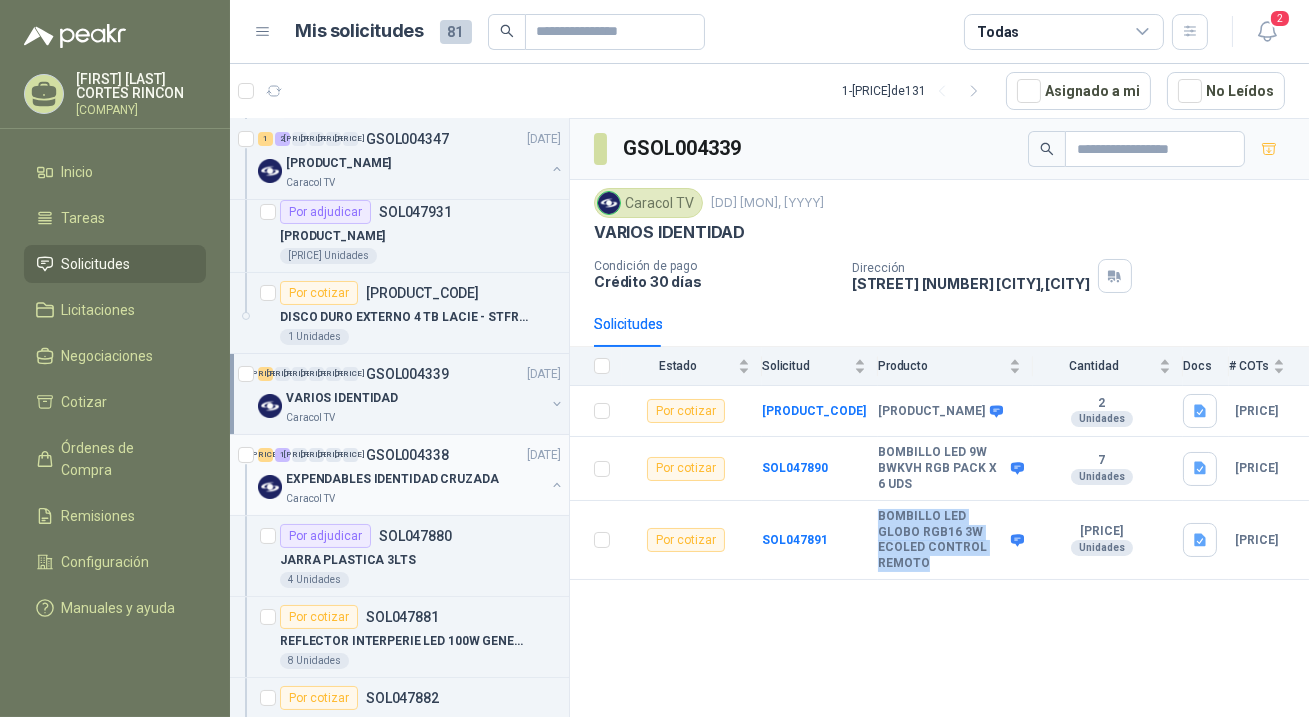 click on "EXPENDABLES  IDENTIDAD CRUZADA" at bounding box center (392, 479) 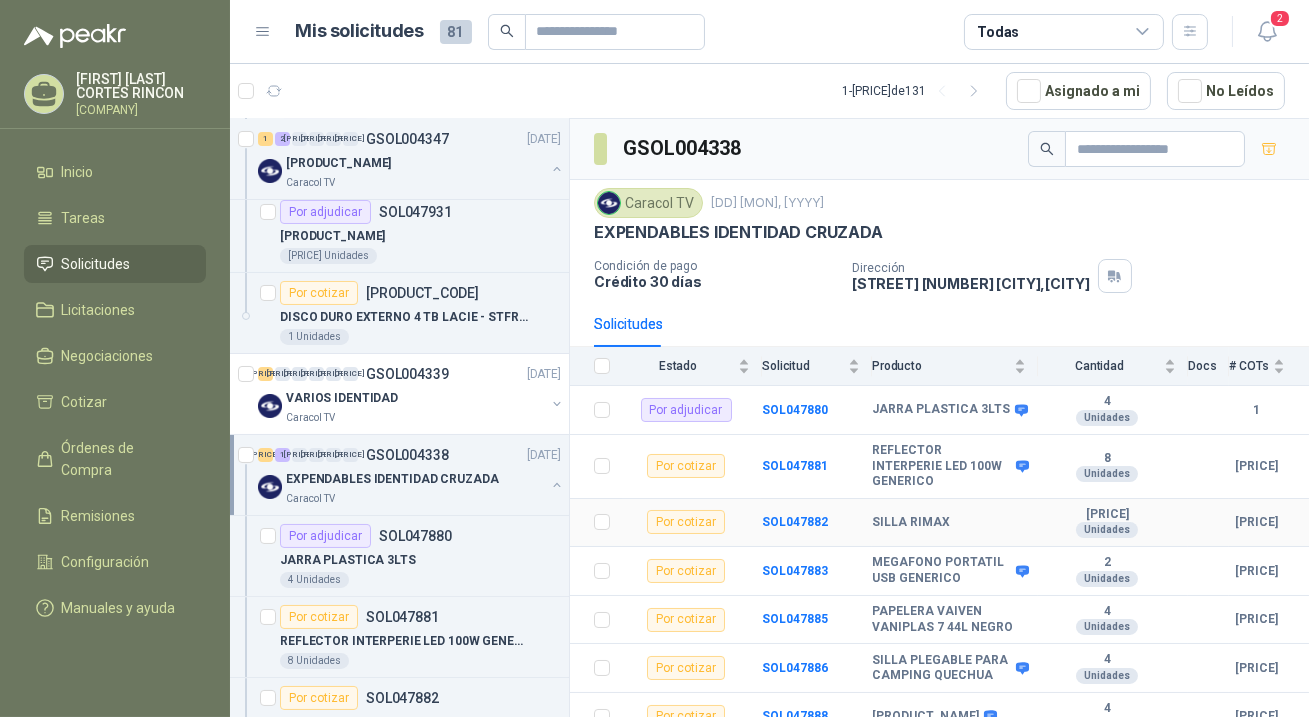 scroll, scrollTop: 48, scrollLeft: 0, axis: vertical 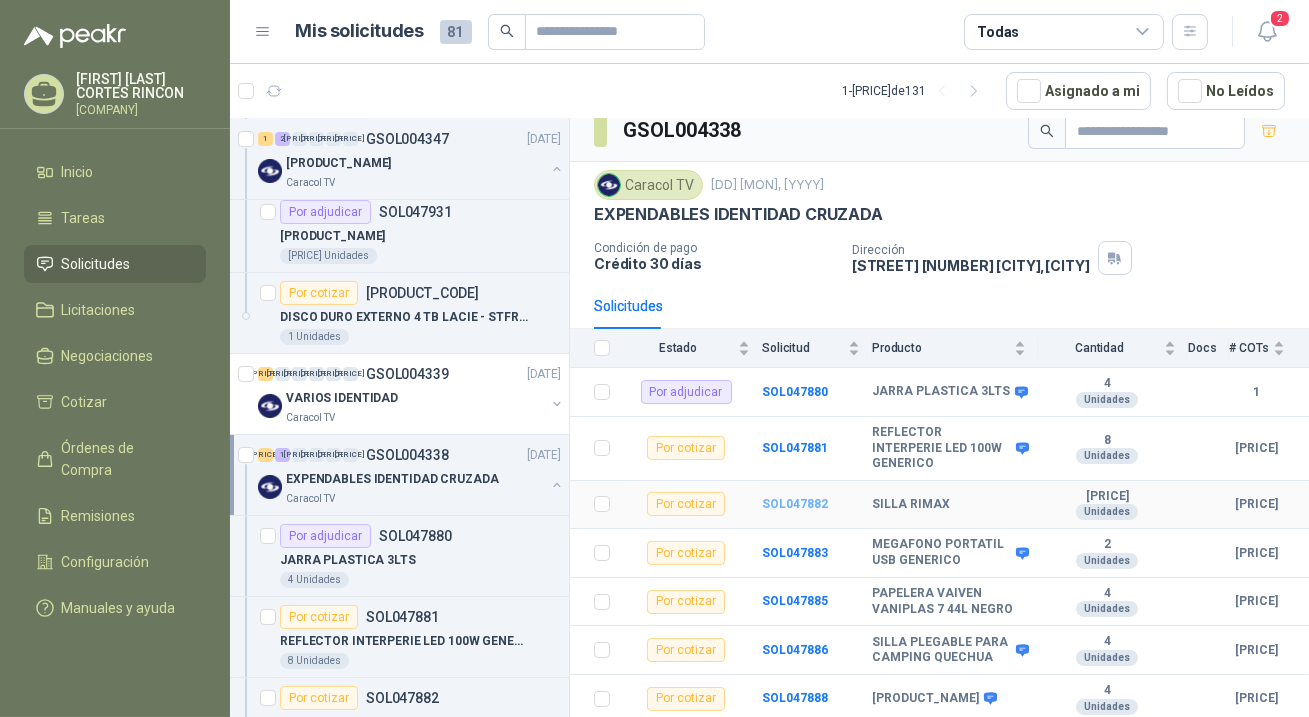 click on "SOL047882" at bounding box center (795, 504) 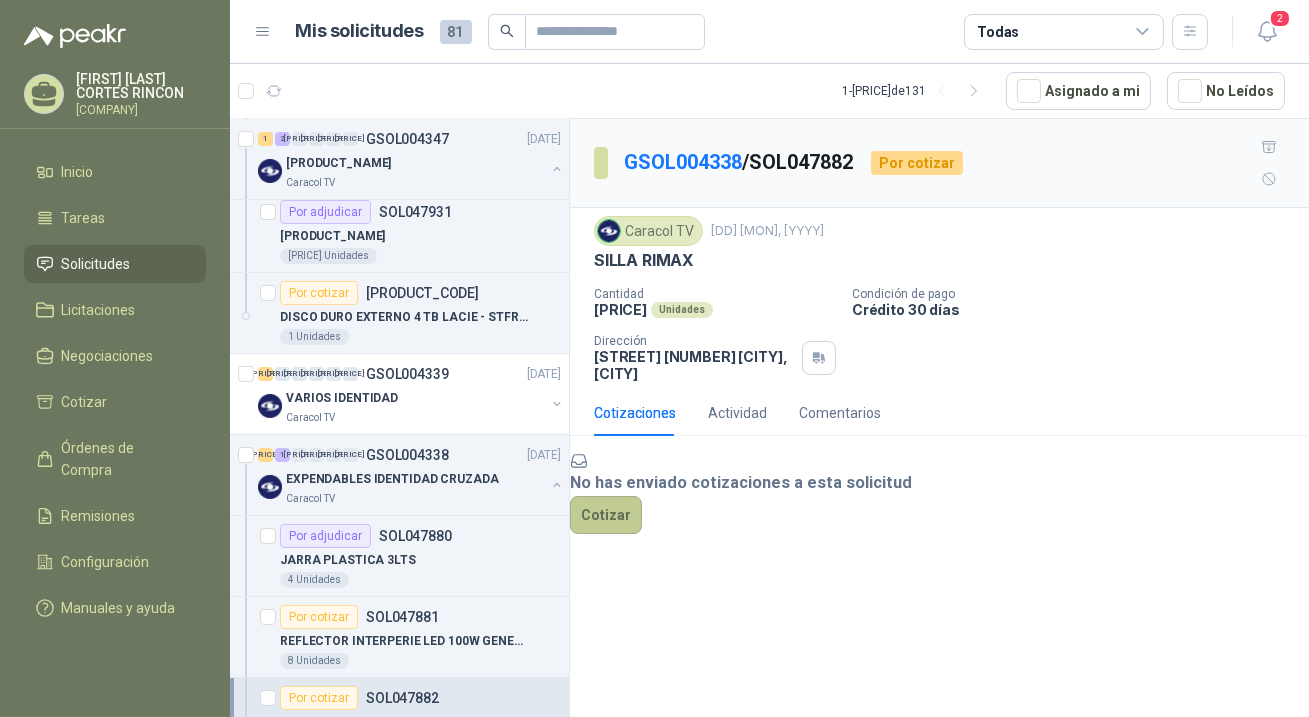 click on "Cotizar" at bounding box center [606, 515] 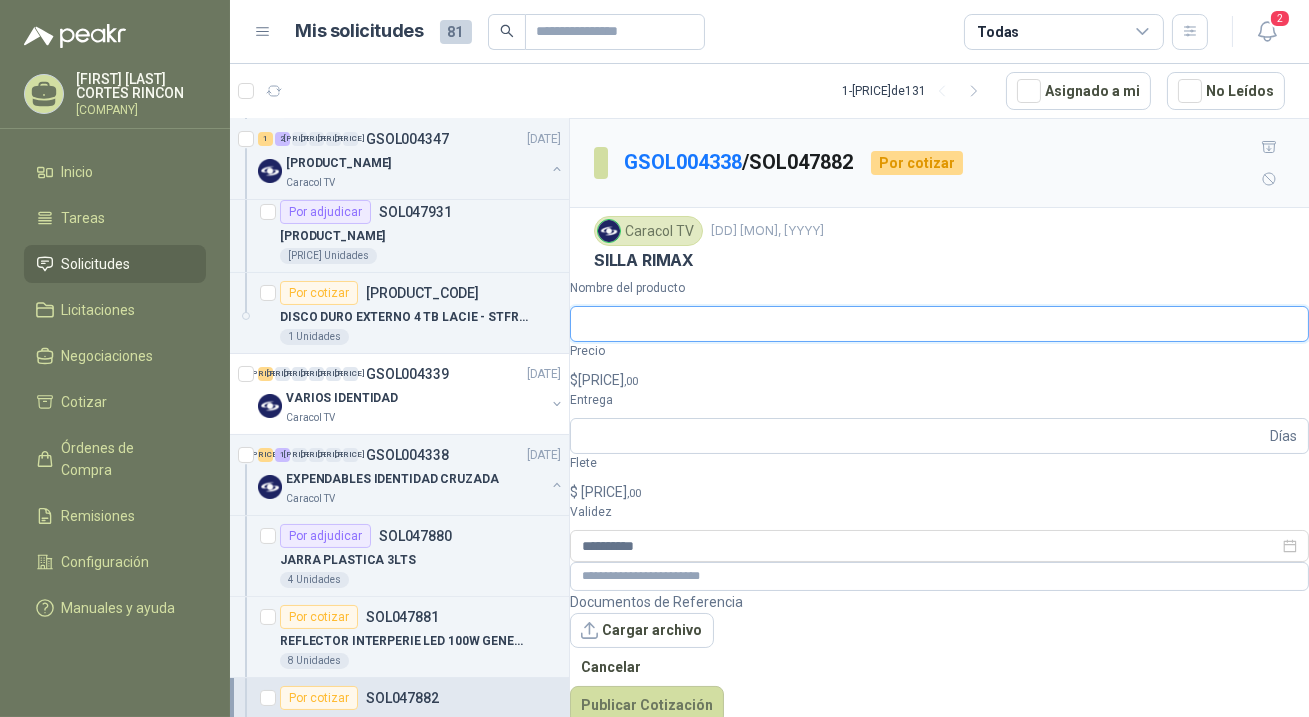 click on "Nombre del producto" at bounding box center [939, 324] 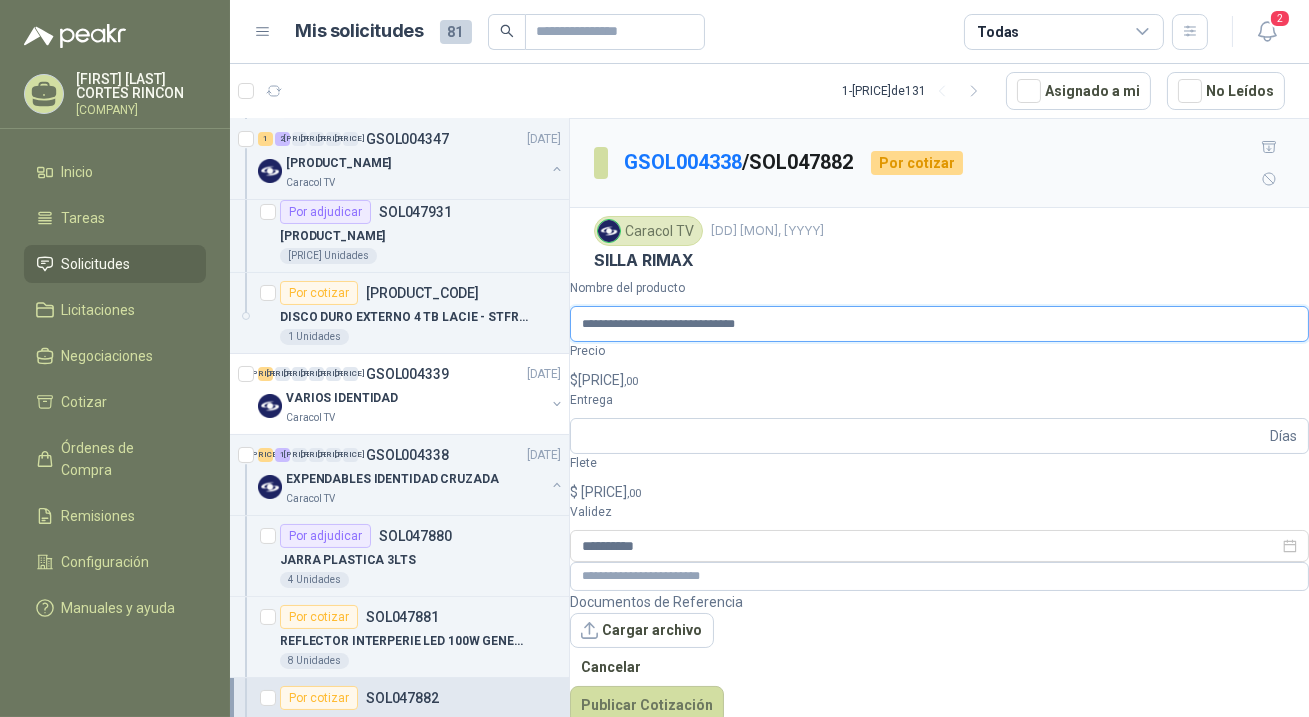 drag, startPoint x: 601, startPoint y: 495, endPoint x: 801, endPoint y: 492, distance: 200.02249 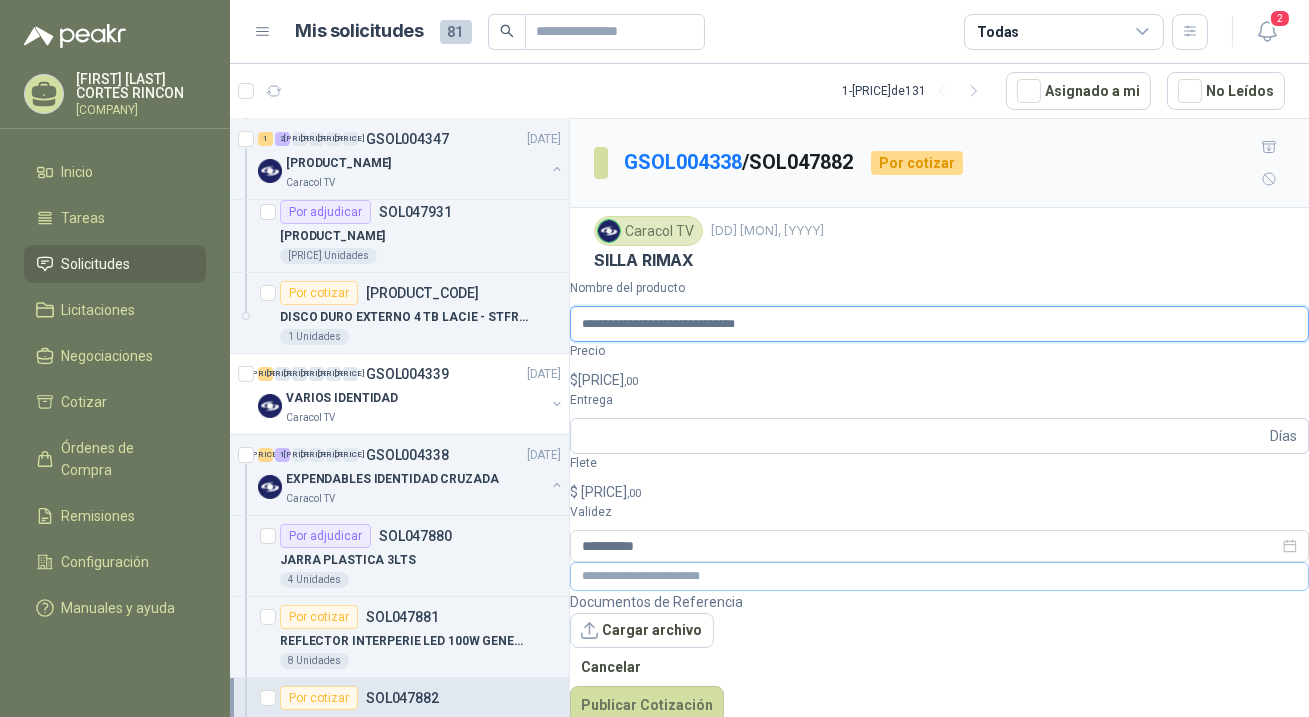 type on "**********" 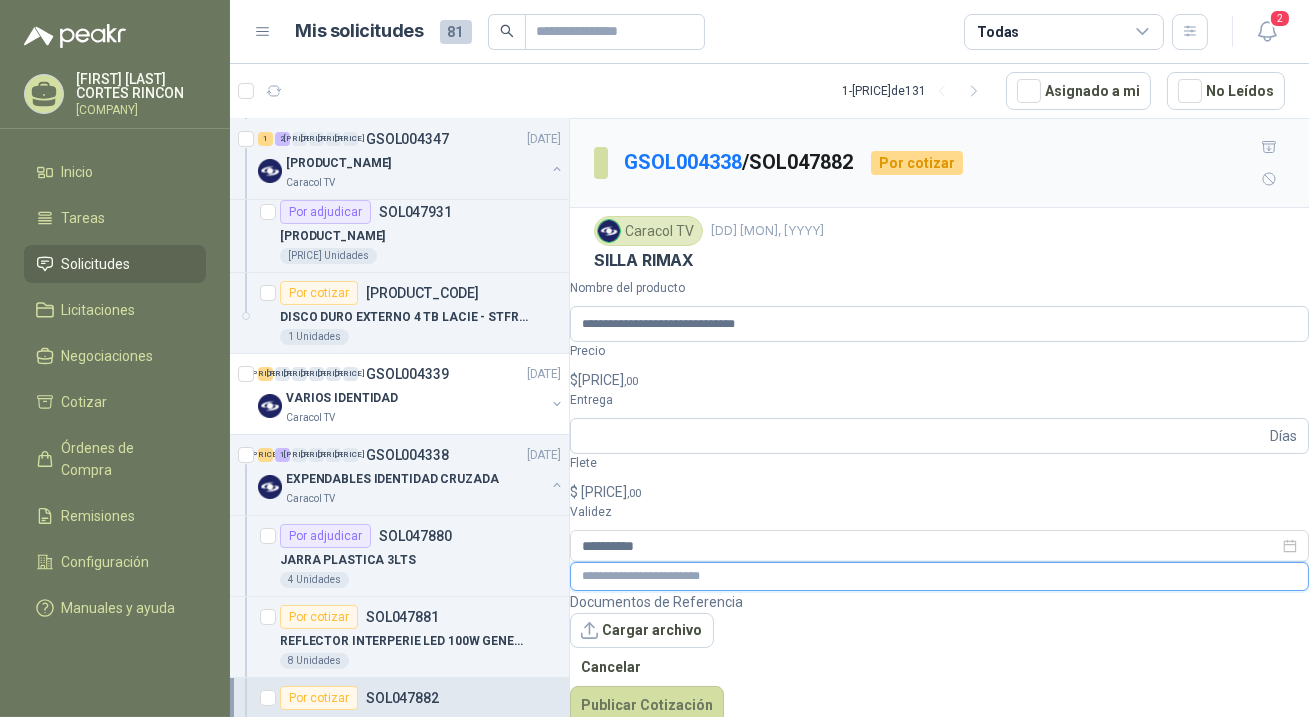 click at bounding box center (939, 576) 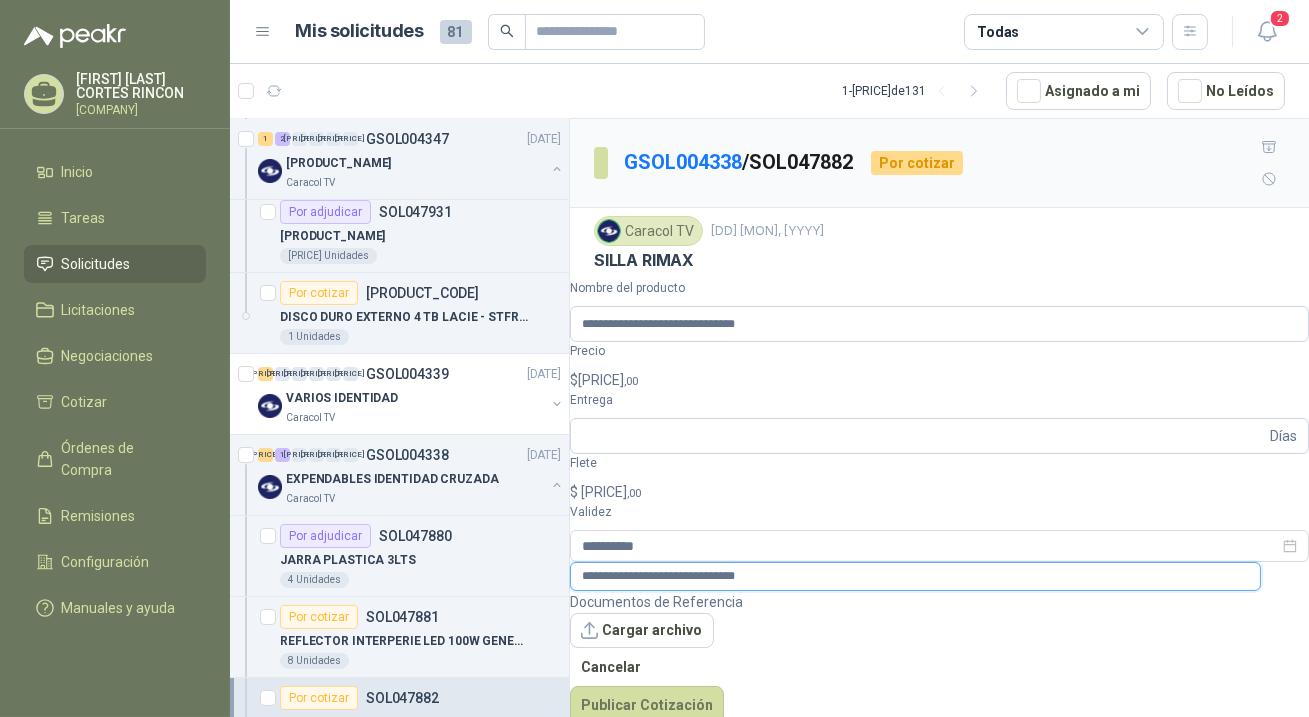 type on "**********" 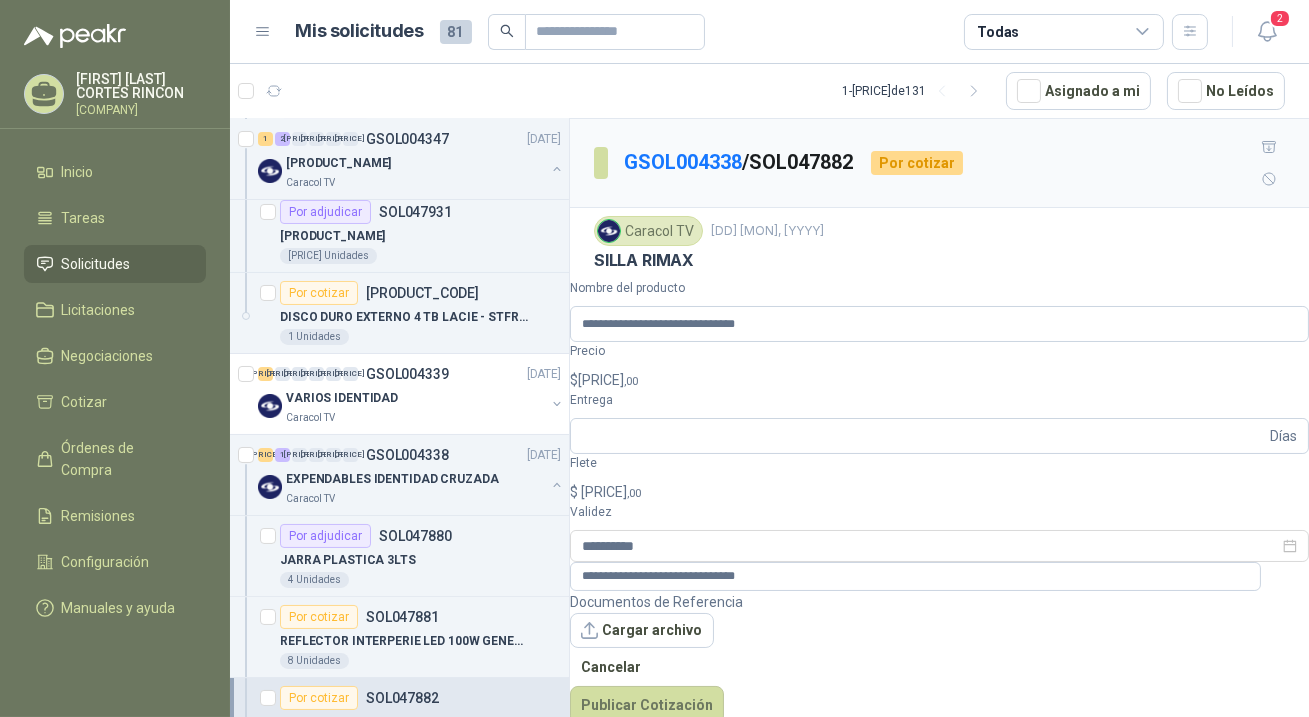 click on "0 ,00" at bounding box center (608, 380) 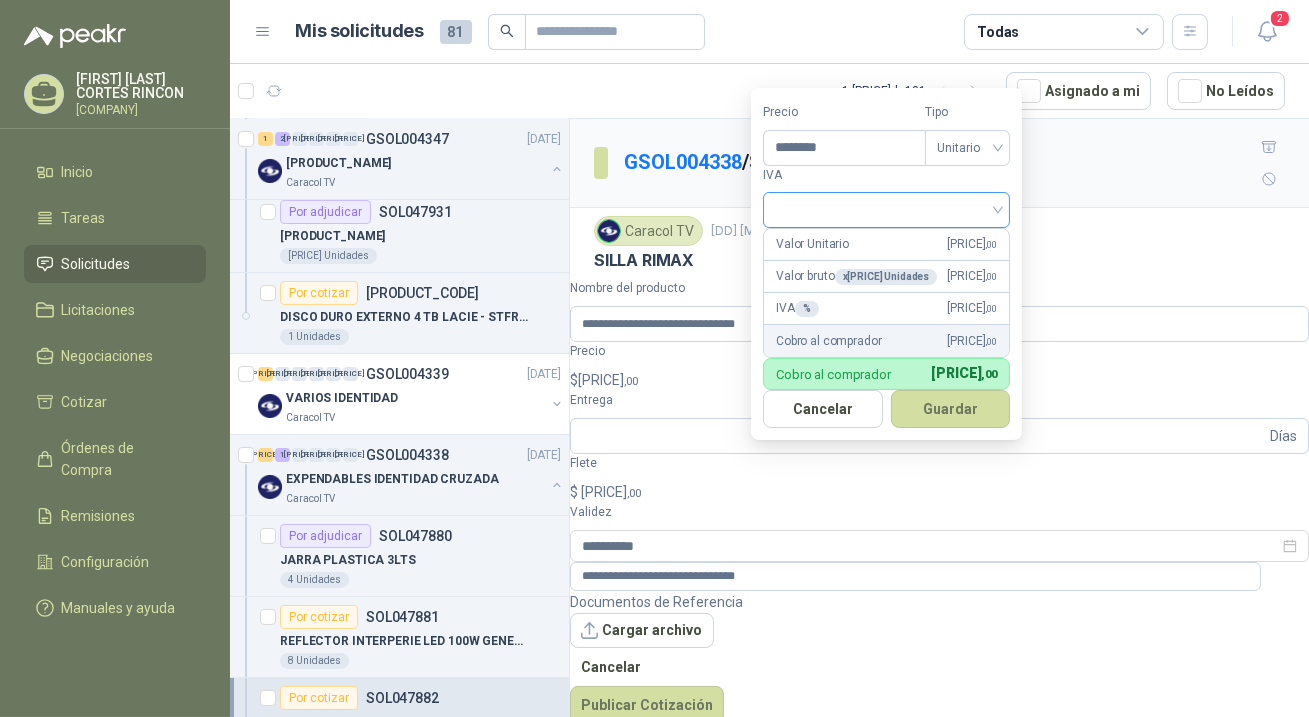 type on "********" 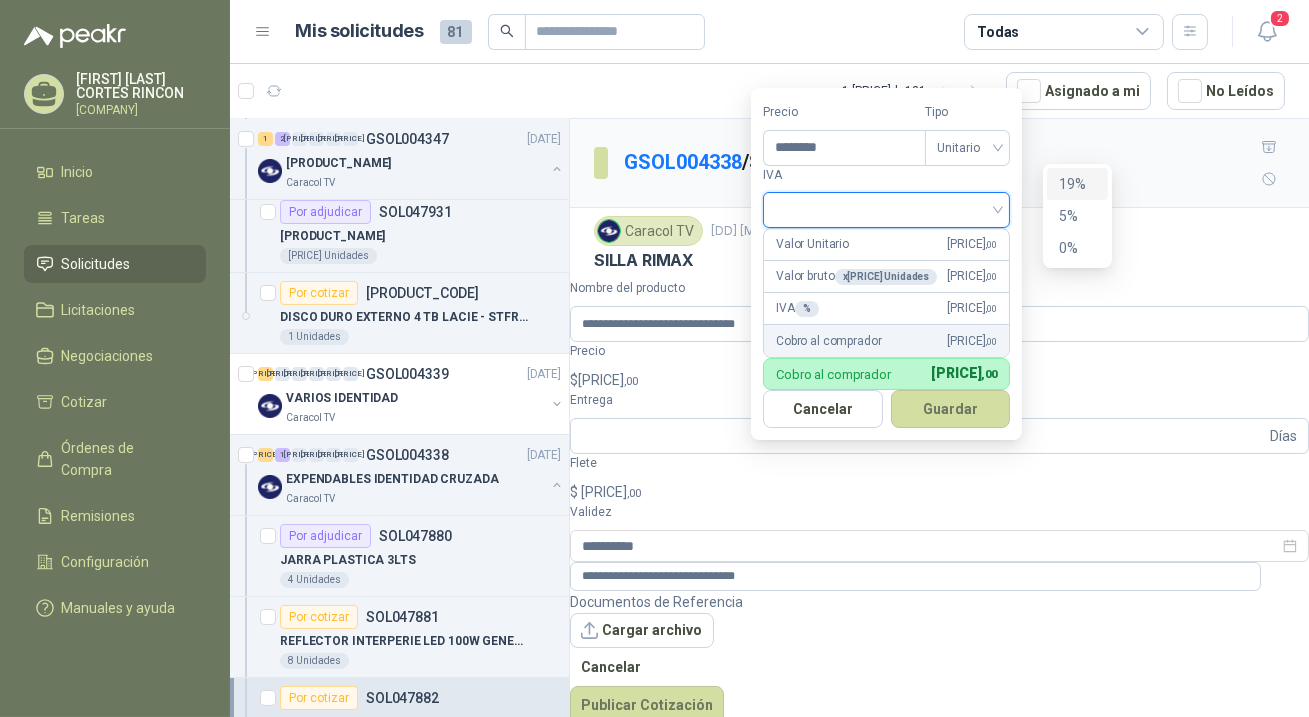 click on "19%" at bounding box center (1077, 184) 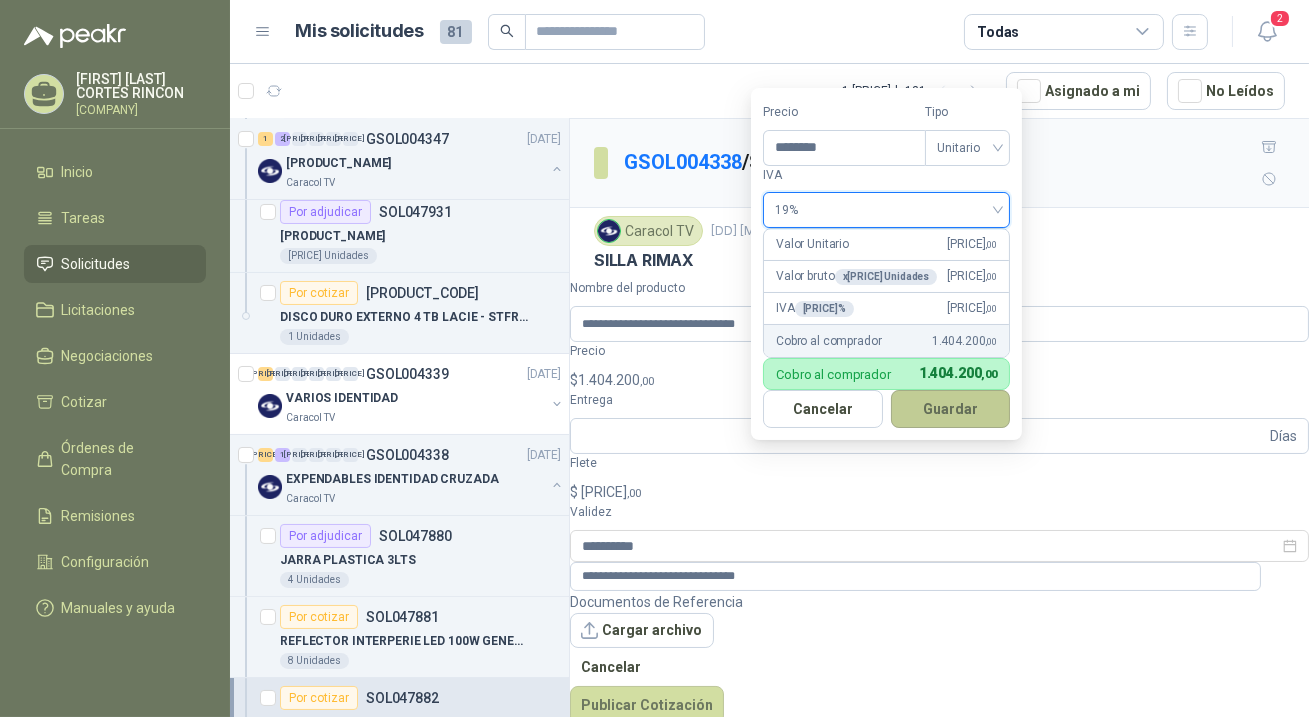 click on "Guardar" at bounding box center [951, 409] 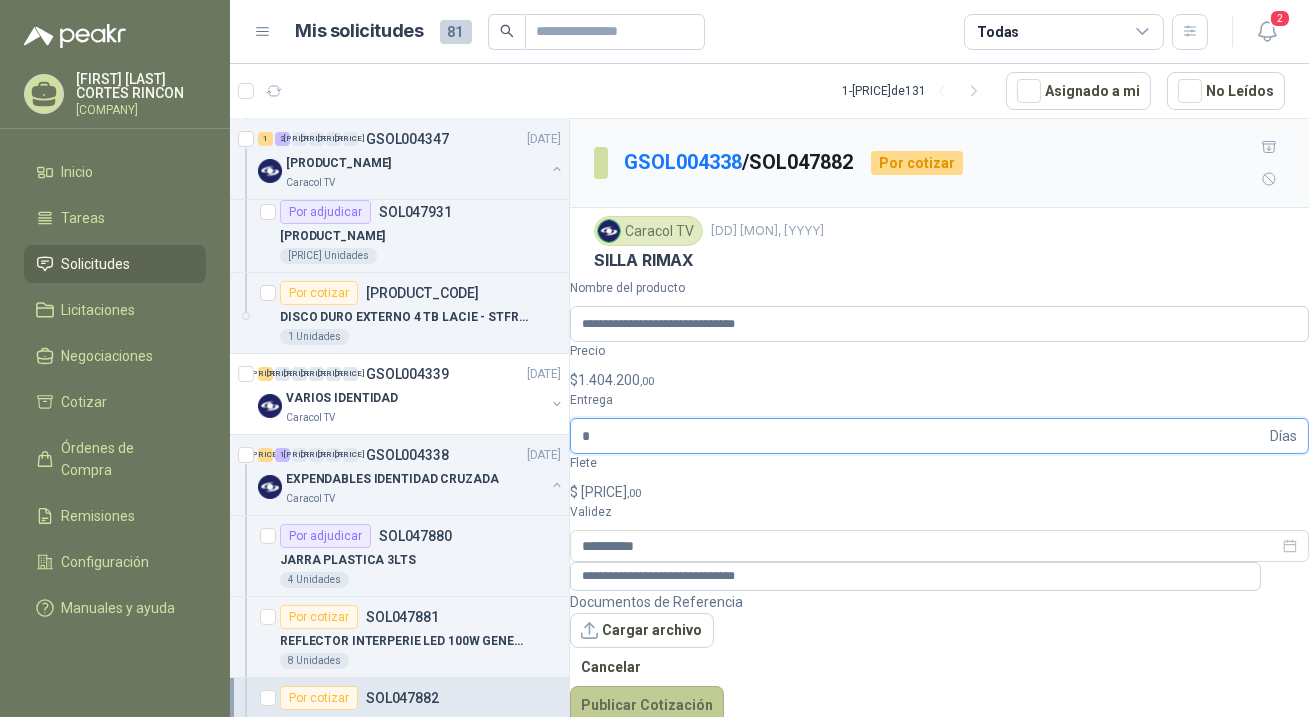 type on "*" 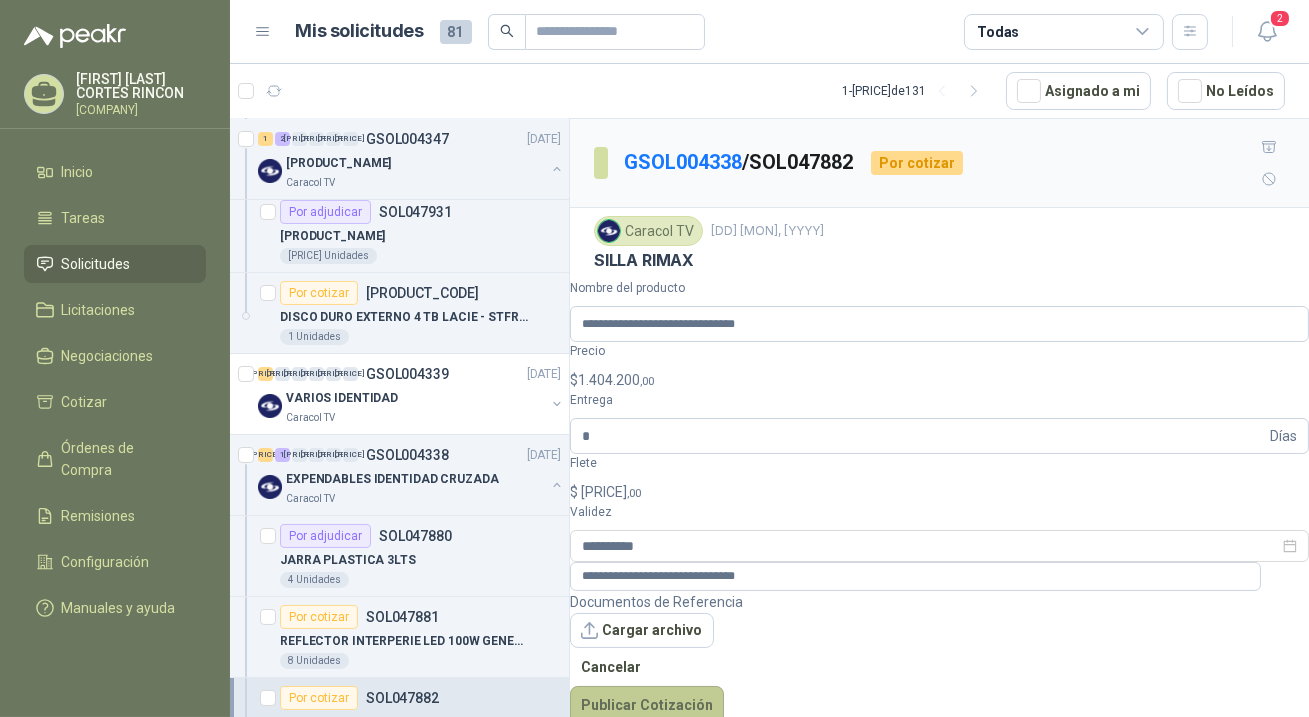 click on "Publicar Cotización" at bounding box center (647, 705) 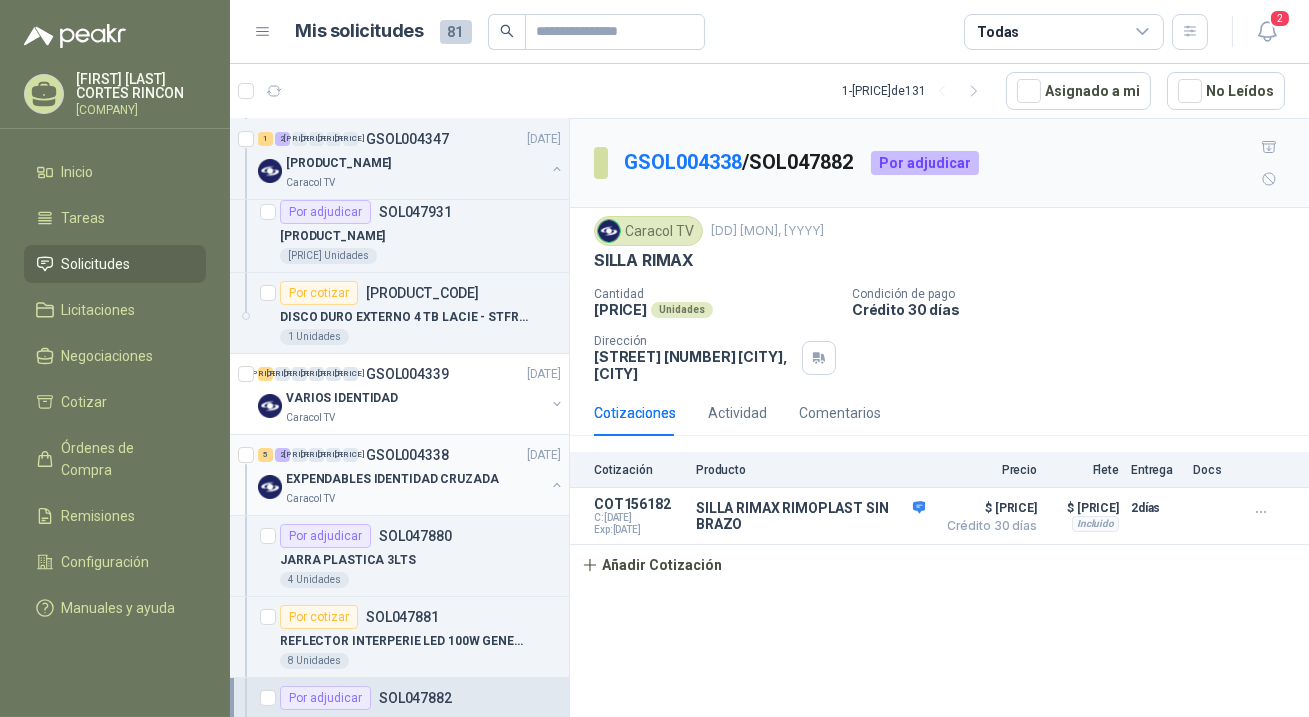 click on "EXPENDABLES  IDENTIDAD CRUZADA" at bounding box center (392, 479) 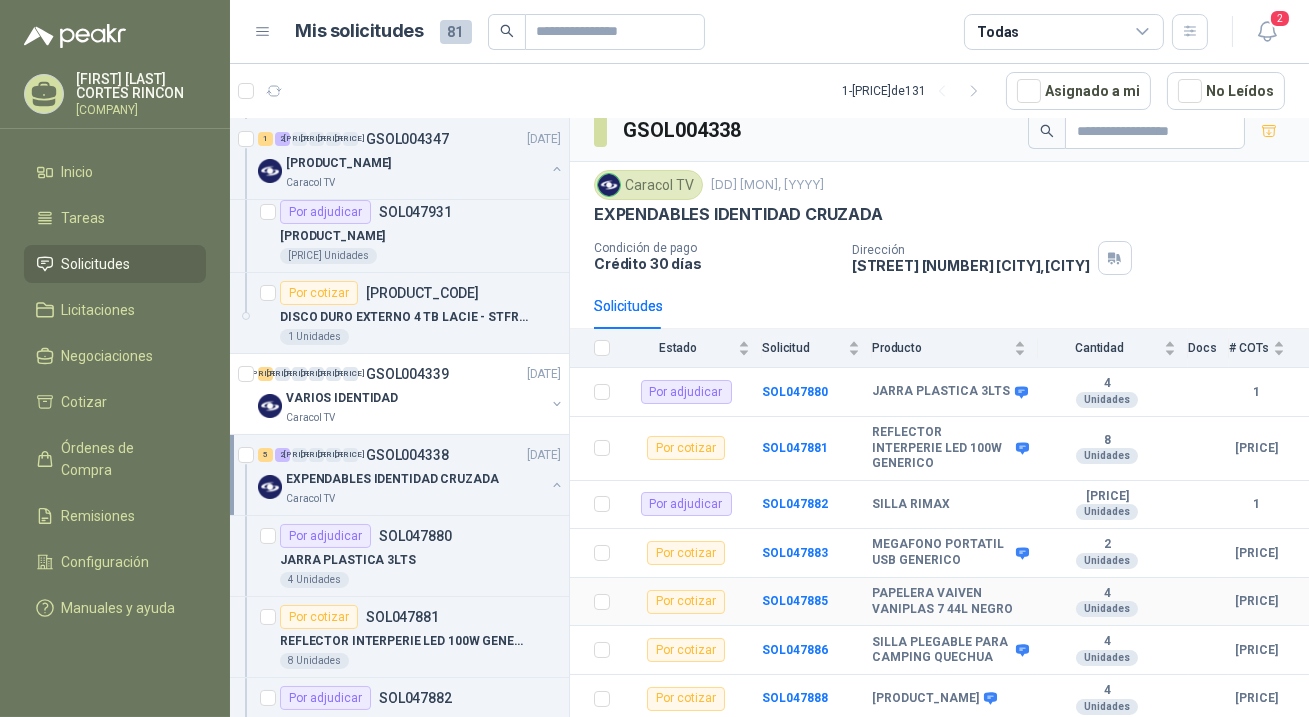 scroll, scrollTop: 48, scrollLeft: 0, axis: vertical 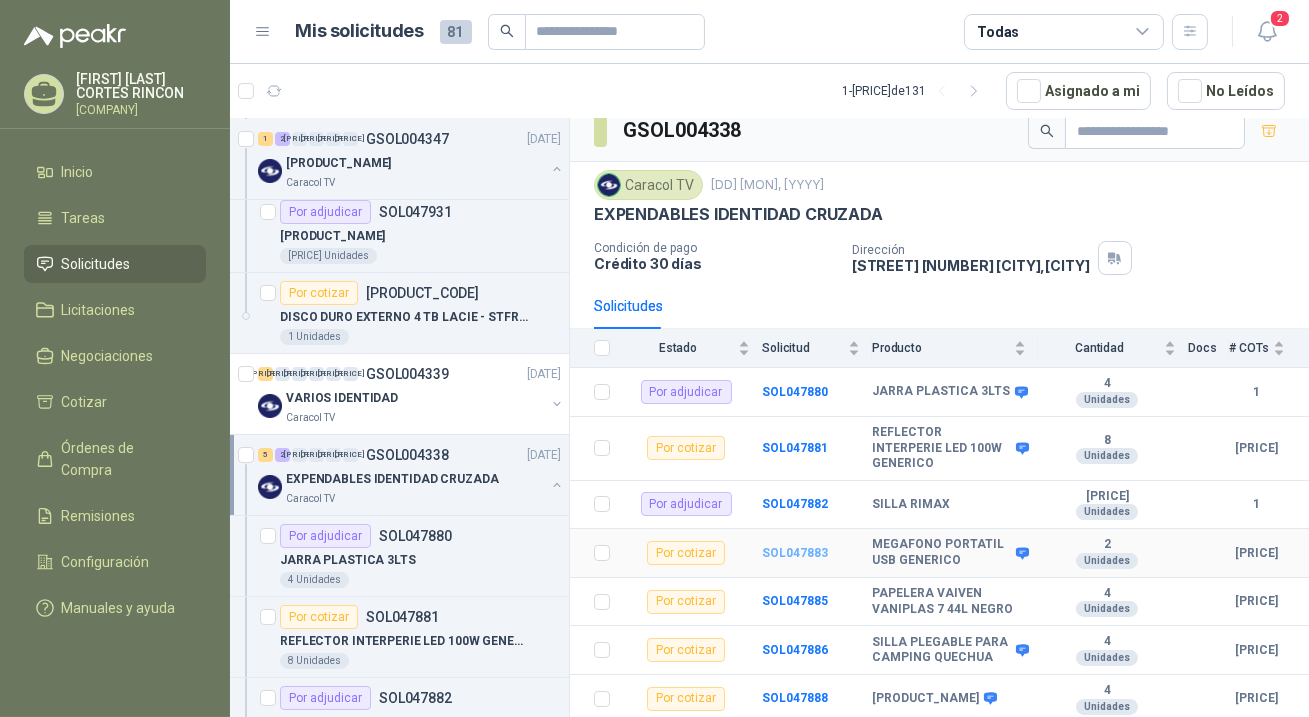 click on "SOL047883" at bounding box center (795, 553) 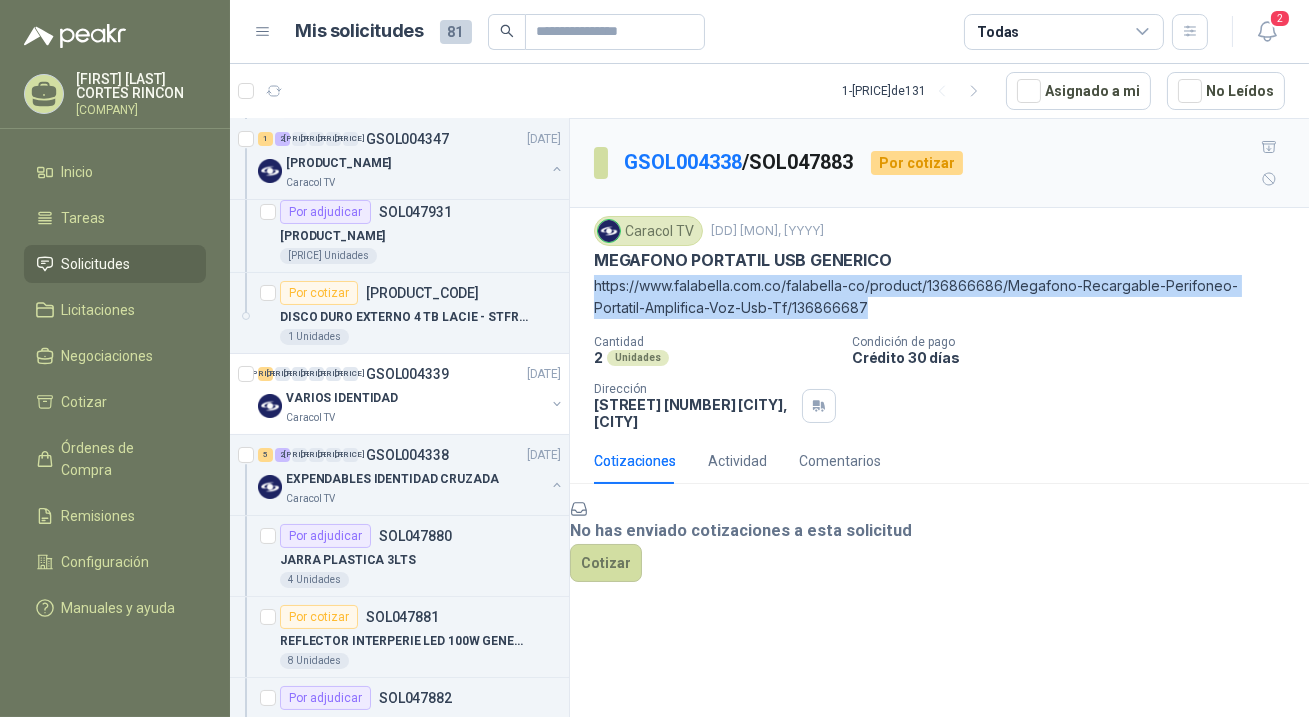 drag, startPoint x: 593, startPoint y: 252, endPoint x: 806, endPoint y: 279, distance: 214.70445 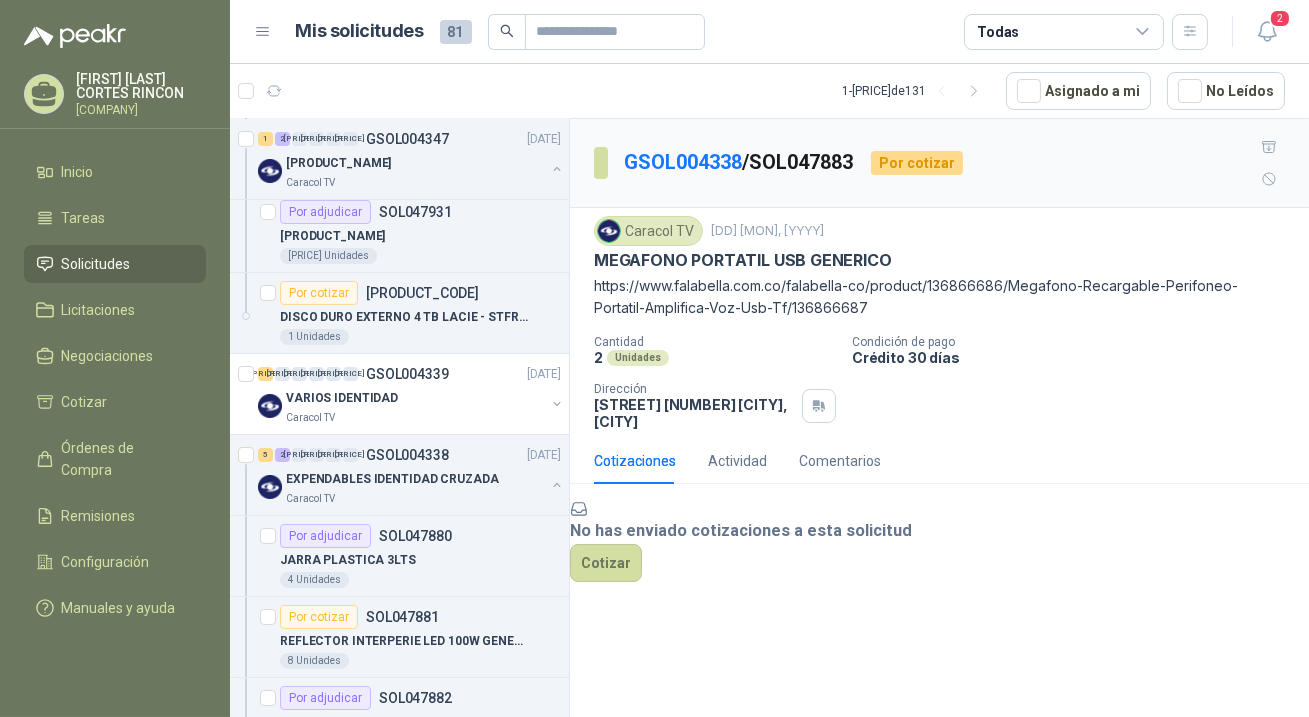 click on "2   Unidades" at bounding box center [715, 357] 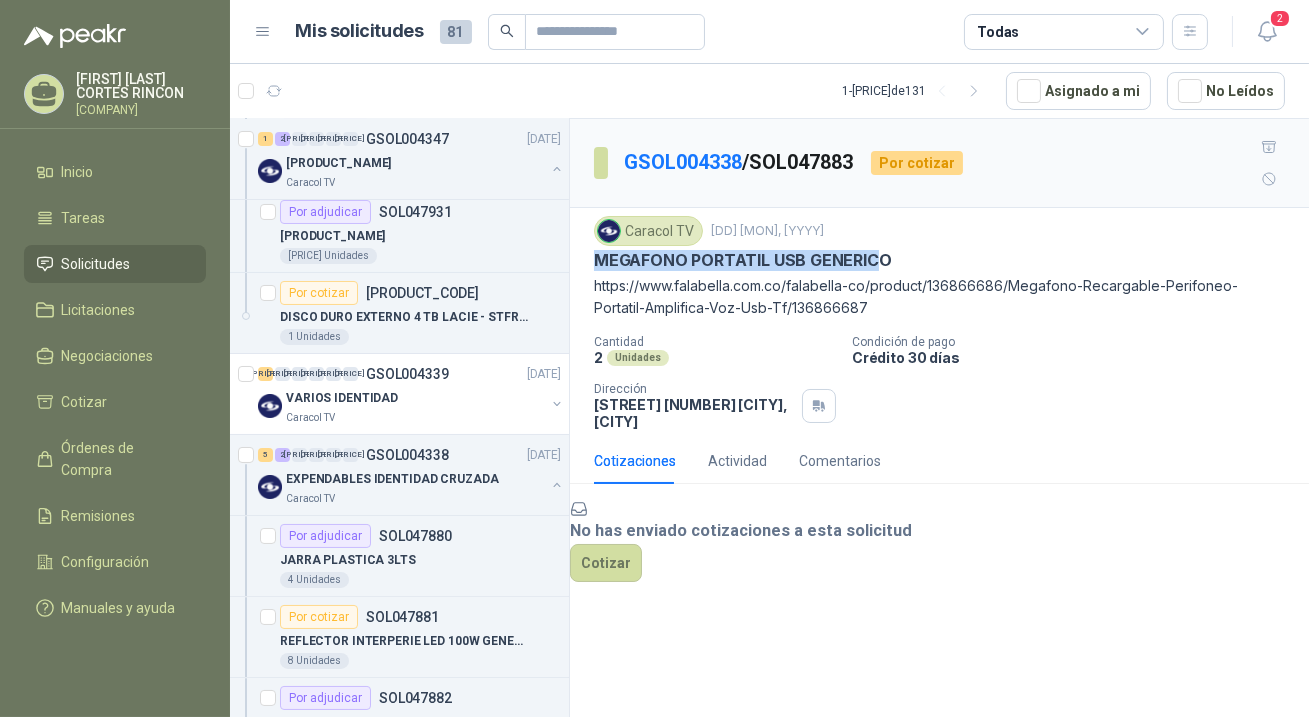 drag, startPoint x: 593, startPoint y: 227, endPoint x: 876, endPoint y: 239, distance: 283.2543 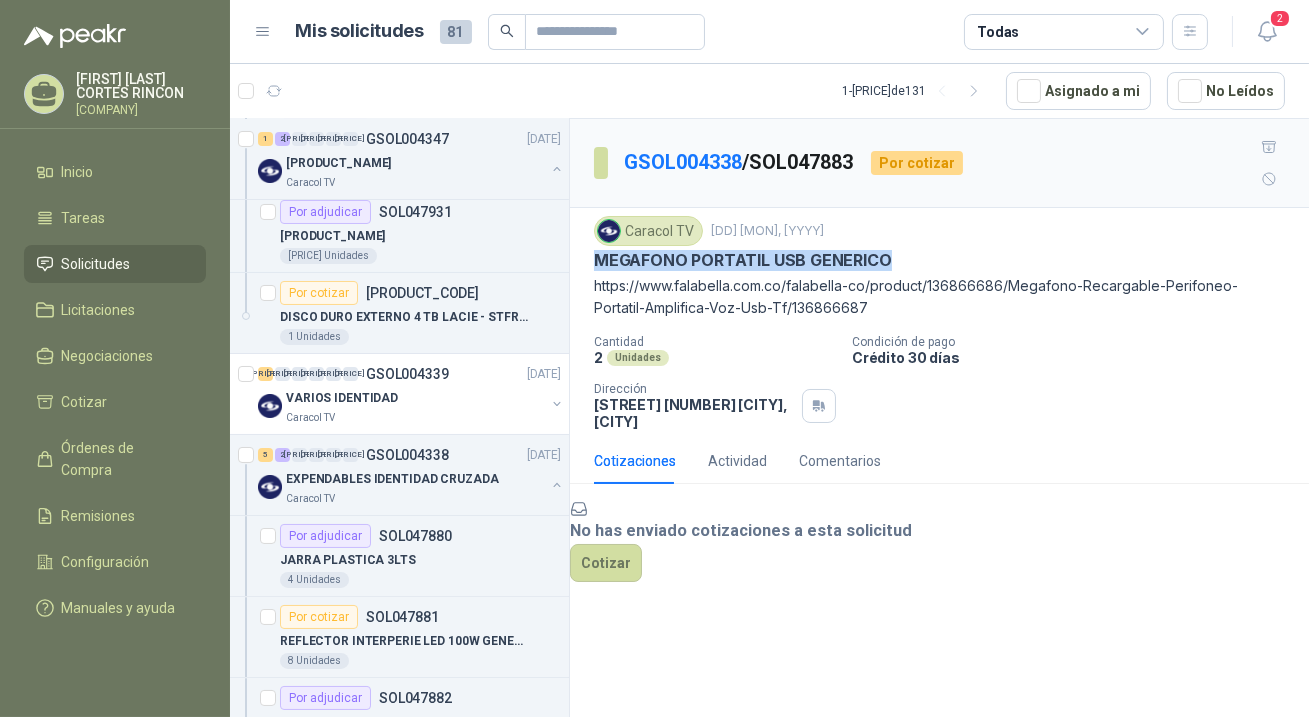 drag, startPoint x: 595, startPoint y: 229, endPoint x: 889, endPoint y: 238, distance: 294.13773 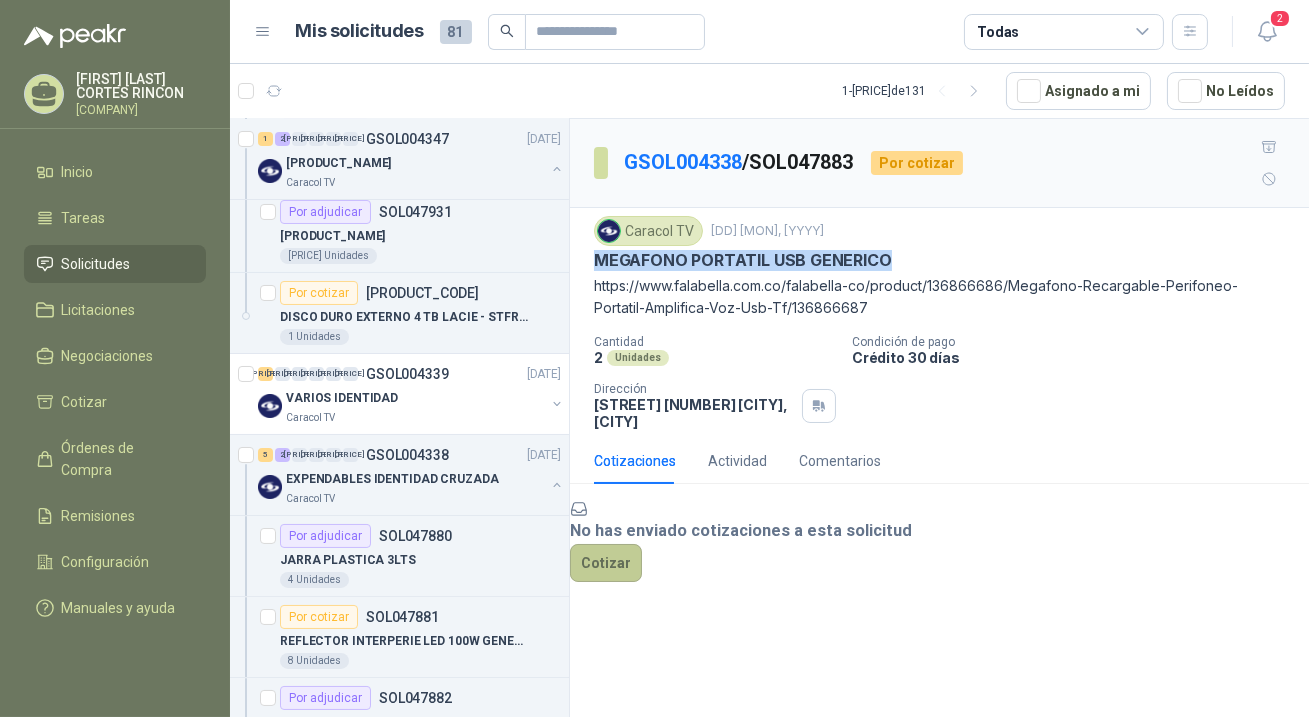 click on "Cotizar" at bounding box center (606, 563) 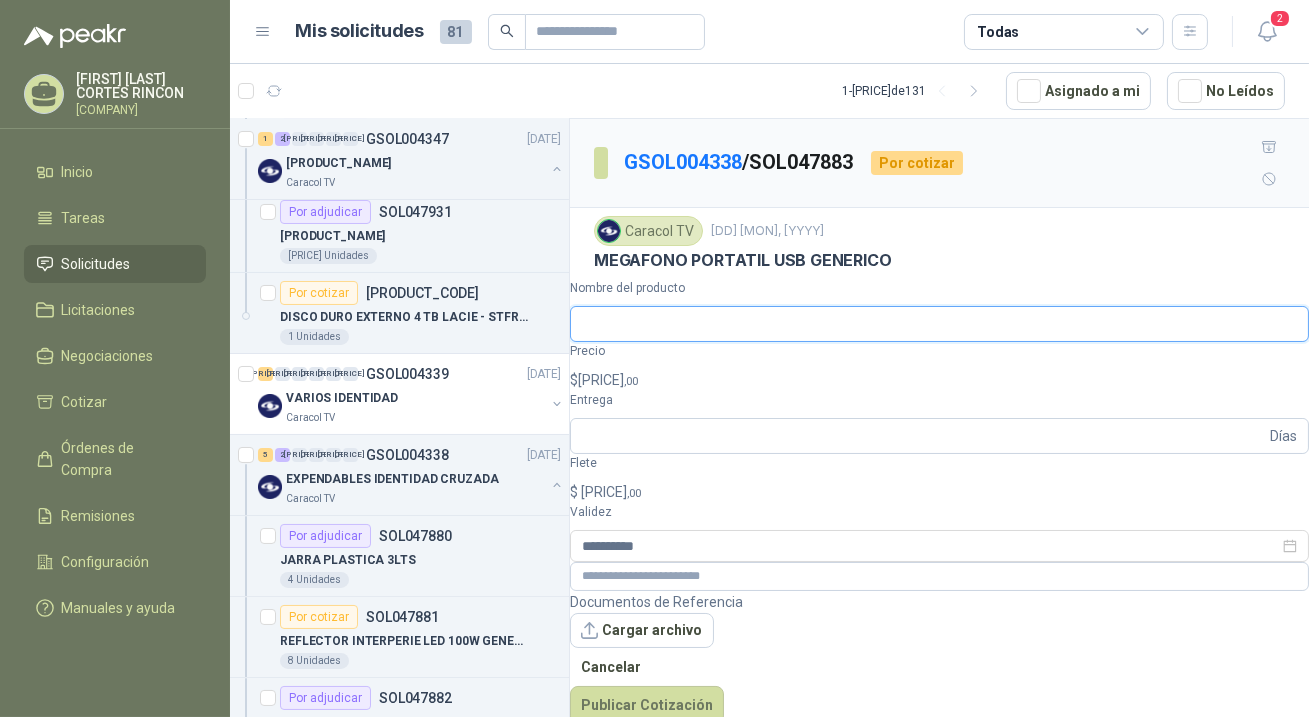 click on "Nombre del producto" at bounding box center [939, 324] 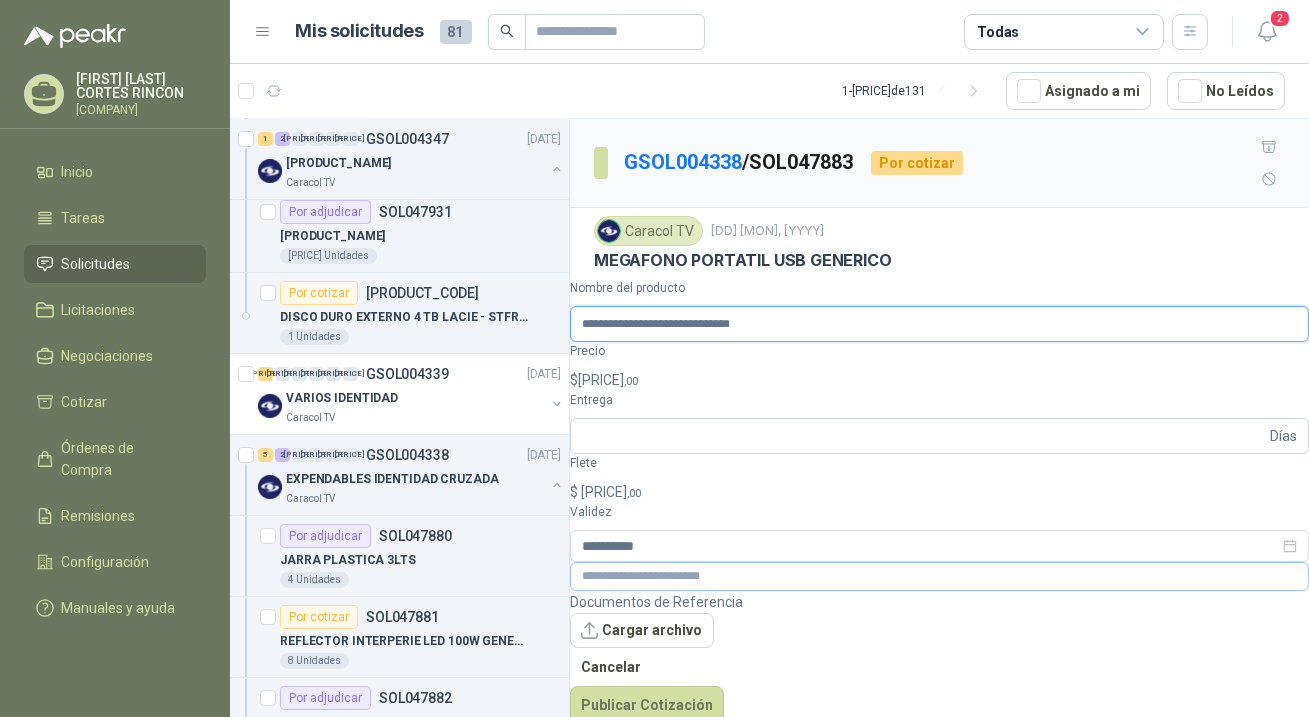 type on "[PRODUCT_CODE]" 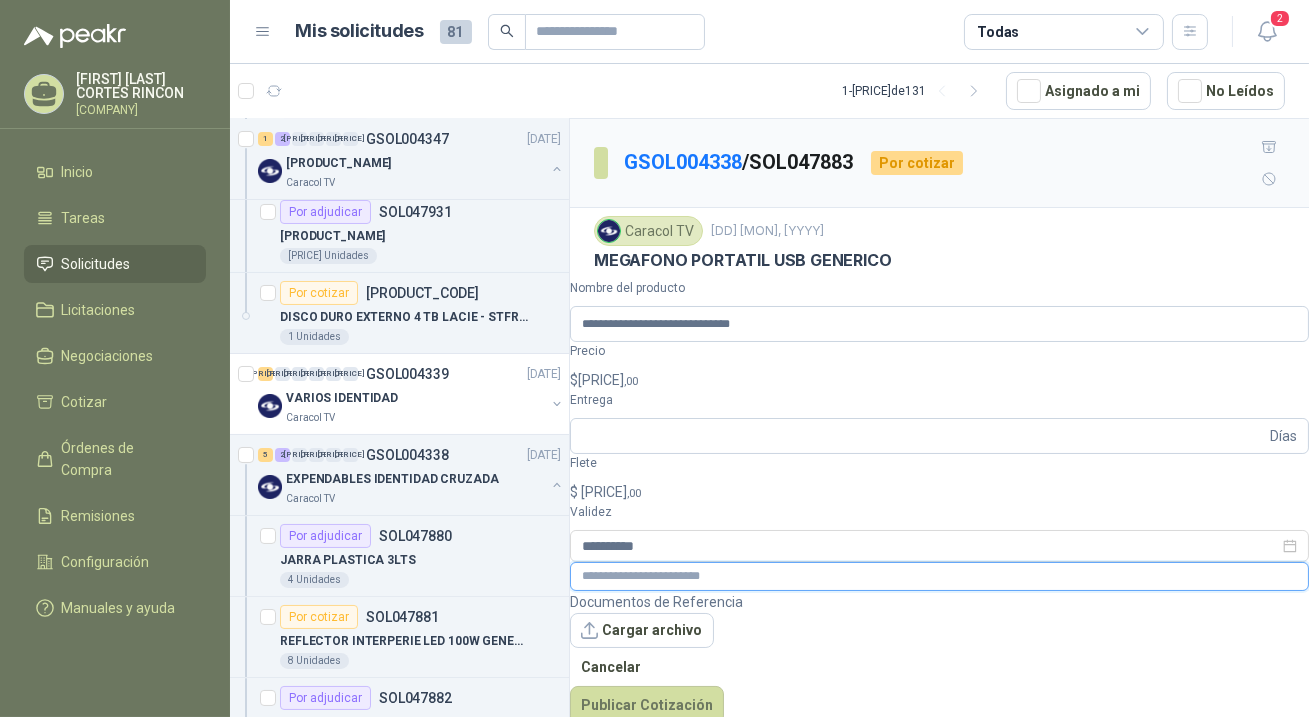click at bounding box center [939, 576] 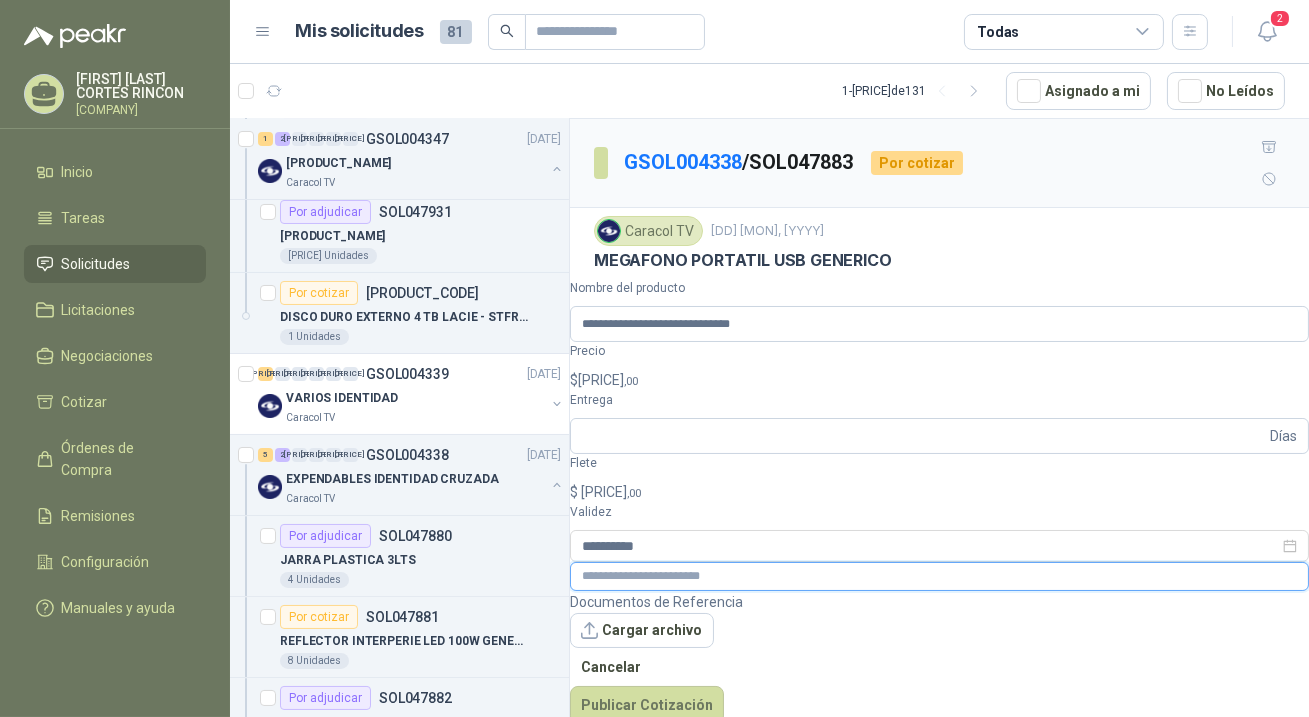 paste on "[PRODUCT_CODE]" 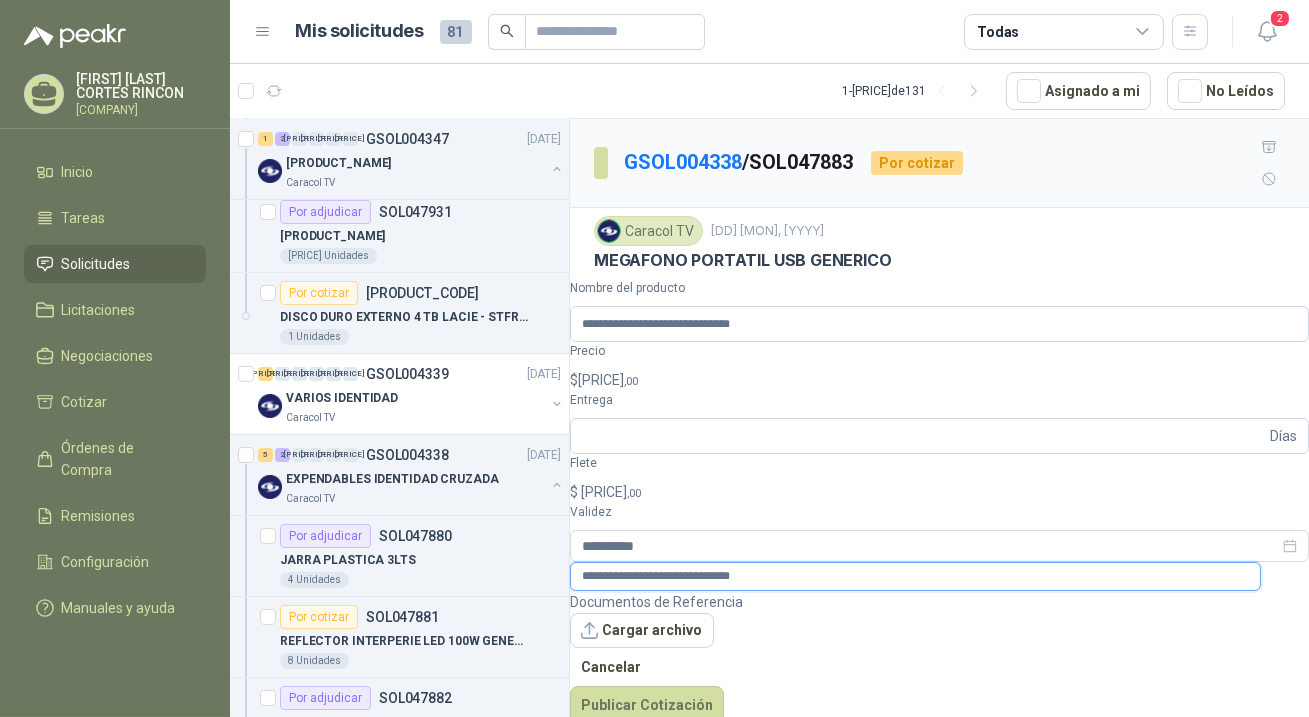 type on "[PRODUCT_CODE]" 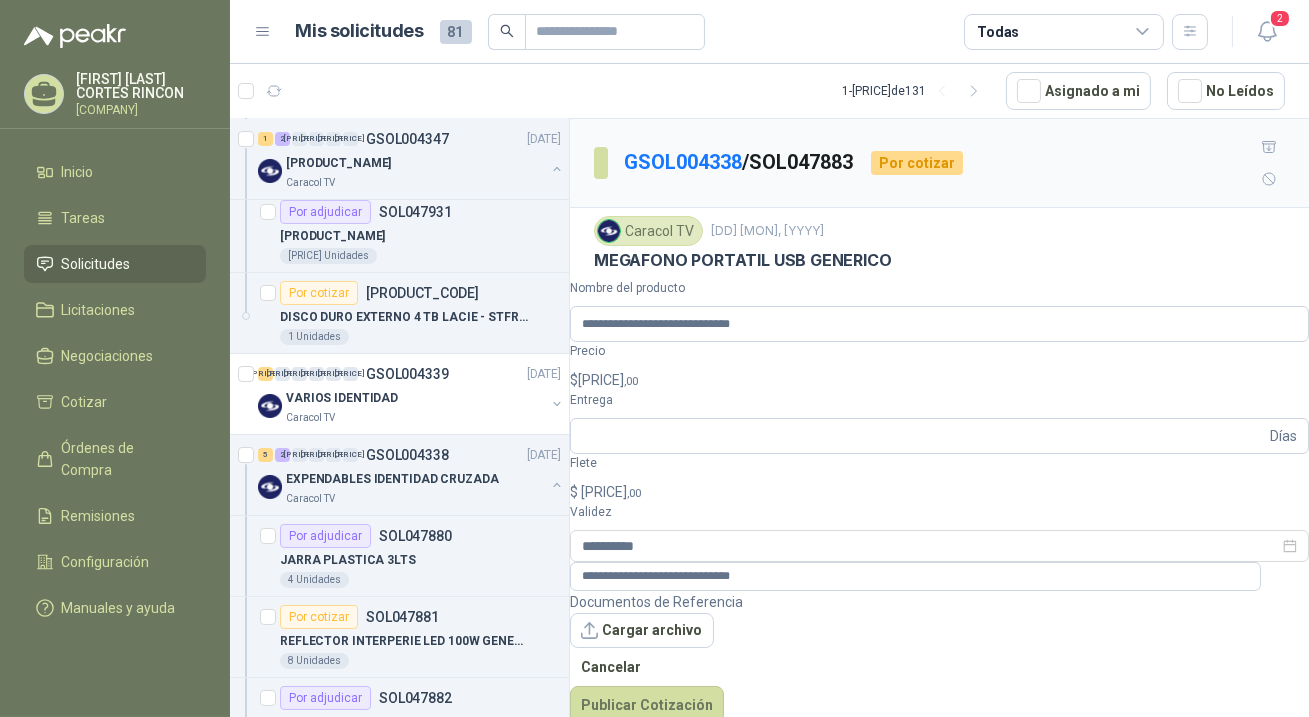 click on ",00" at bounding box center (631, 381) 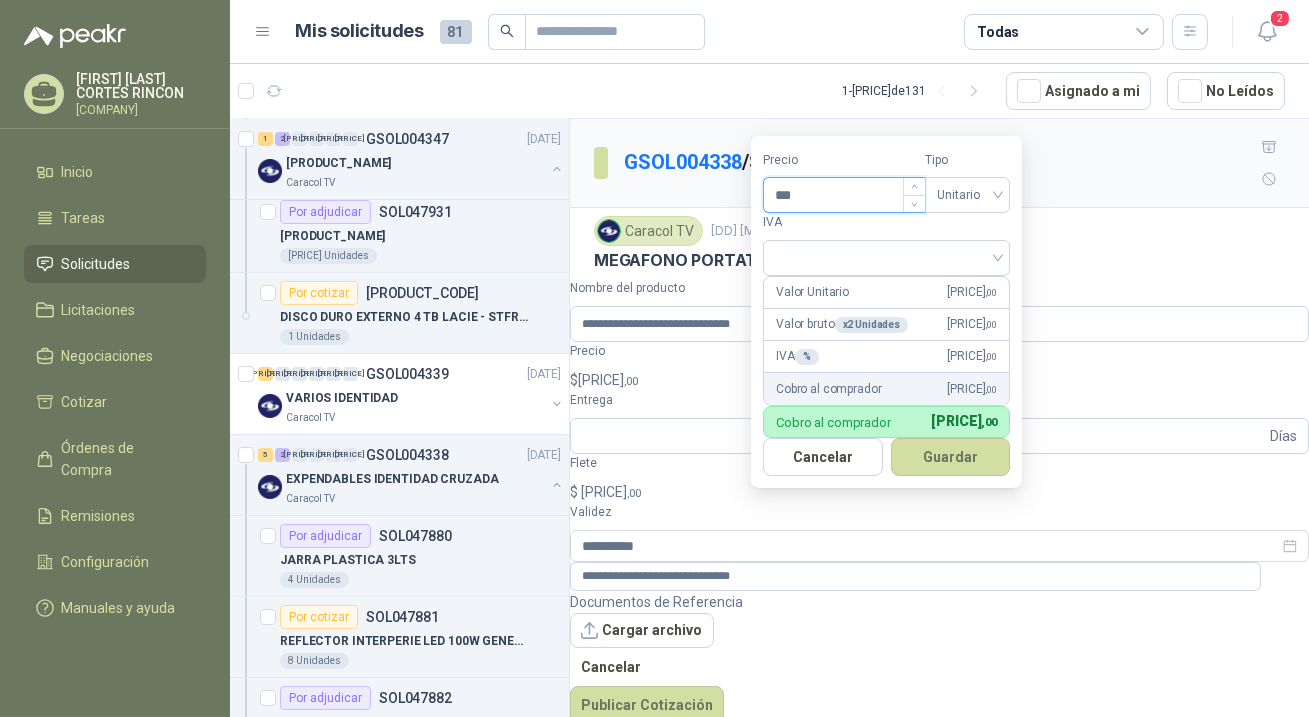 click on "***" at bounding box center (844, 195) 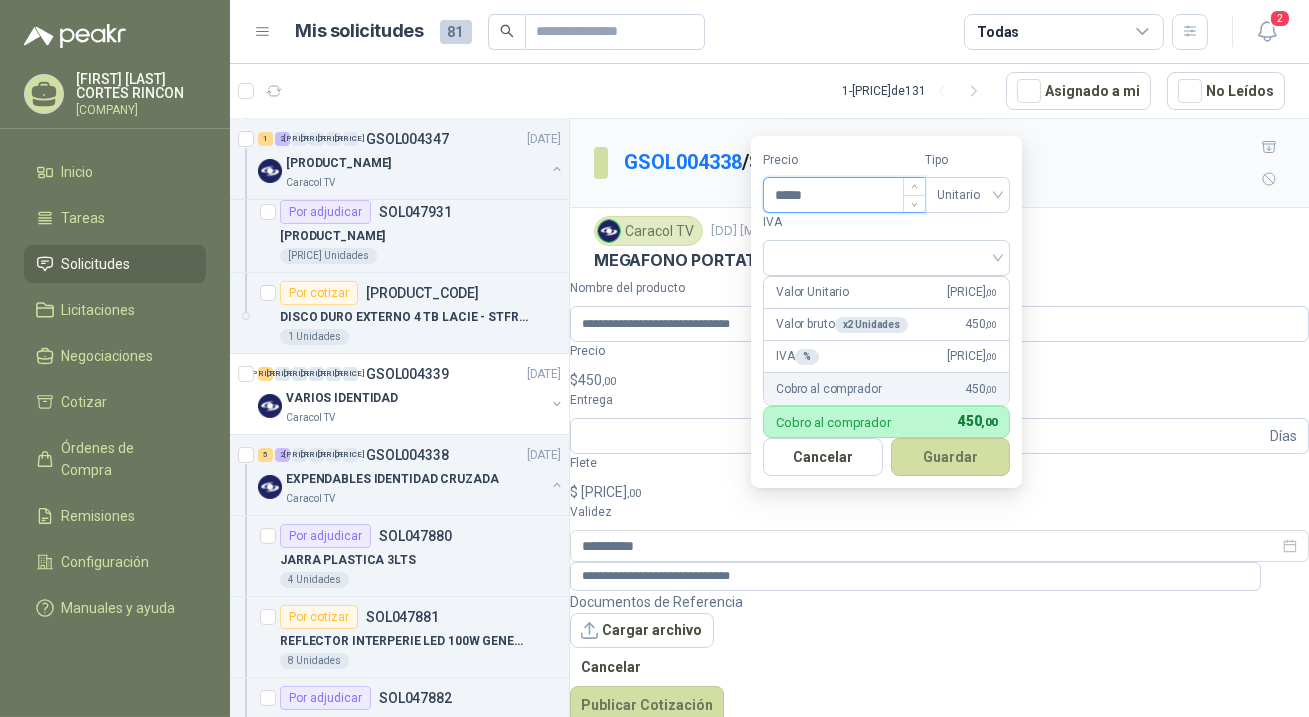 click on "*****" at bounding box center [844, 195] 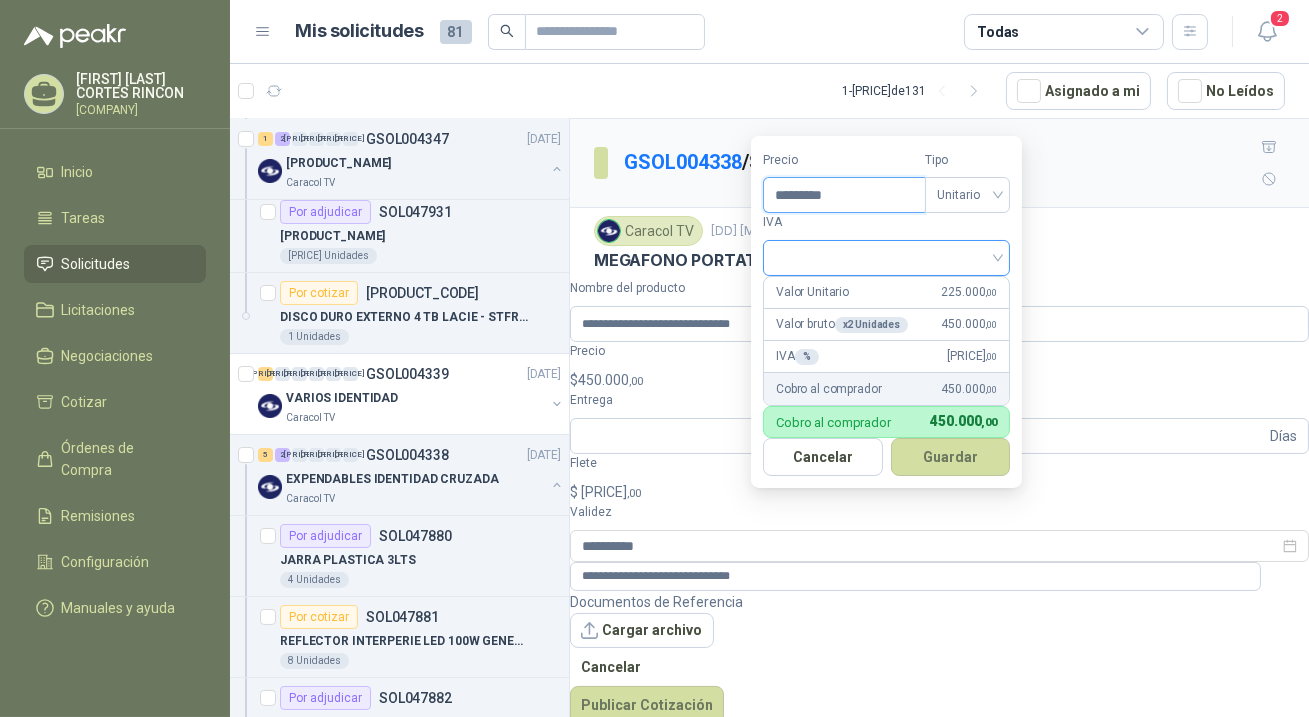 type on "*********" 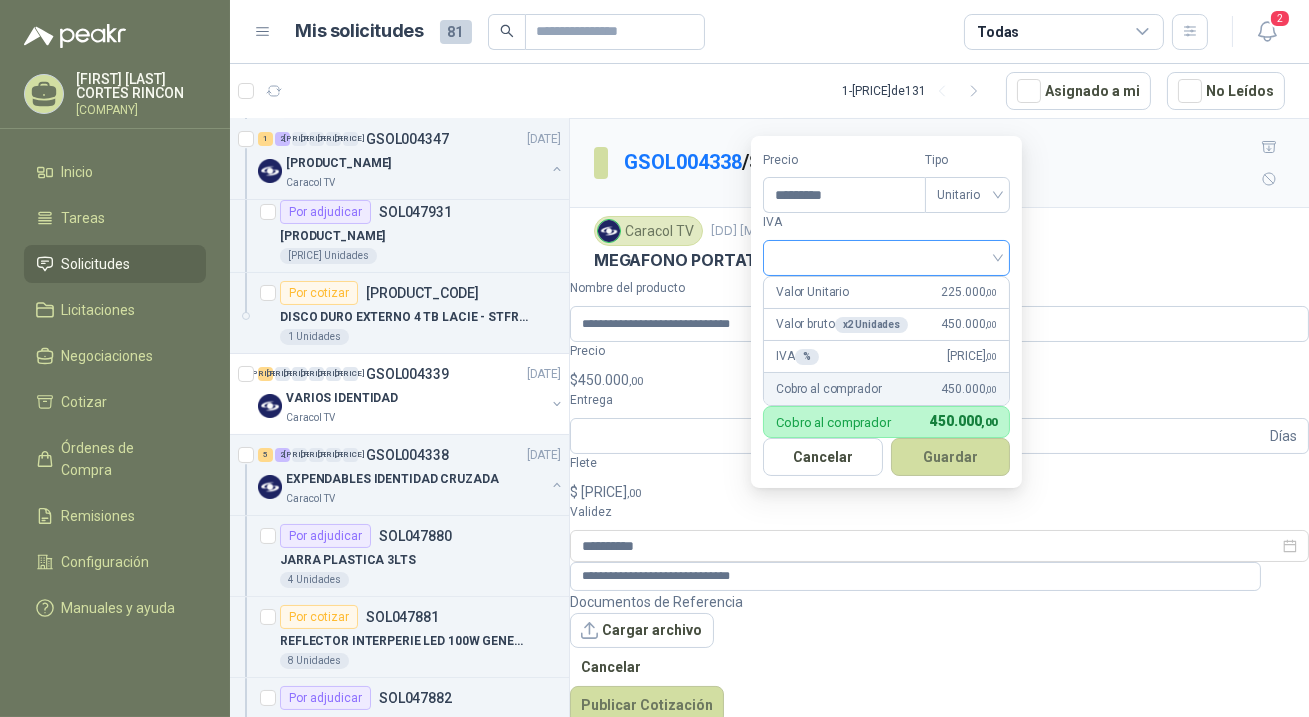click at bounding box center (886, 256) 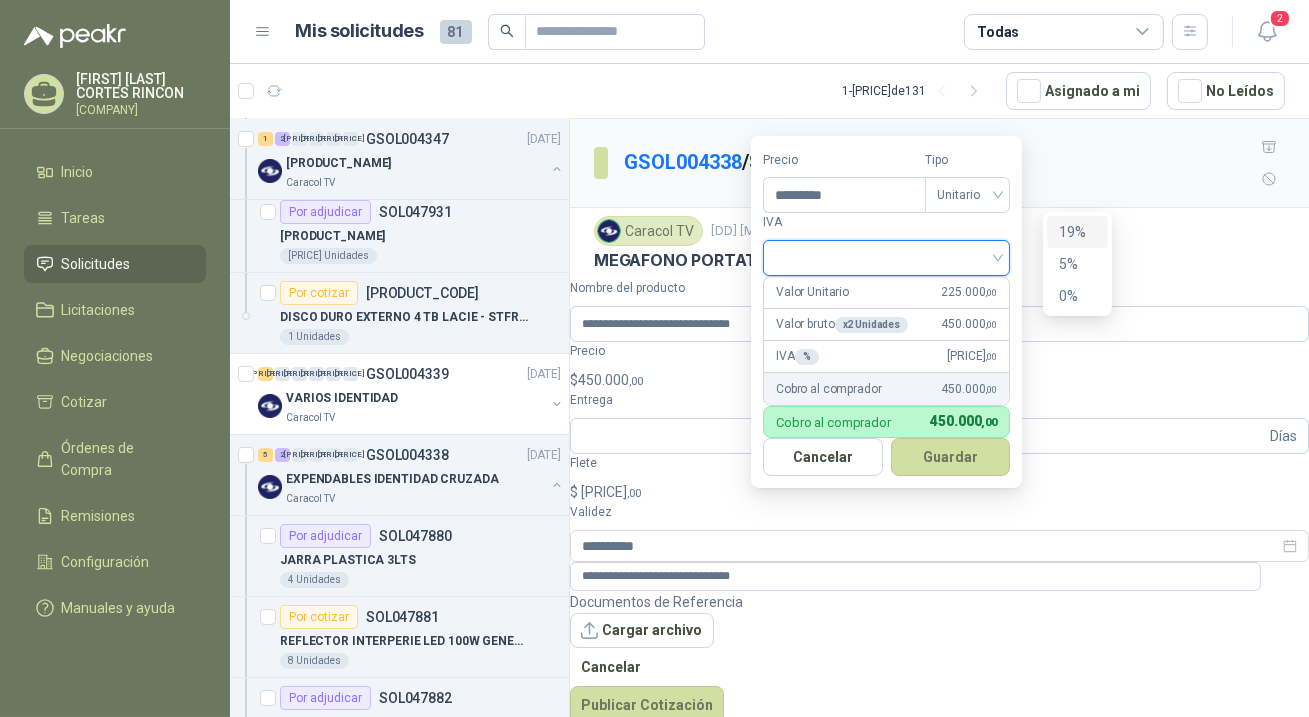 click on "19%" at bounding box center [1077, 232] 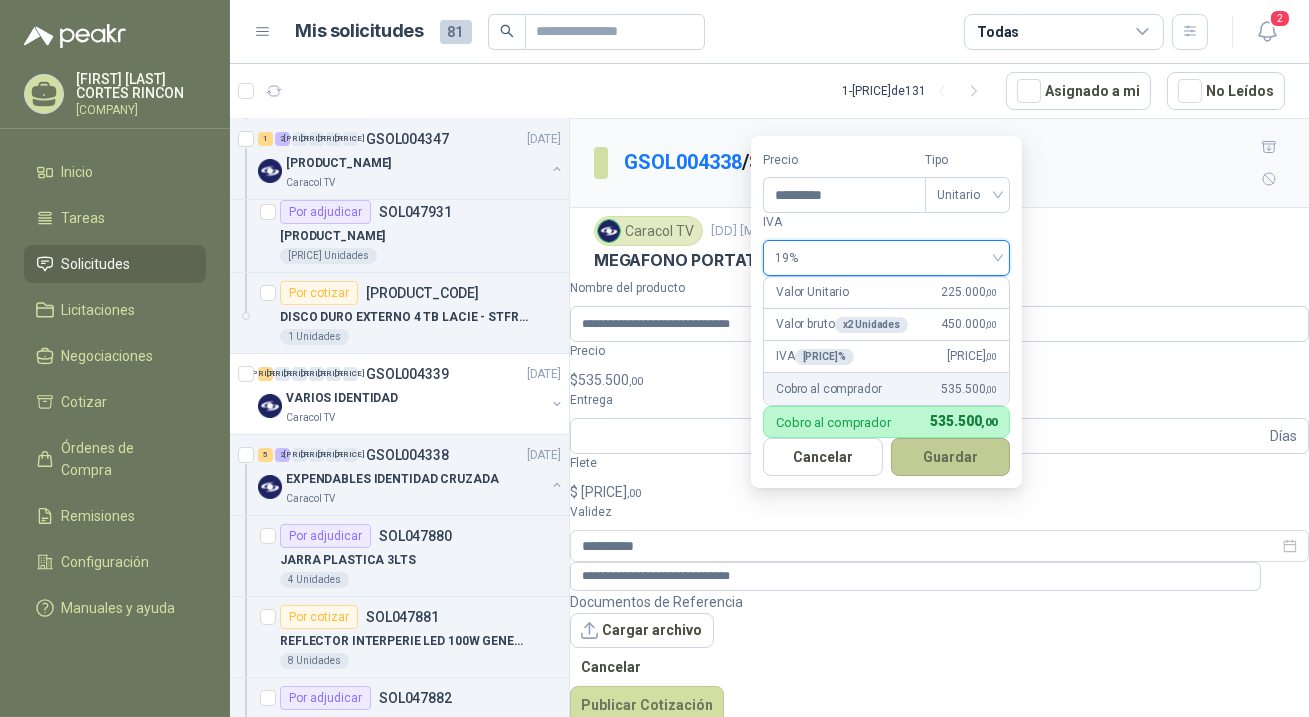 click on "Guardar" at bounding box center [951, 457] 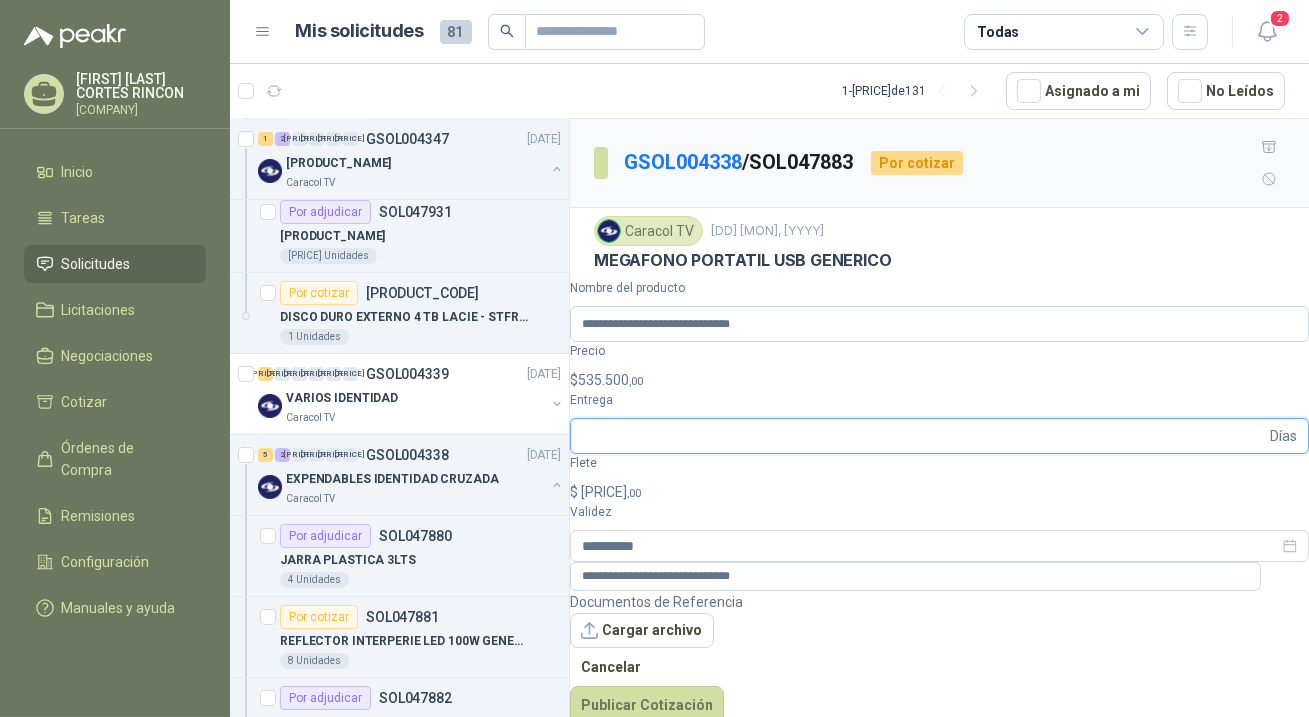 click on "Entrega" at bounding box center (924, 436) 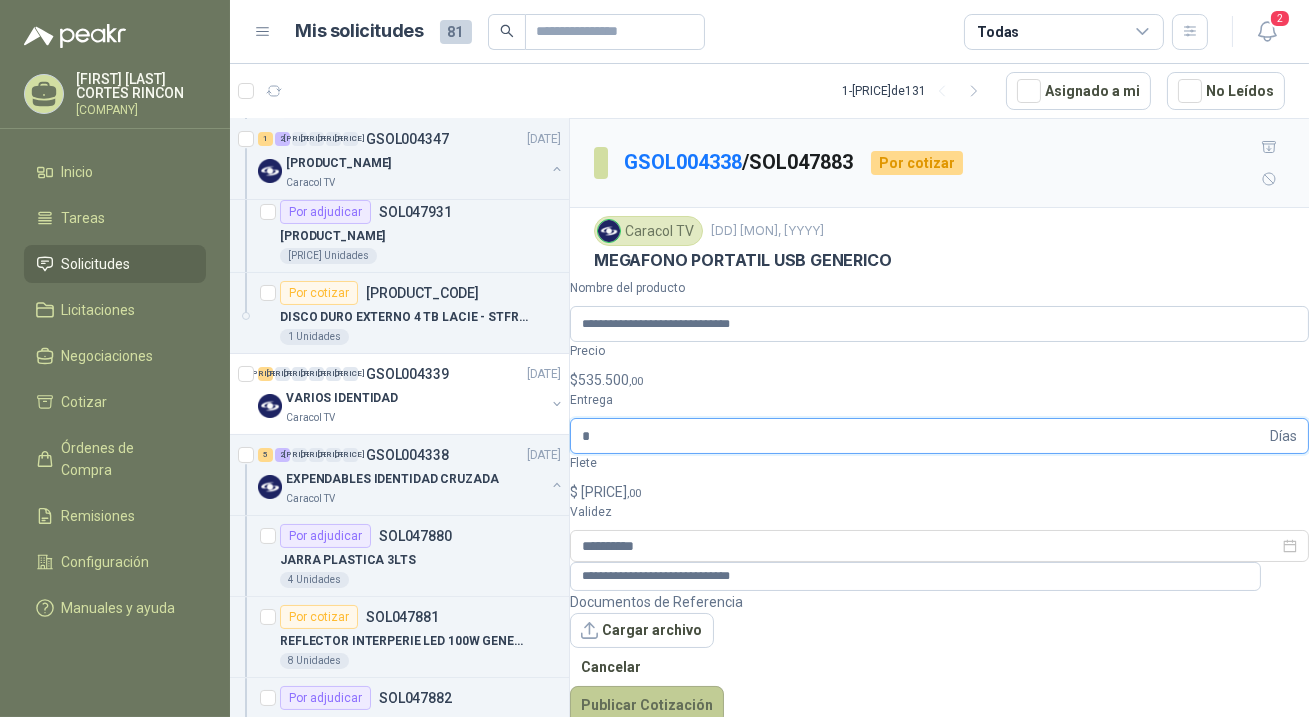 type on "*" 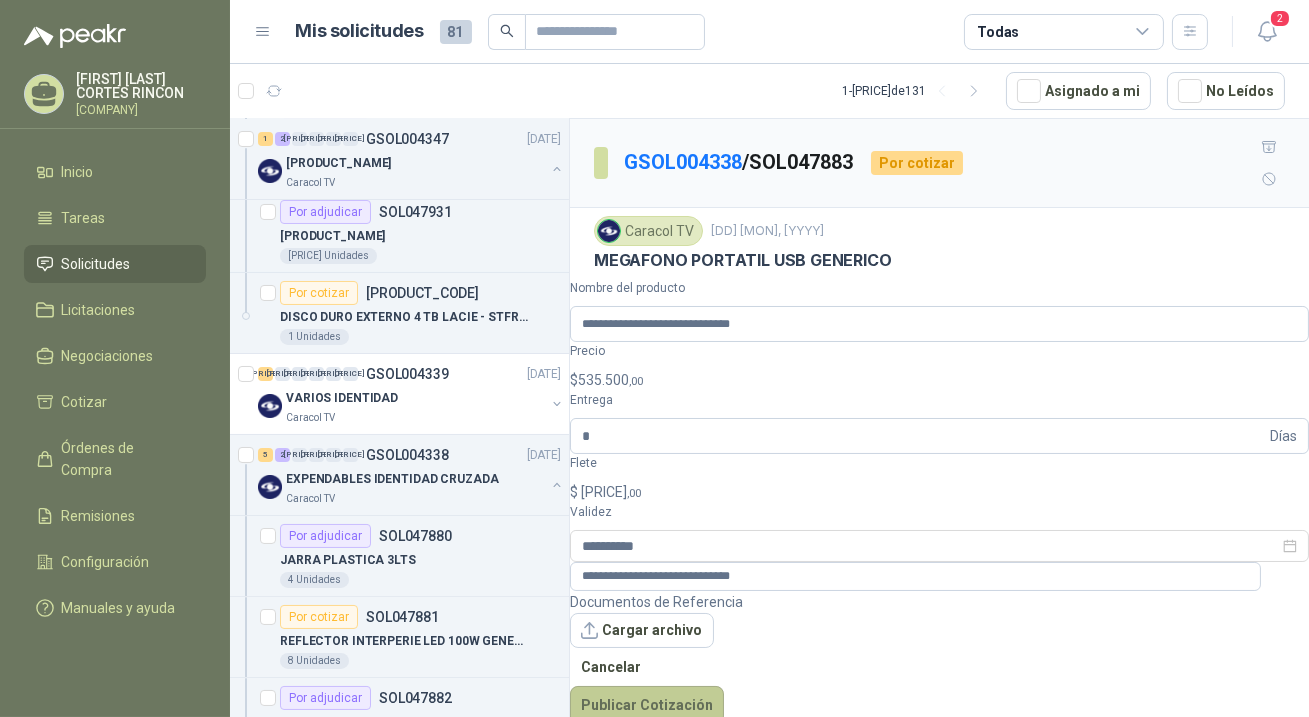 click on "Publicar Cotización" at bounding box center [647, 705] 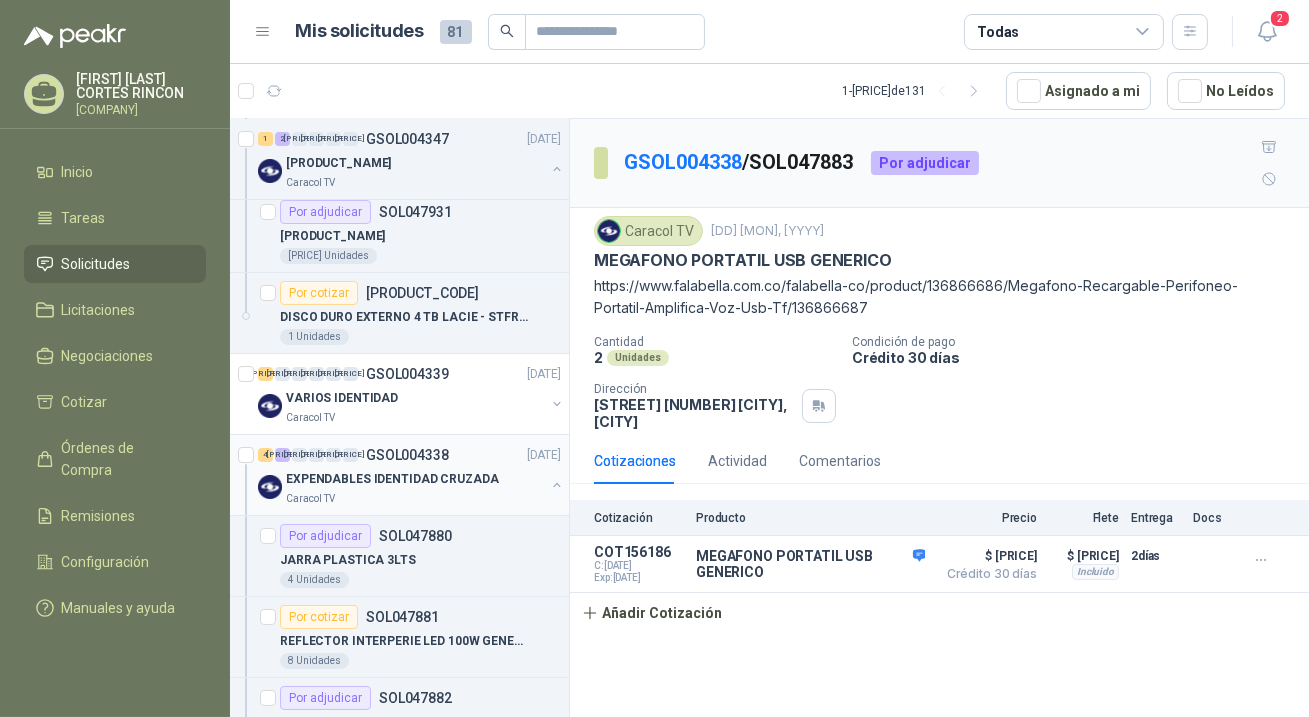 click on "EXPENDABLES  IDENTIDAD CRUZADA" at bounding box center (392, 479) 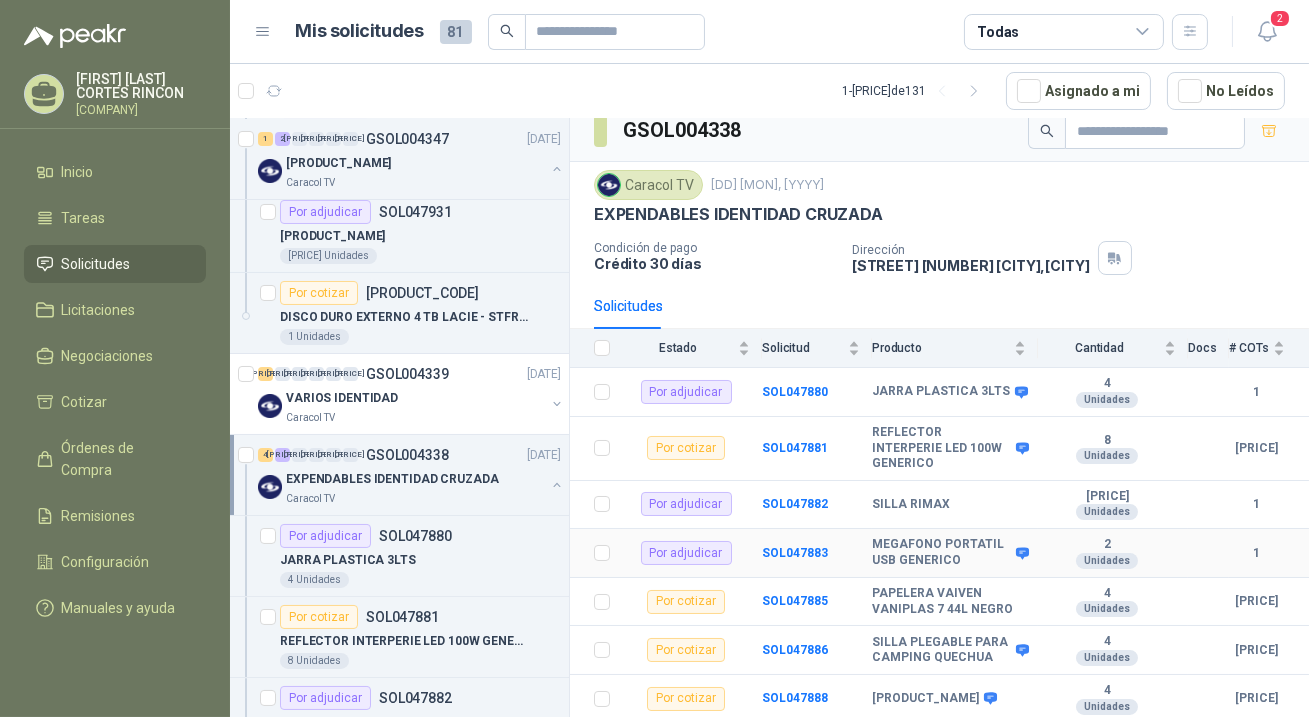 scroll, scrollTop: 48, scrollLeft: 0, axis: vertical 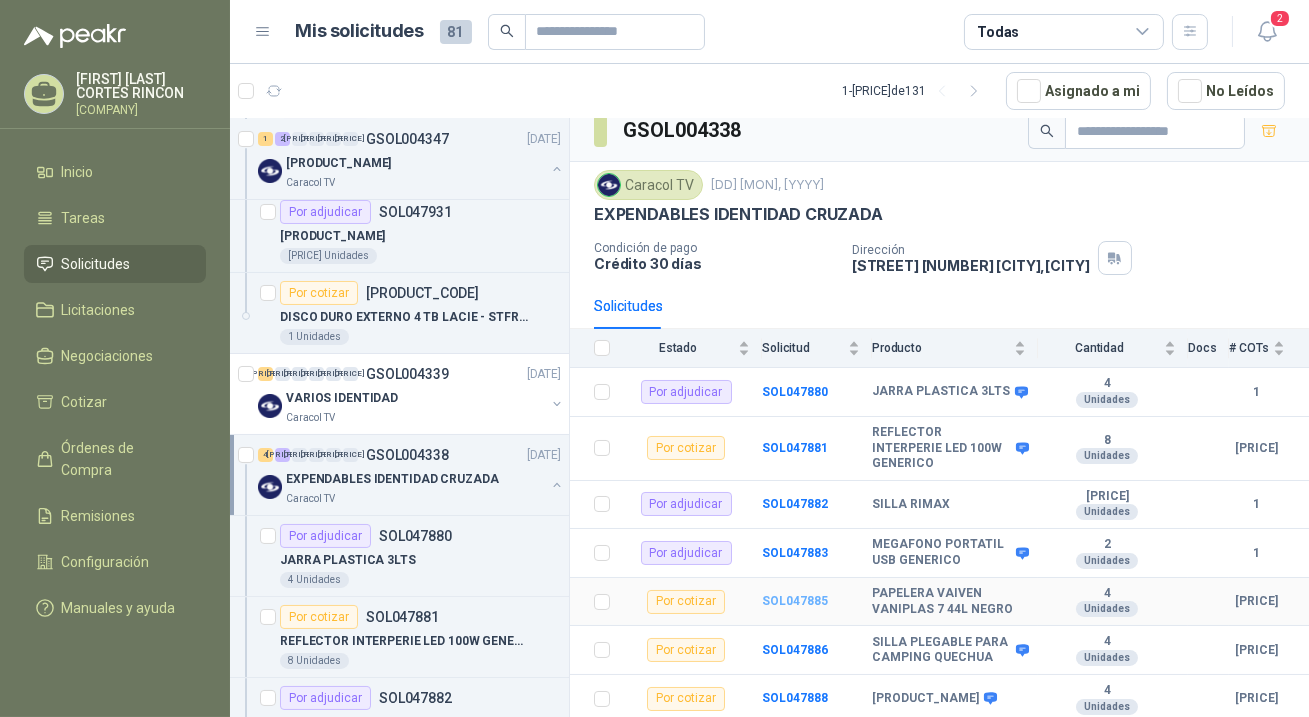click on "SOL047885" at bounding box center [795, 601] 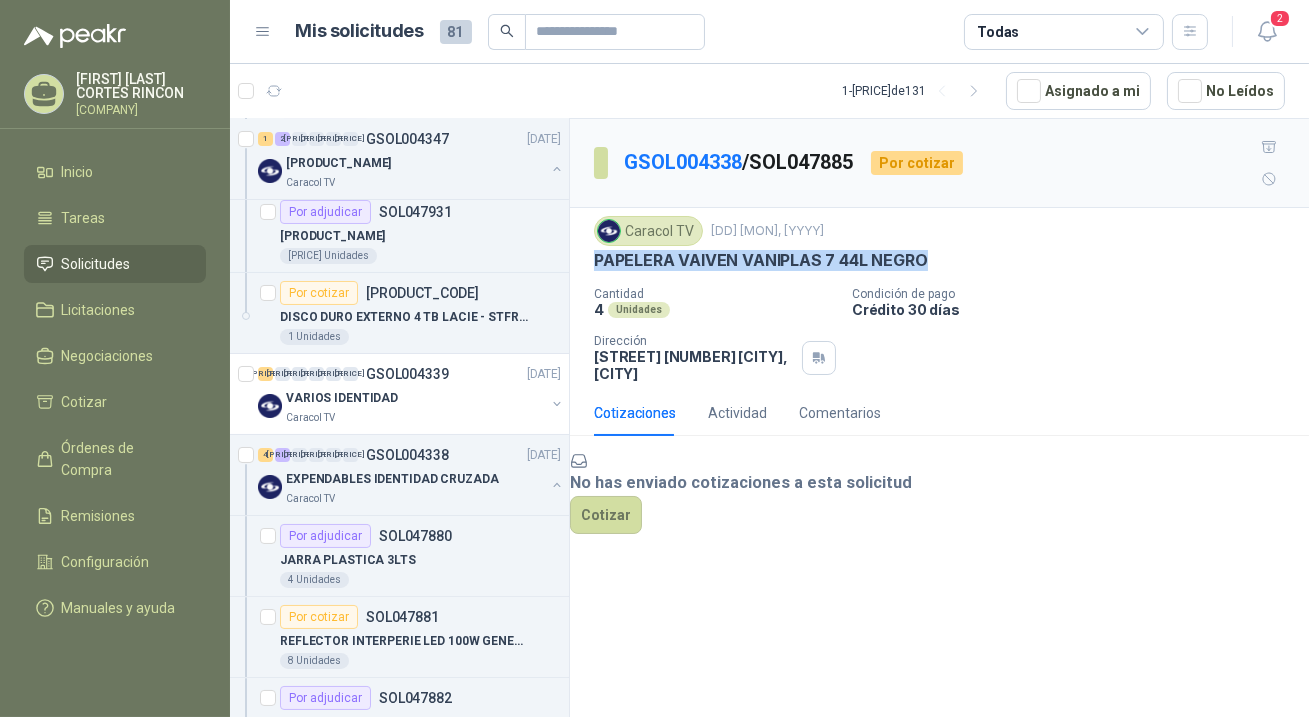 drag, startPoint x: 595, startPoint y: 230, endPoint x: 921, endPoint y: 238, distance: 326.09814 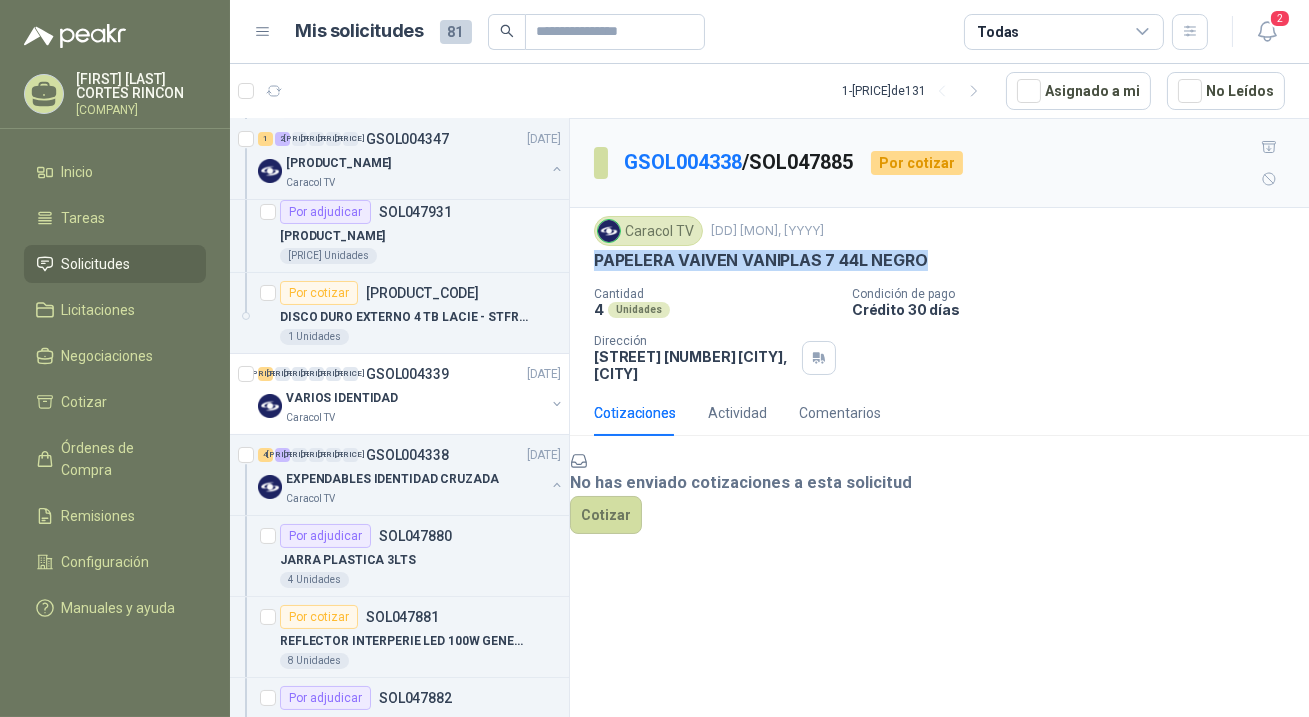 copy on "PAPELERA VAIVEN VANIPLAS 7 44L NEGRO" 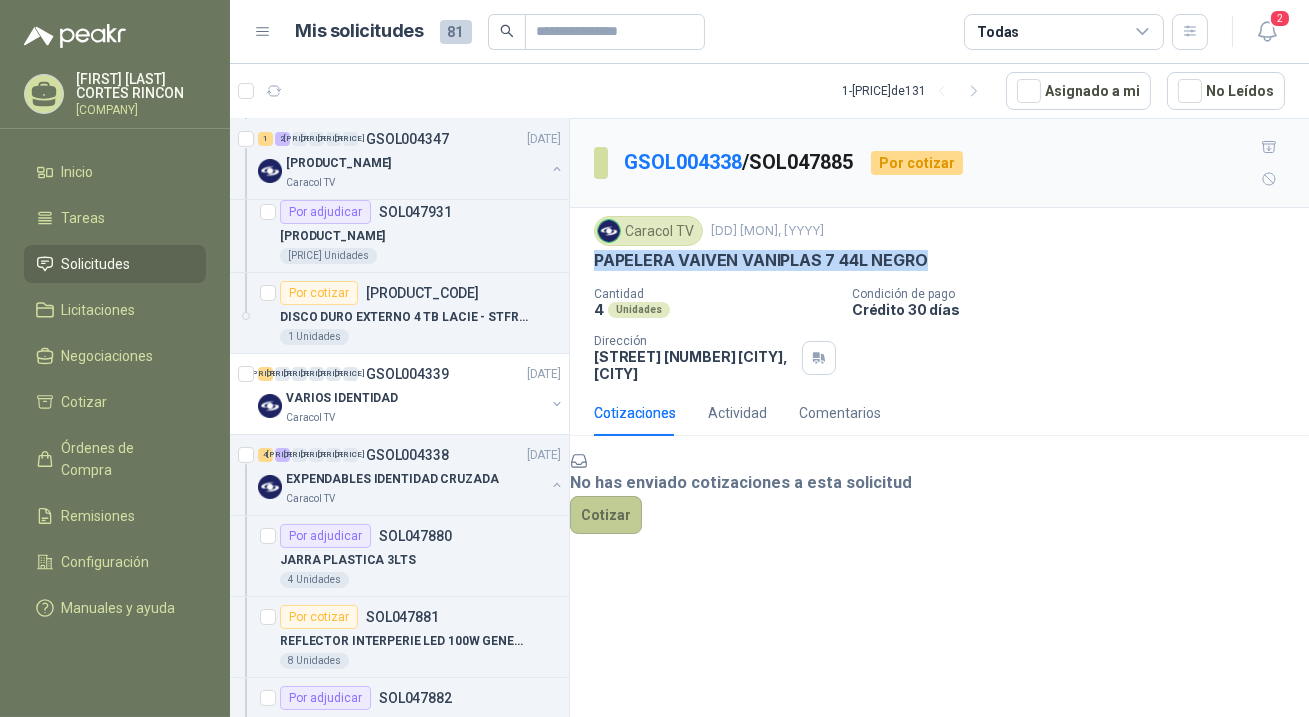 click on "Cotizar" at bounding box center (606, 515) 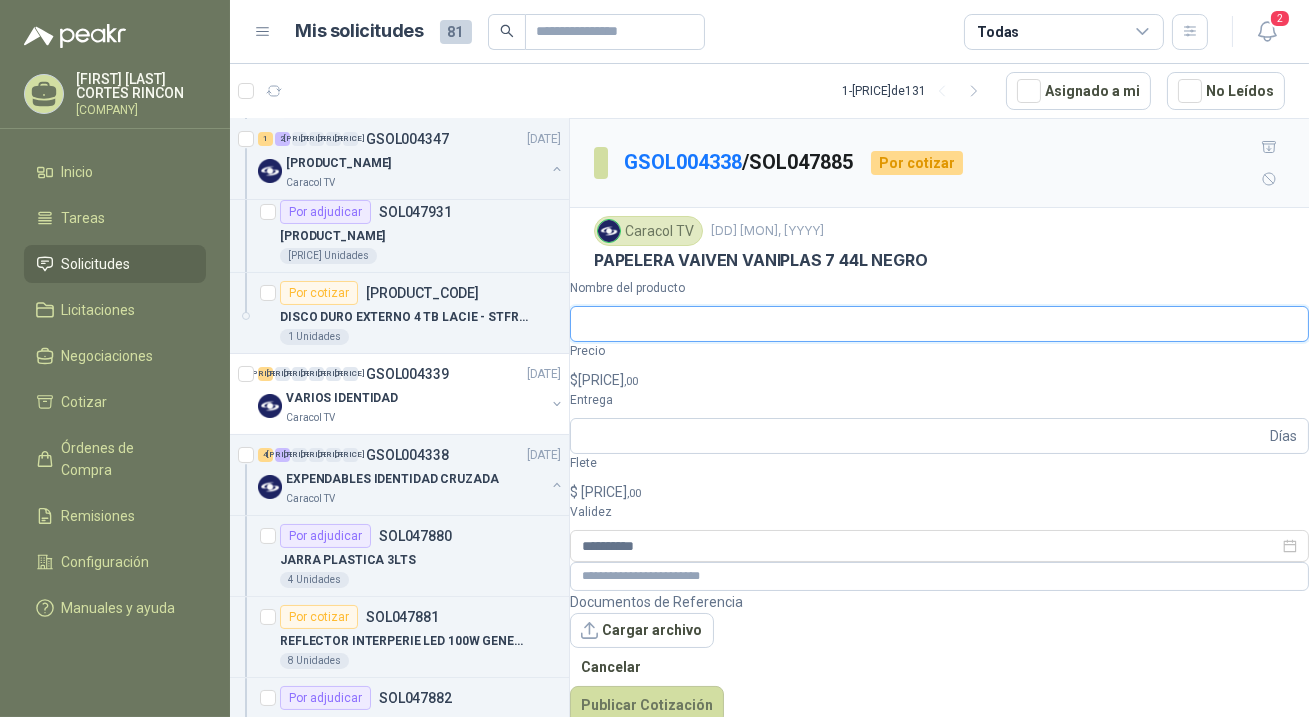 click on "Nombre del producto" at bounding box center (939, 324) 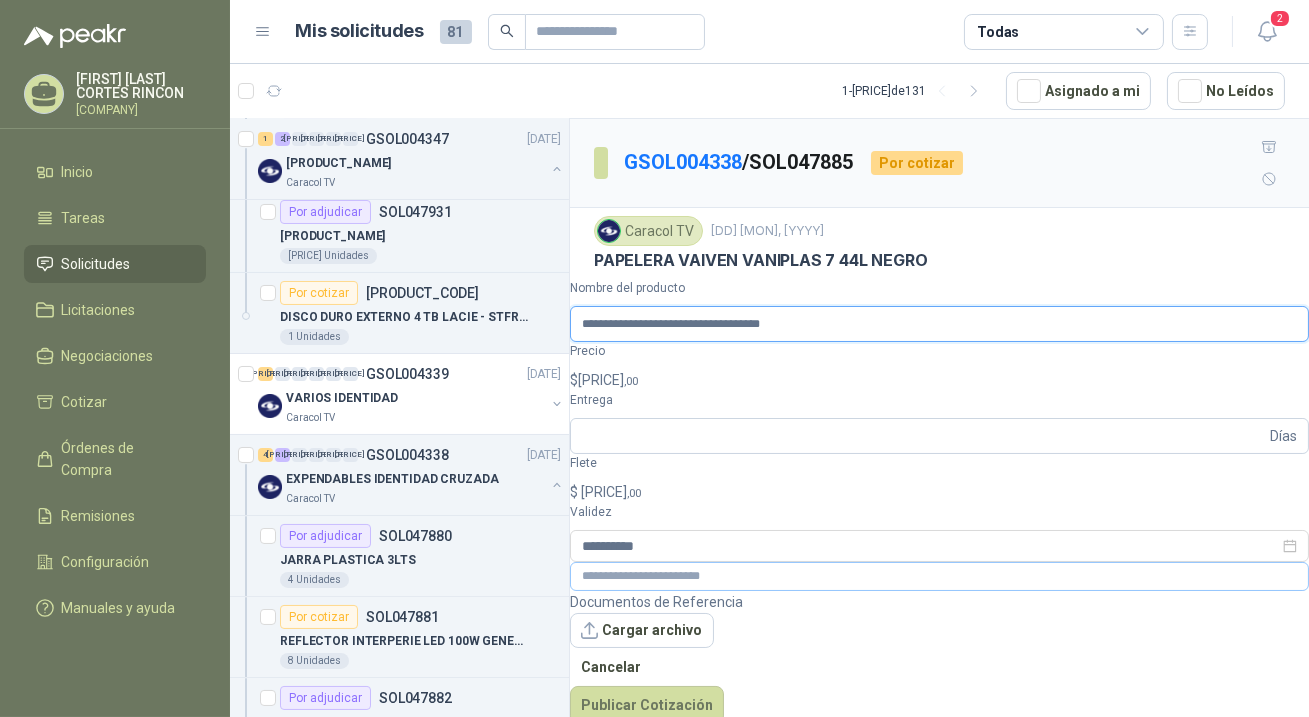 type on "[PRODUCT_CODE]" 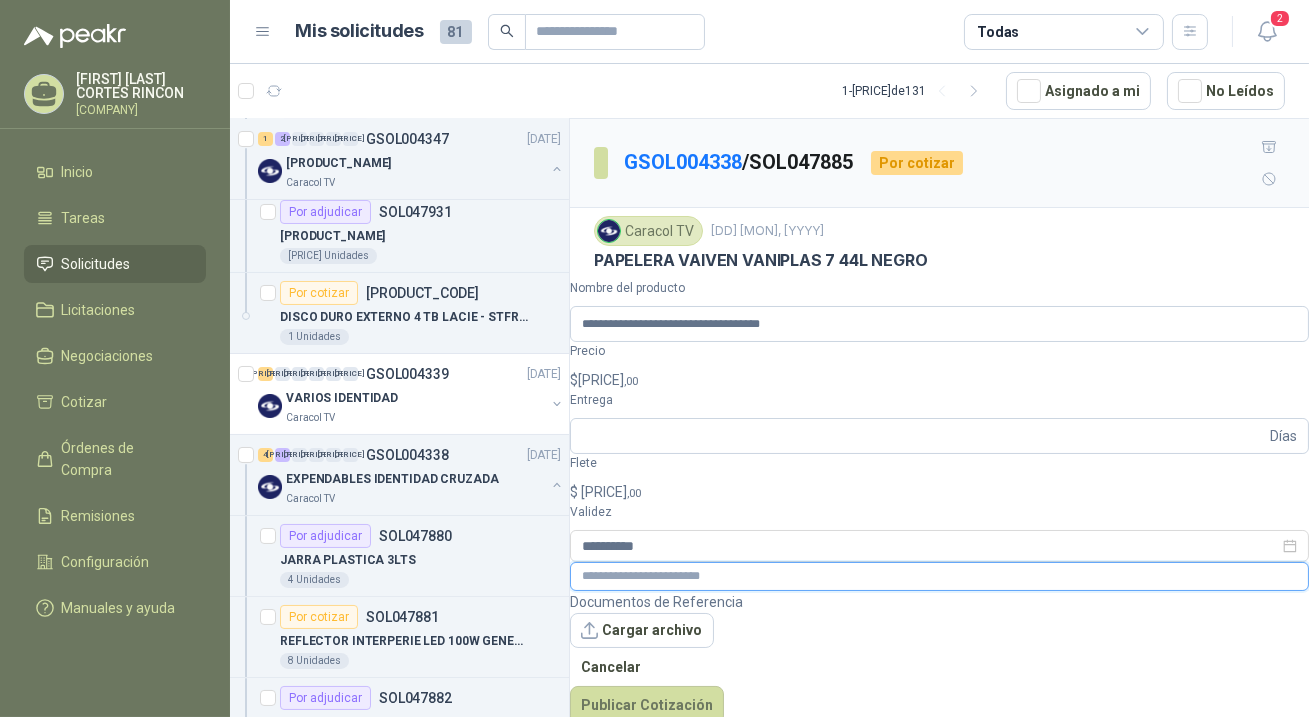 click at bounding box center (939, 576) 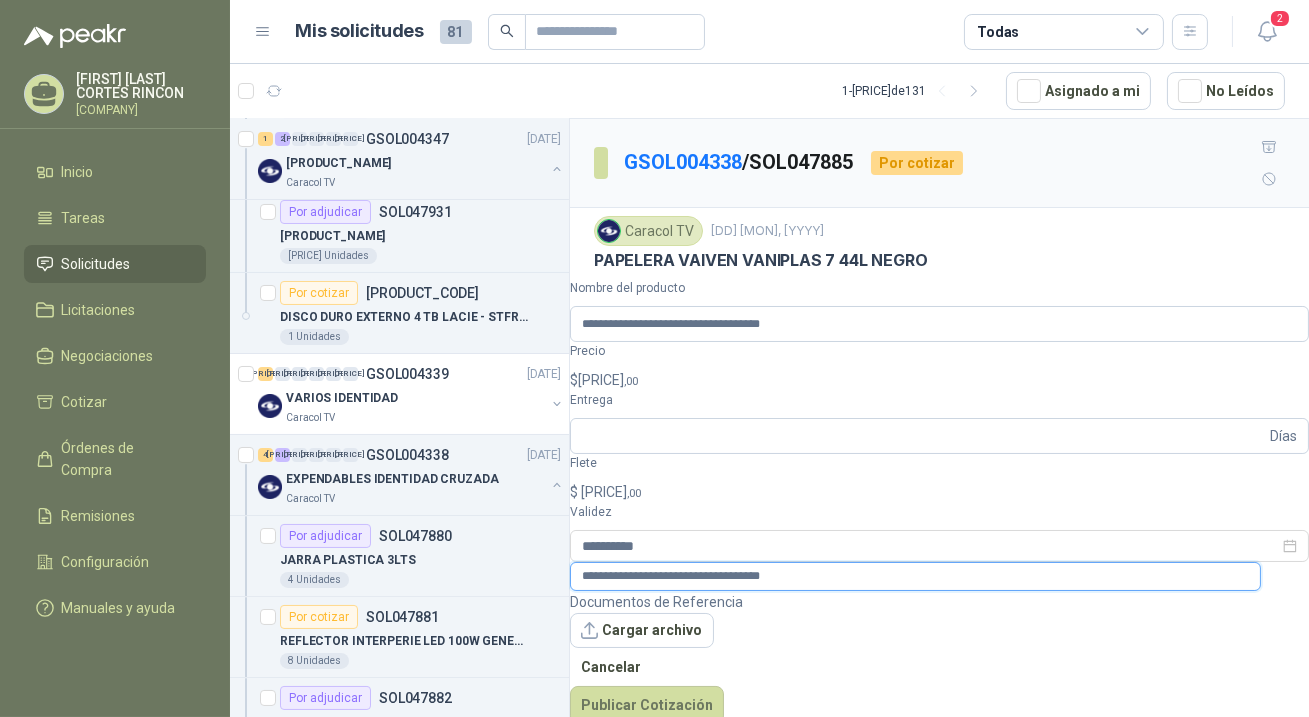 type on "[PRODUCT_CODE]" 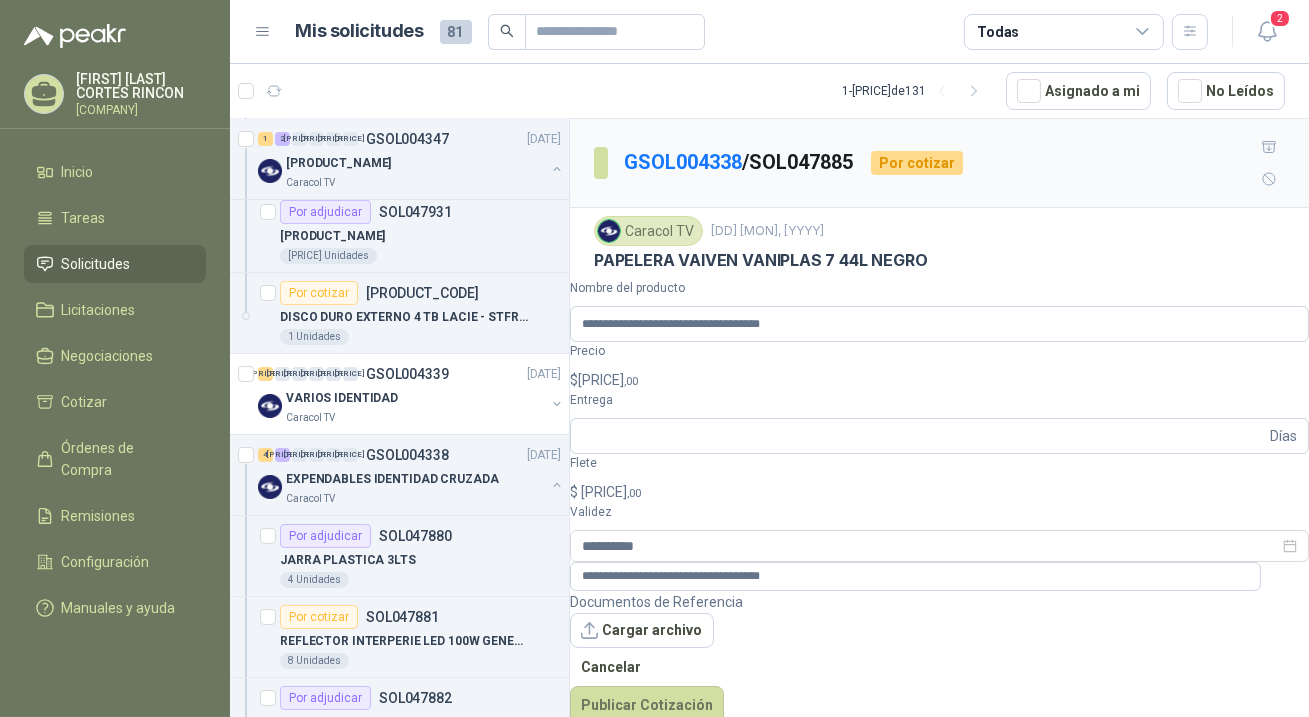click on "$  [PRICE] ,00" at bounding box center (939, 380) 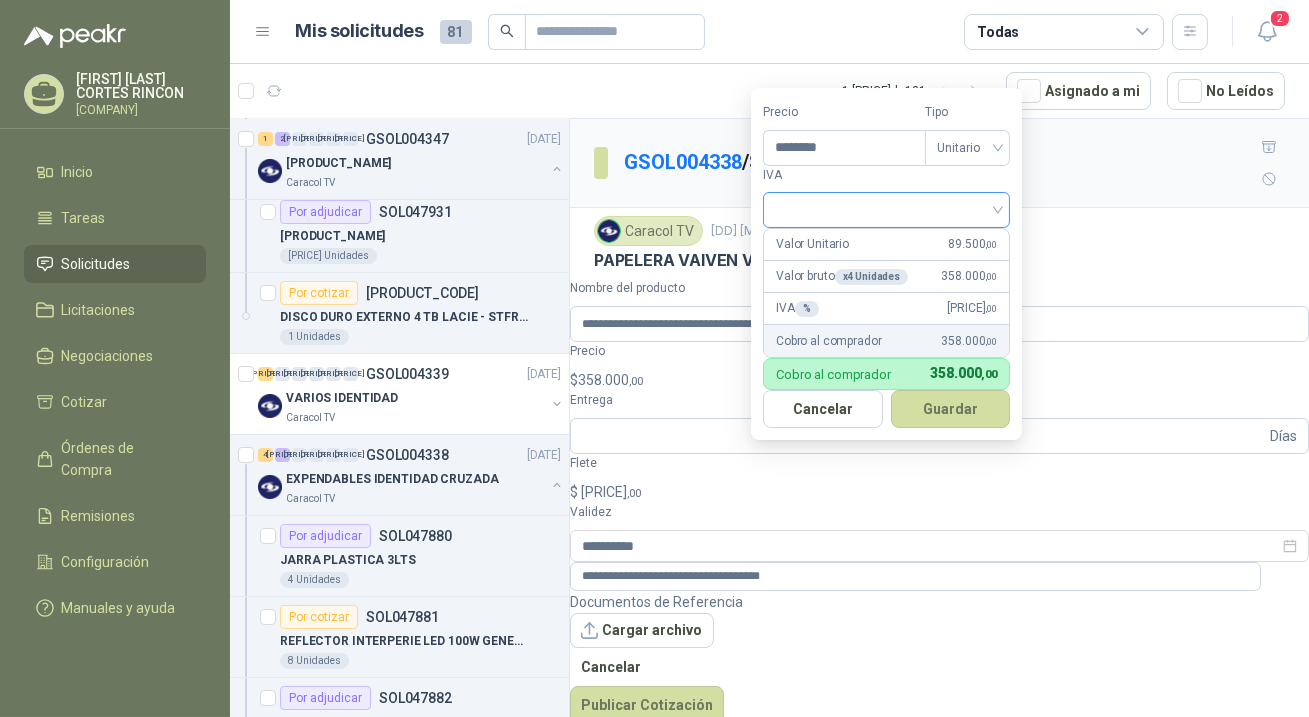 type on "********" 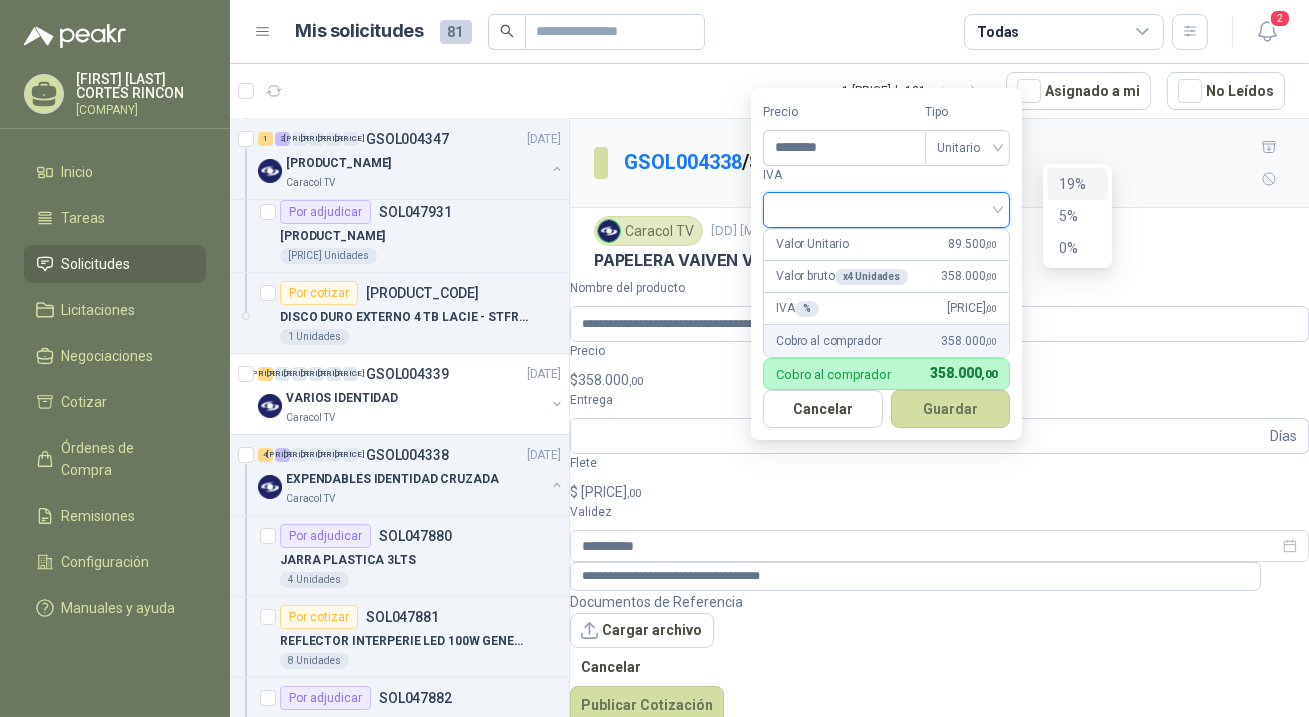 click at bounding box center [886, 208] 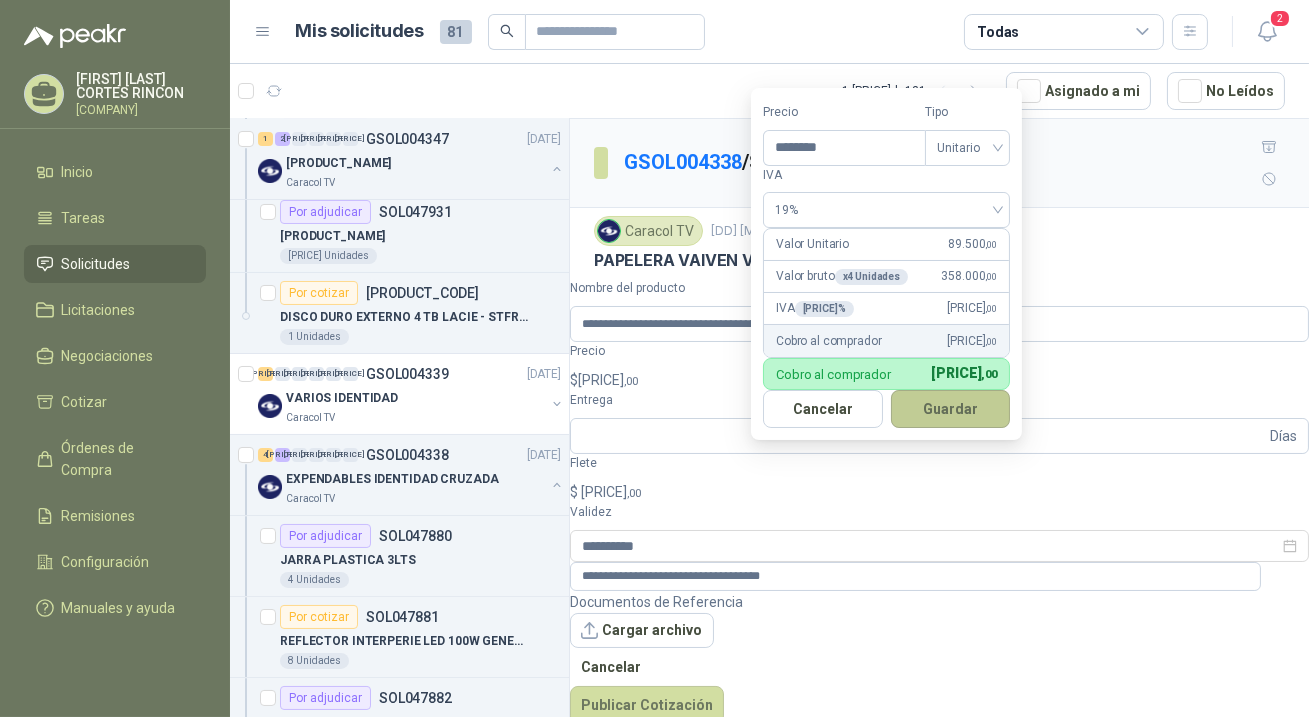 click on "Guardar" at bounding box center (951, 409) 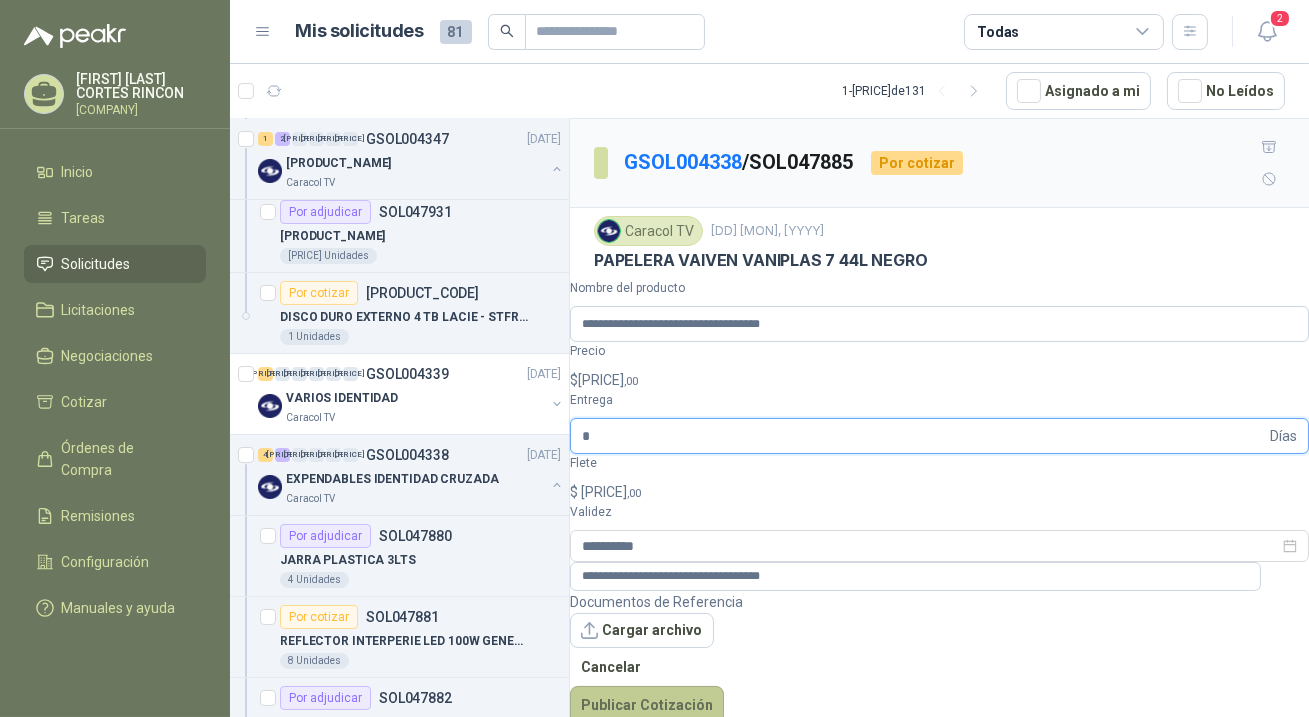 type on "*" 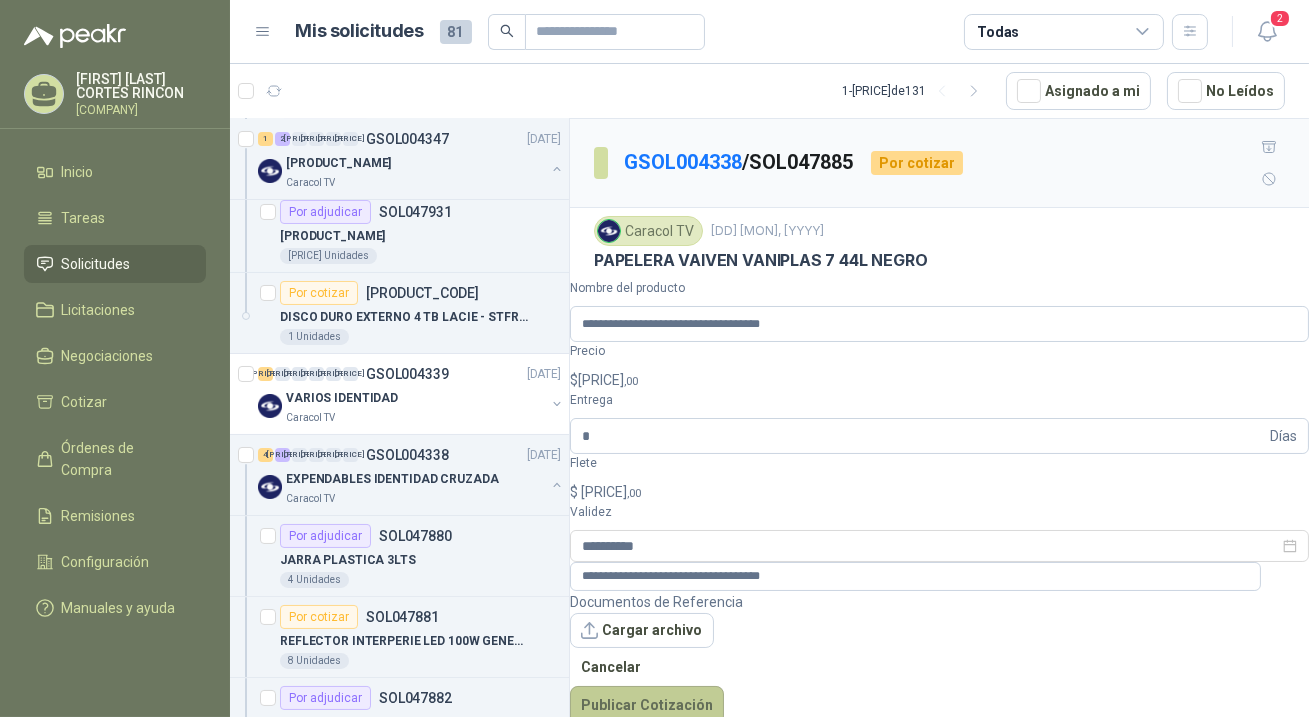 click on "Publicar Cotización" at bounding box center (647, 705) 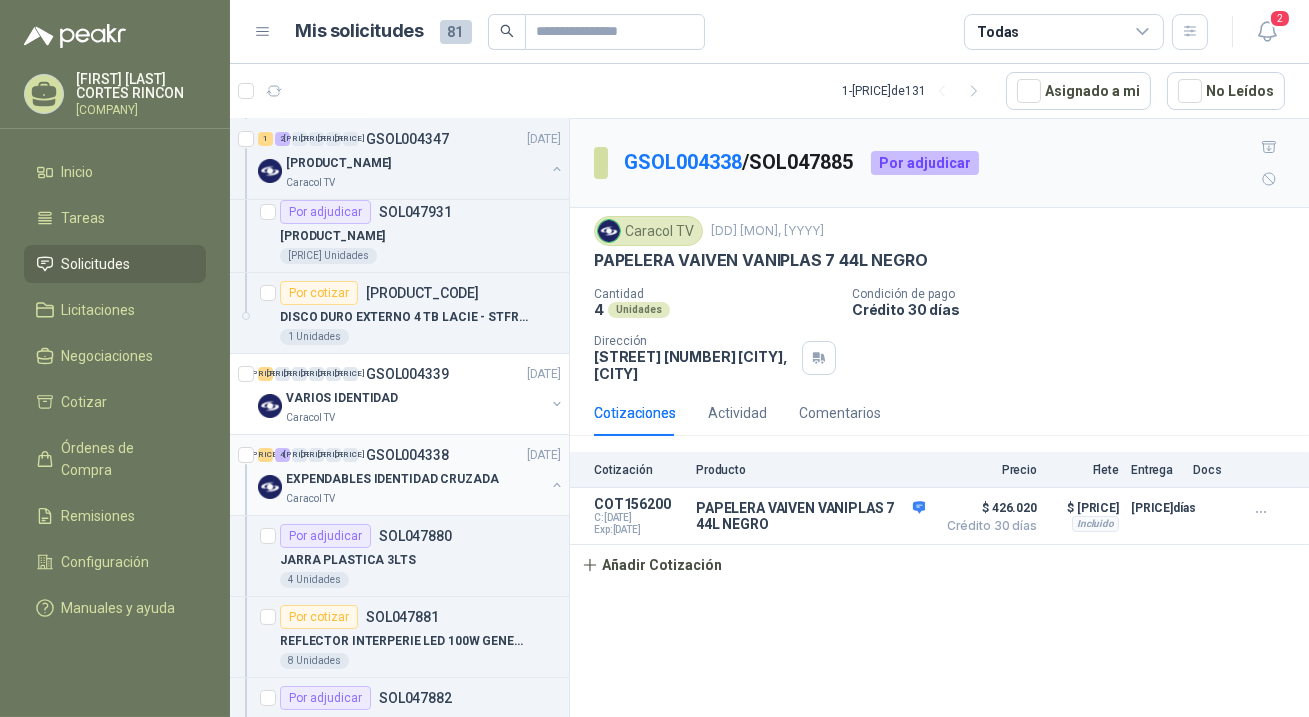 click on "EXPENDABLES  IDENTIDAD CRUZADA" at bounding box center (392, 479) 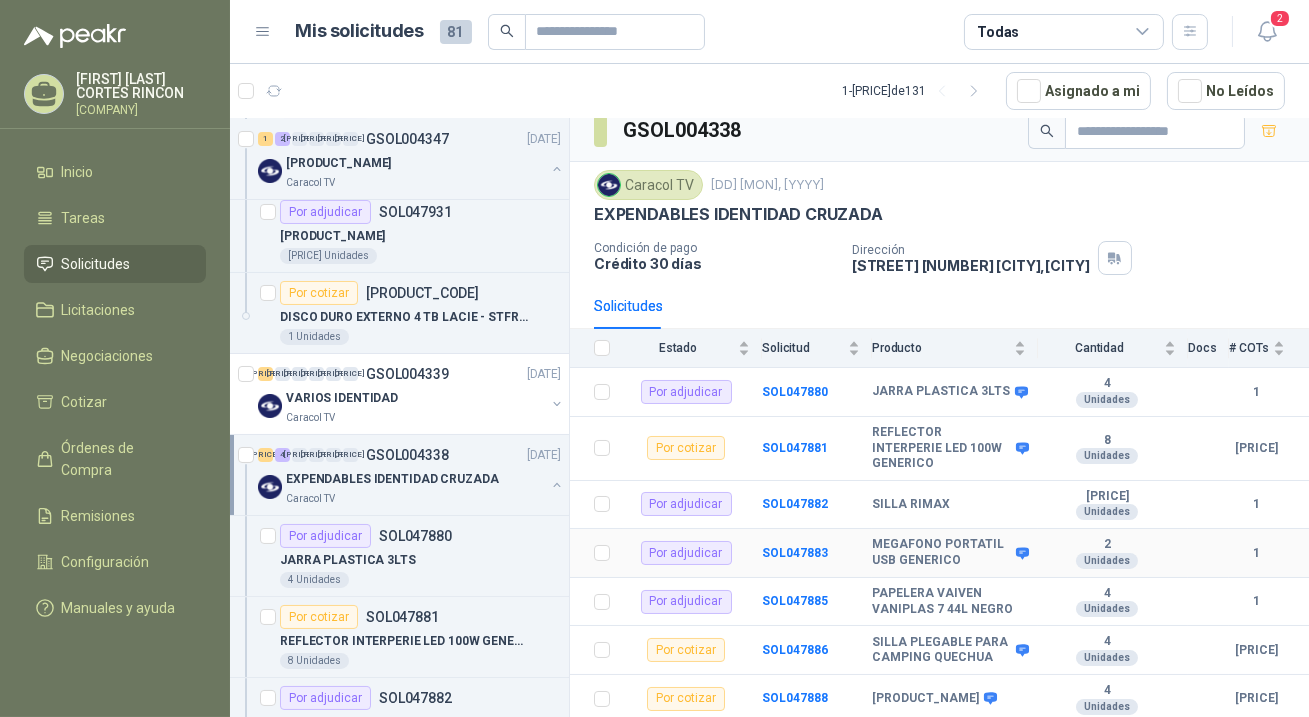 scroll, scrollTop: 48, scrollLeft: 0, axis: vertical 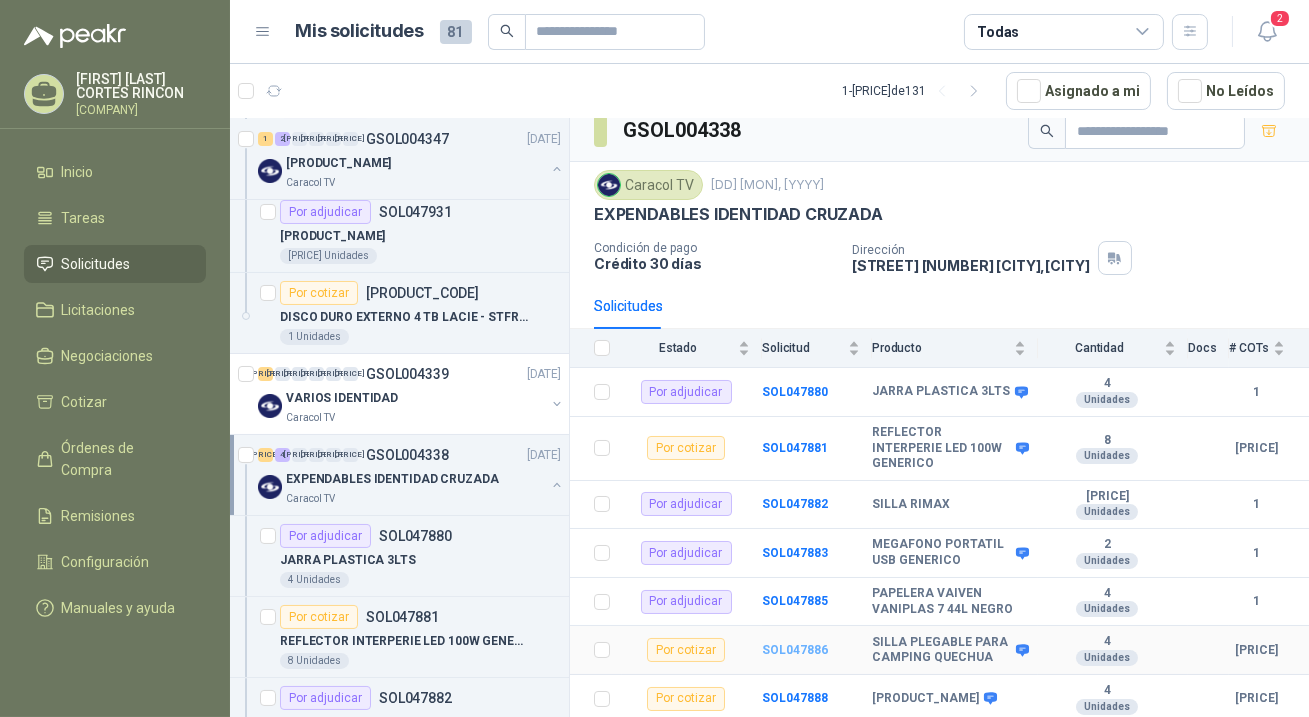 click on "SOL047886" at bounding box center (795, 650) 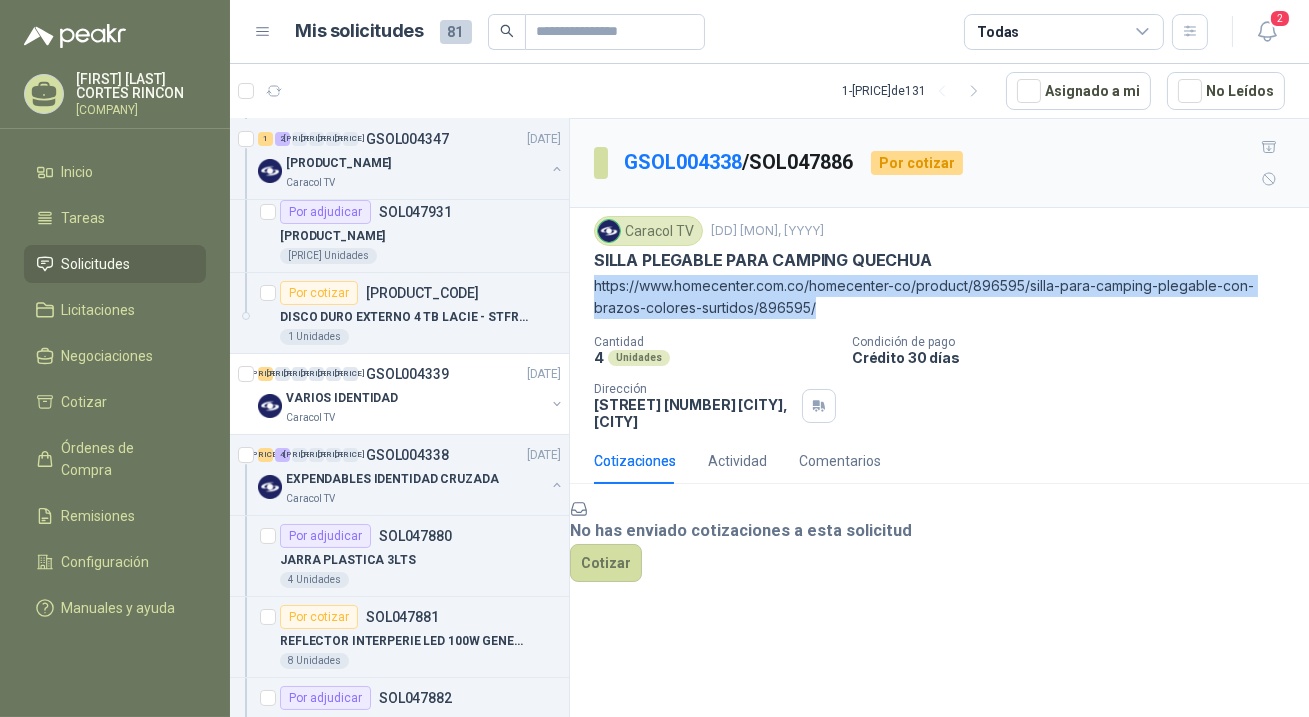drag, startPoint x: 593, startPoint y: 252, endPoint x: 806, endPoint y: 286, distance: 215.69655 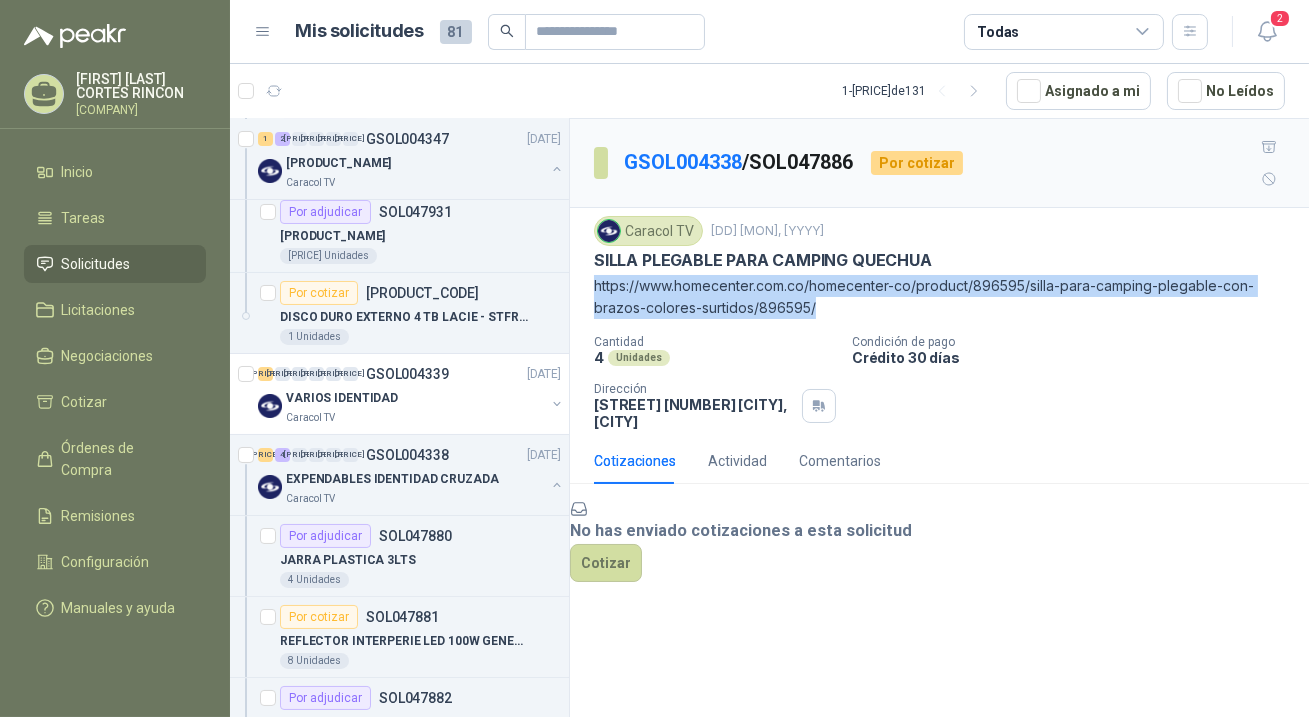copy on "https://www.homecenter.com.co/homecenter-co/product/896595/silla-para-camping-plegable-con-brazos-colores-surtidos/896595/" 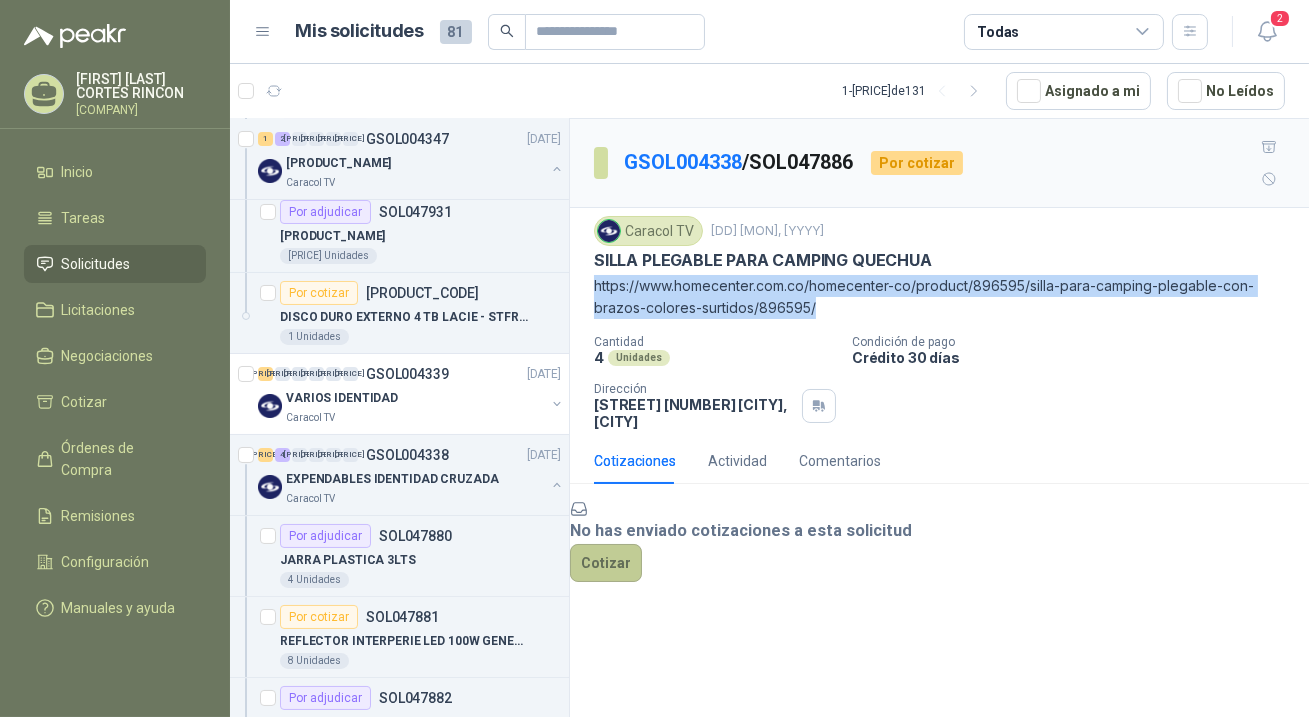 click on "Cotizar" at bounding box center (606, 563) 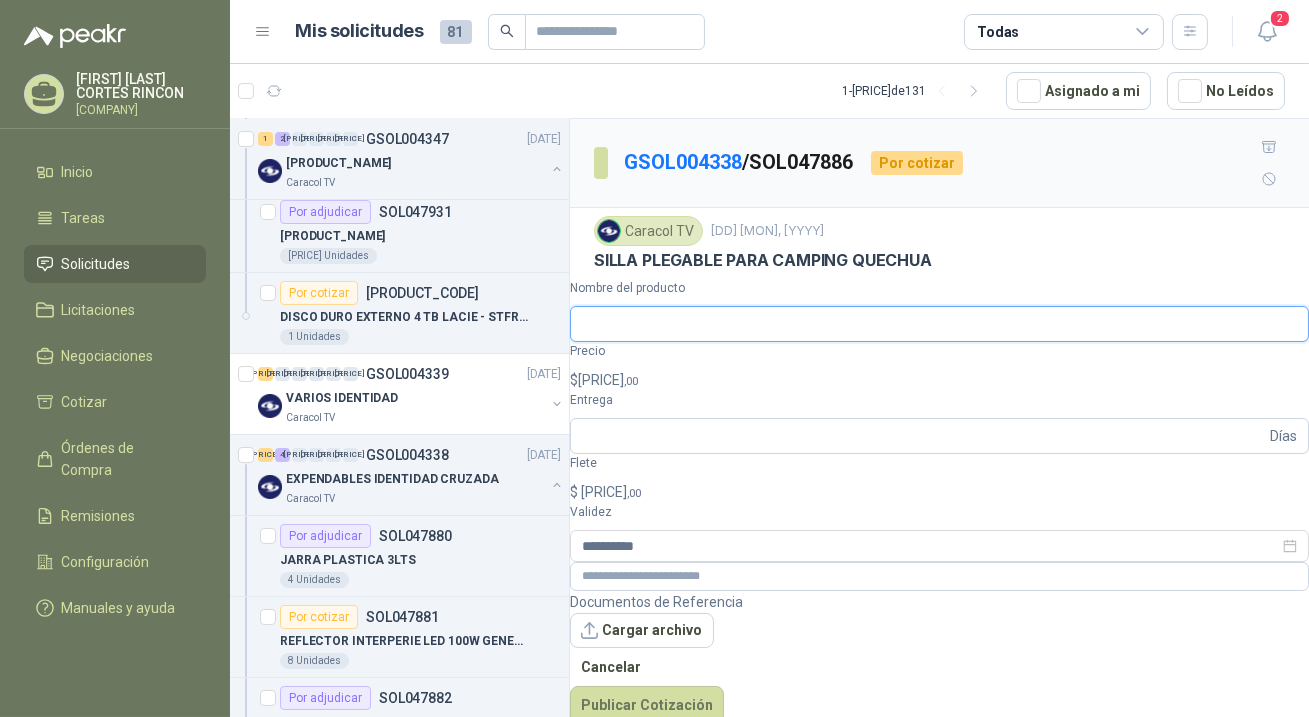 click on "Nombre del producto" at bounding box center (939, 324) 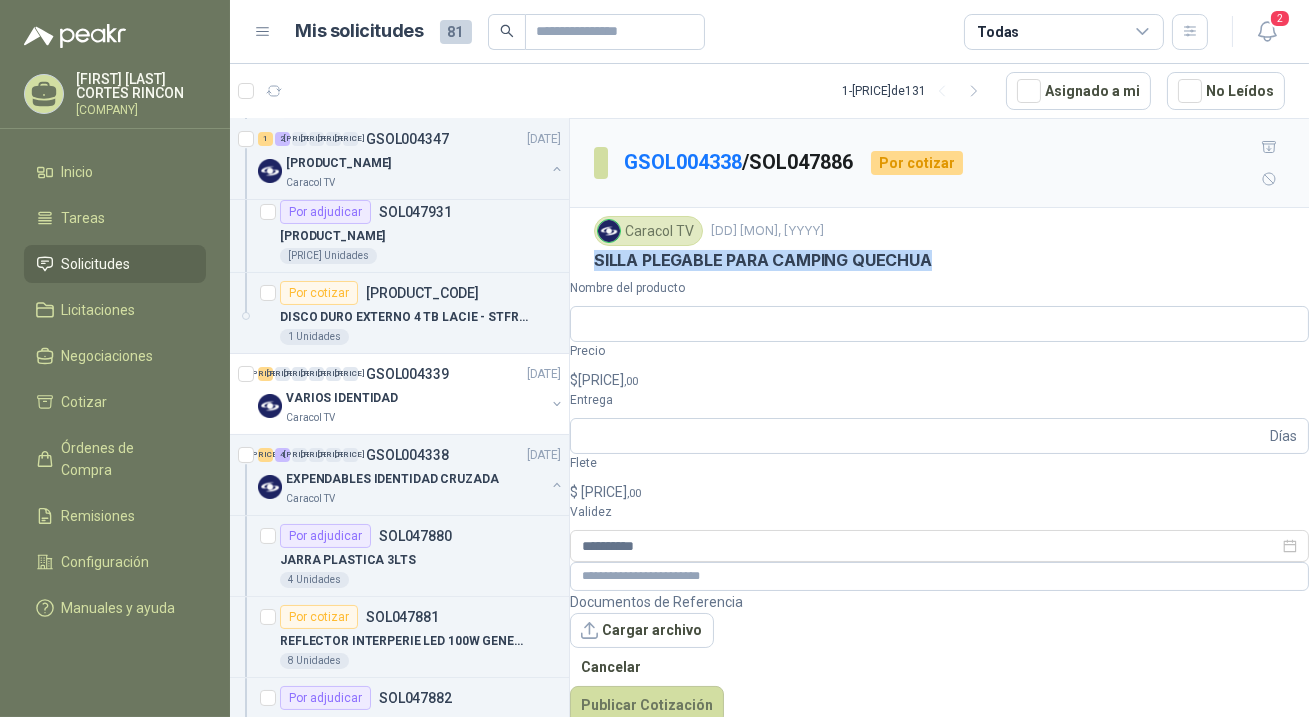 drag, startPoint x: 592, startPoint y: 226, endPoint x: 928, endPoint y: 232, distance: 336.05356 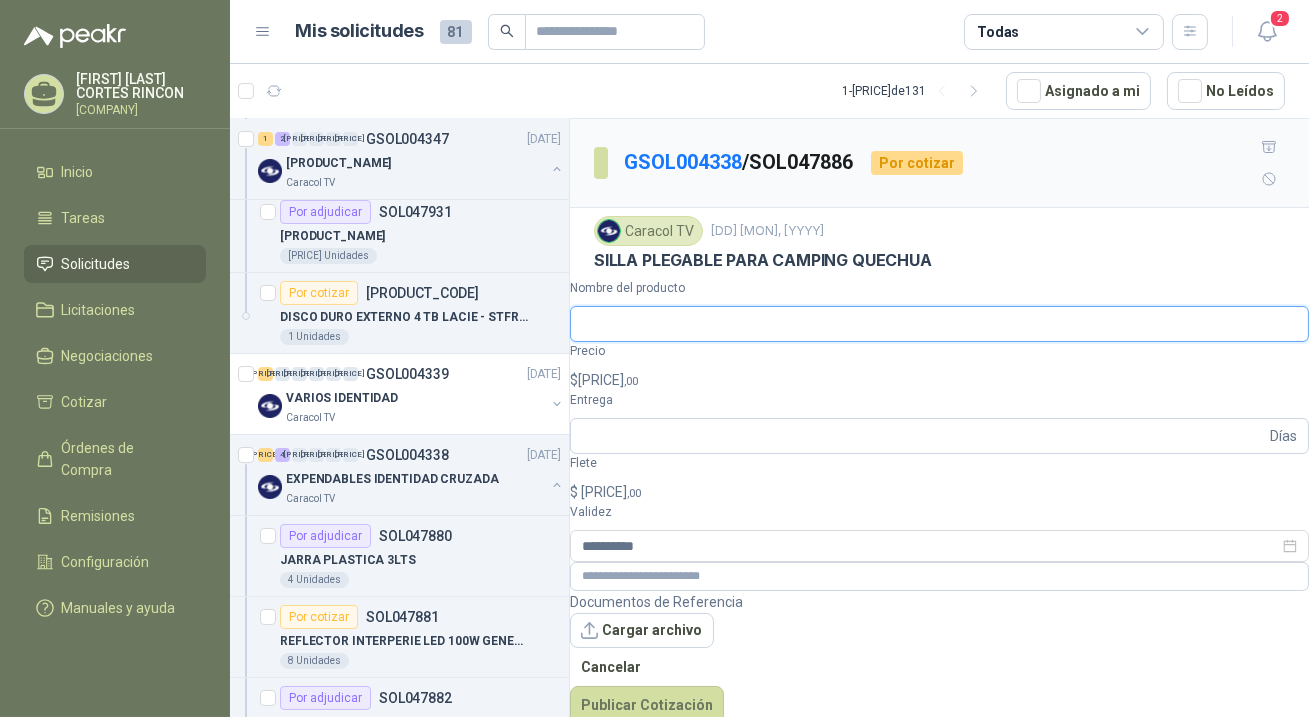 click on "Nombre del producto" at bounding box center [939, 324] 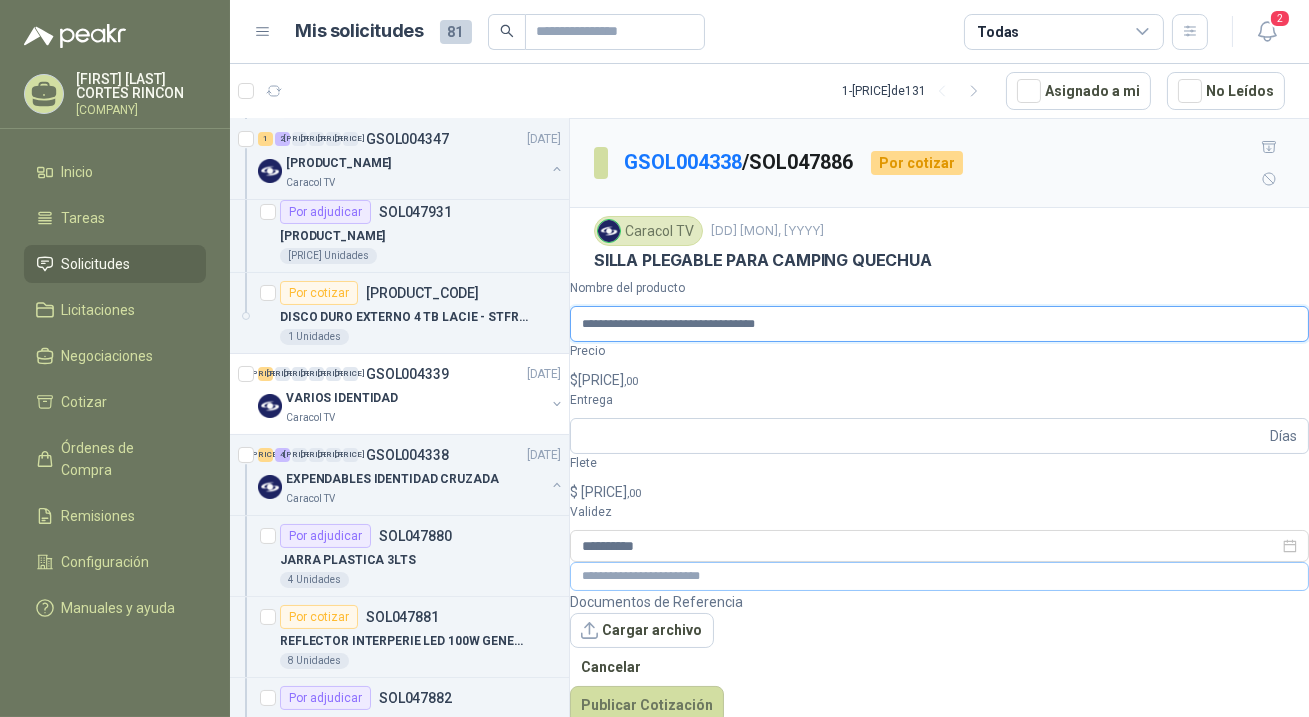 type on "**********" 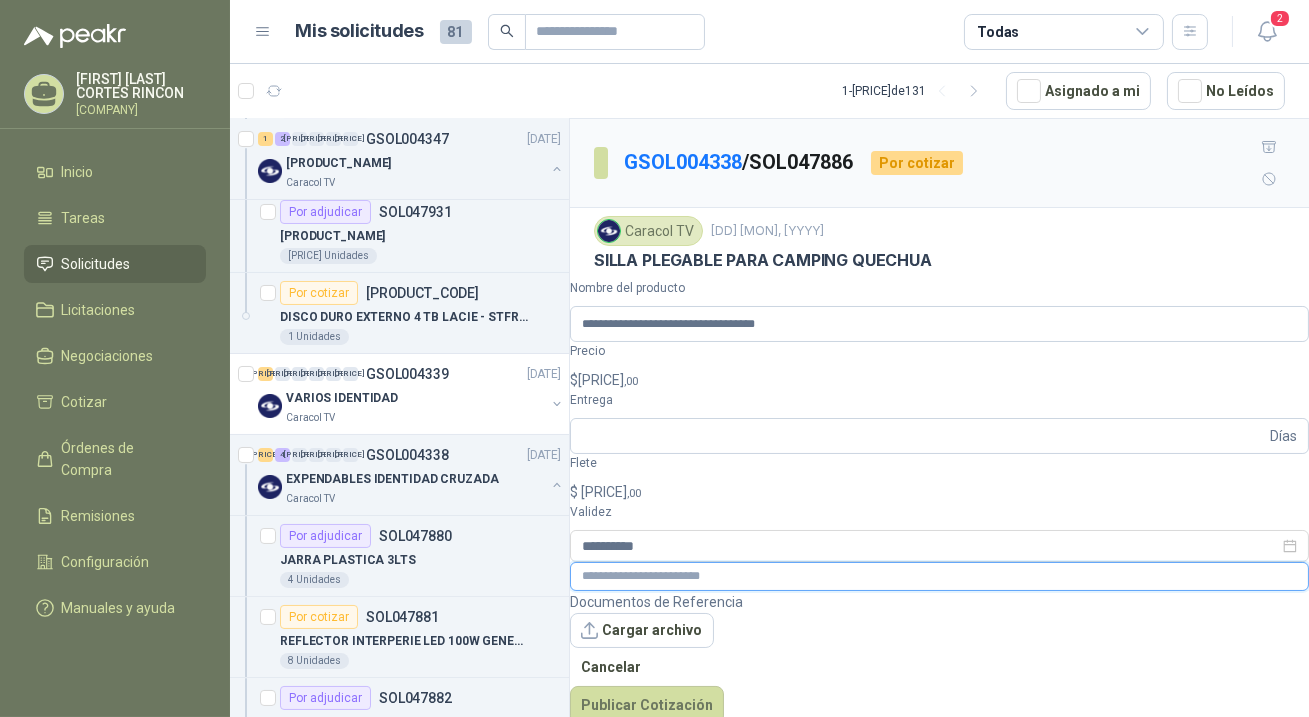 click at bounding box center [939, 576] 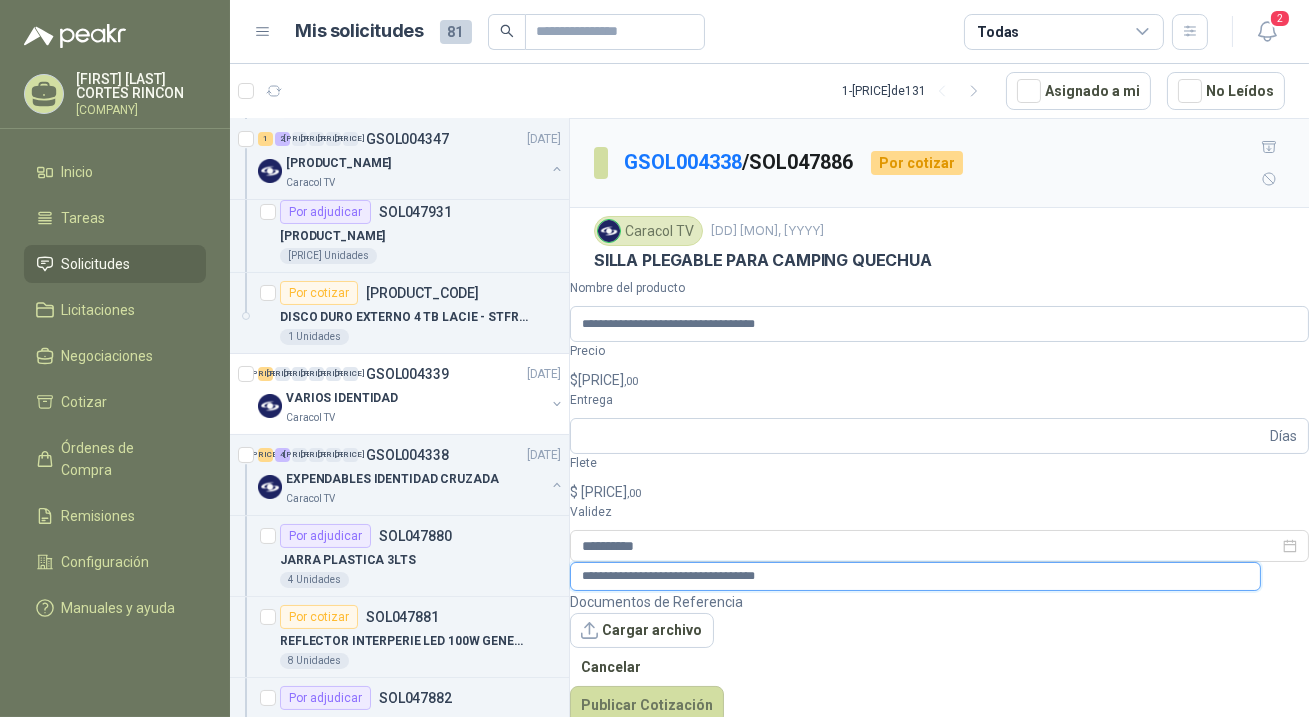 type on "**********" 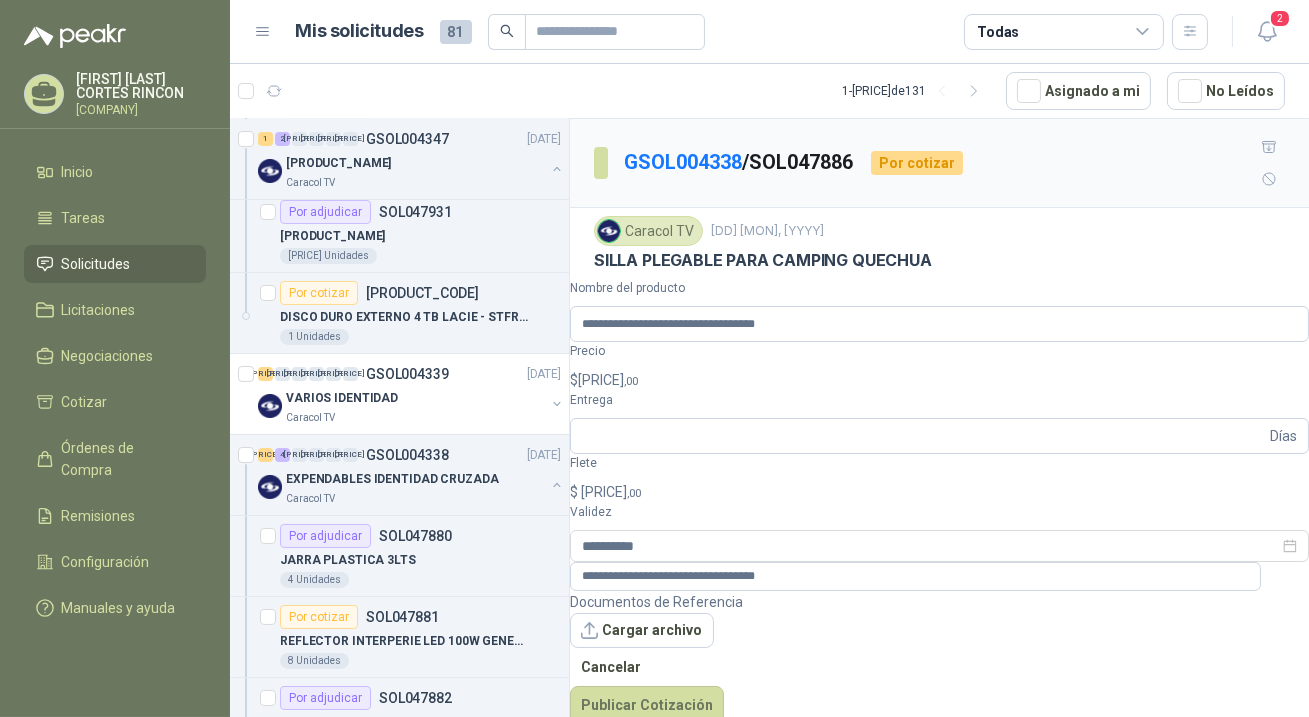 click on "$  [PRICE] ,00" at bounding box center (939, 380) 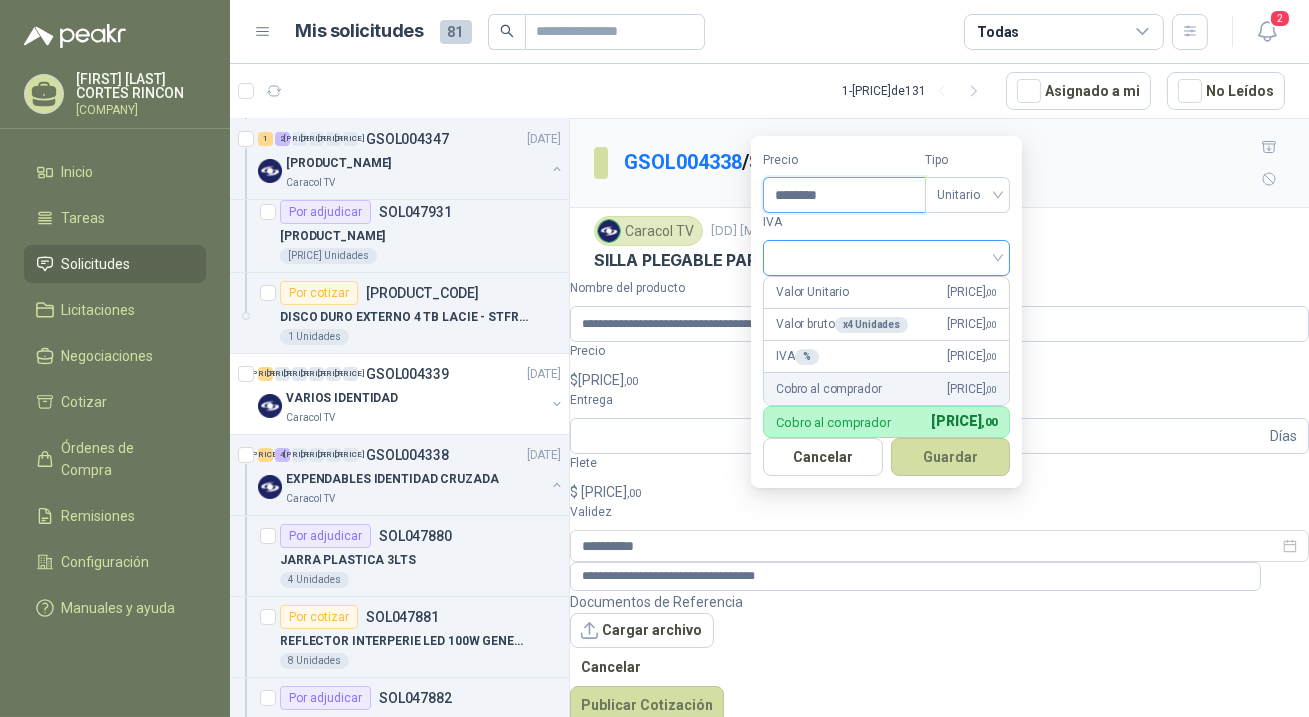 type on "********" 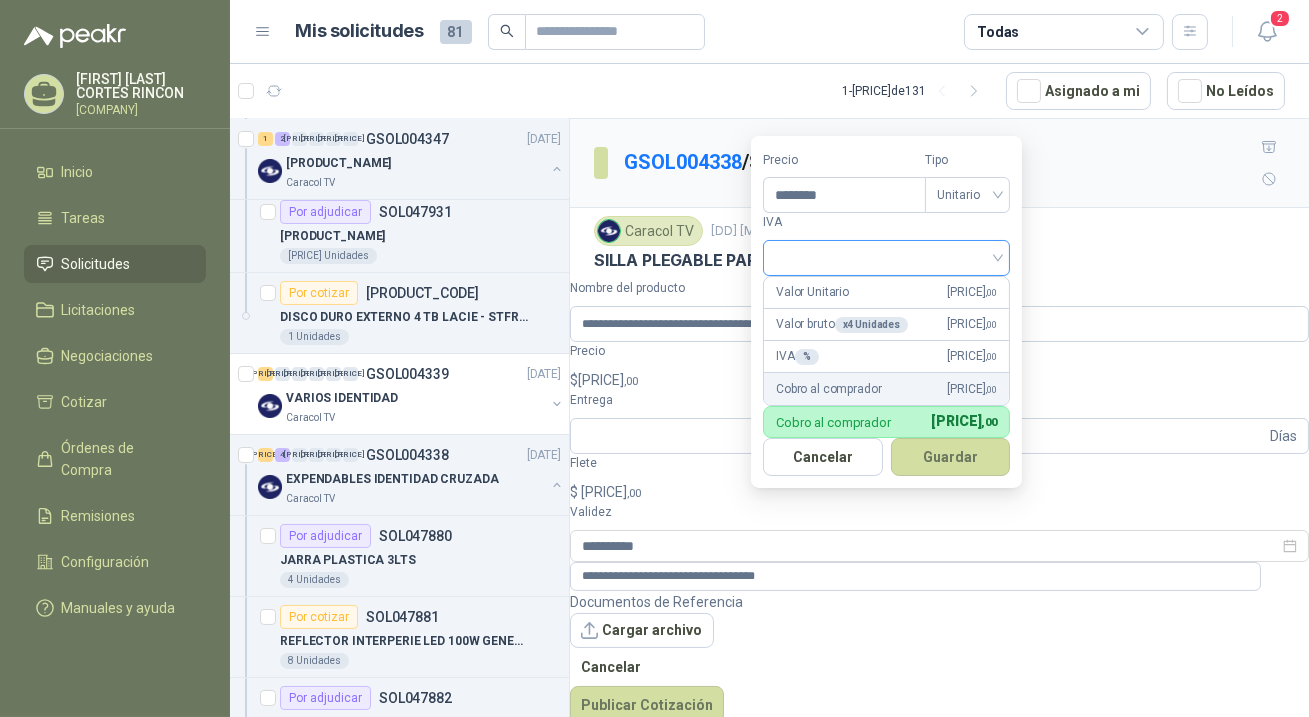 click at bounding box center [886, 256] 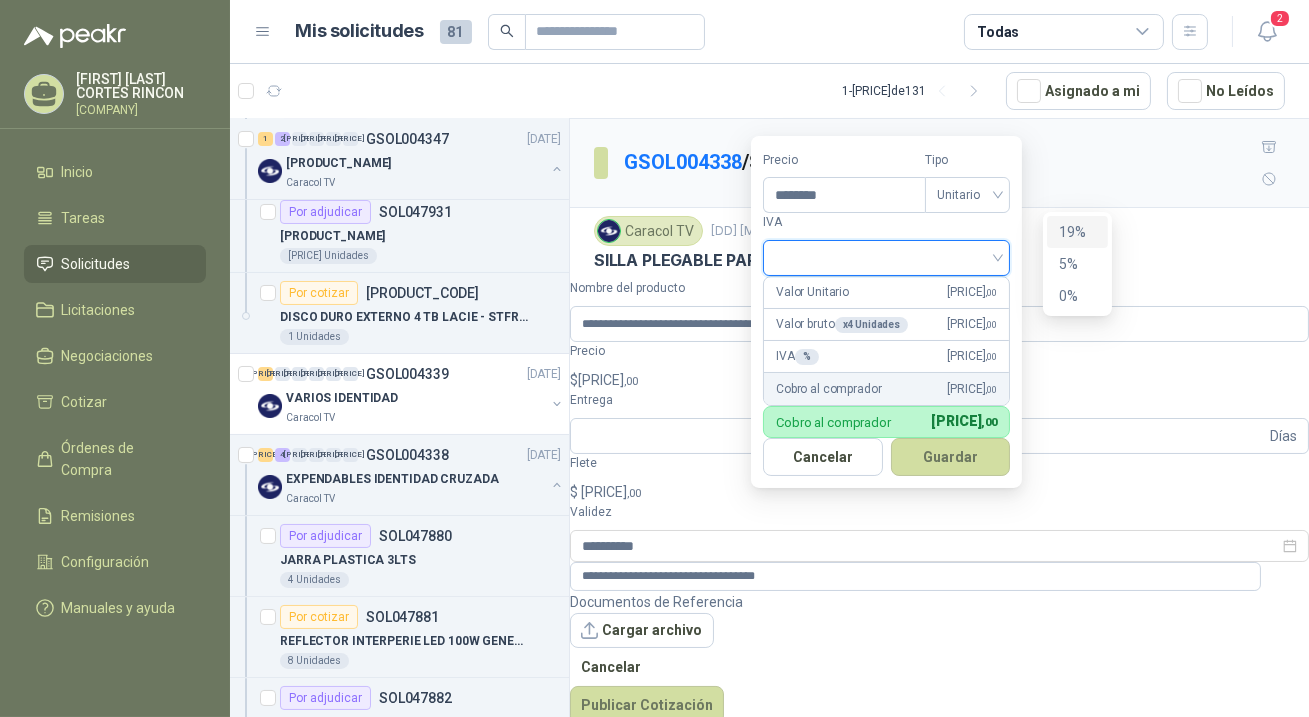 click on "19%" at bounding box center [1077, 232] 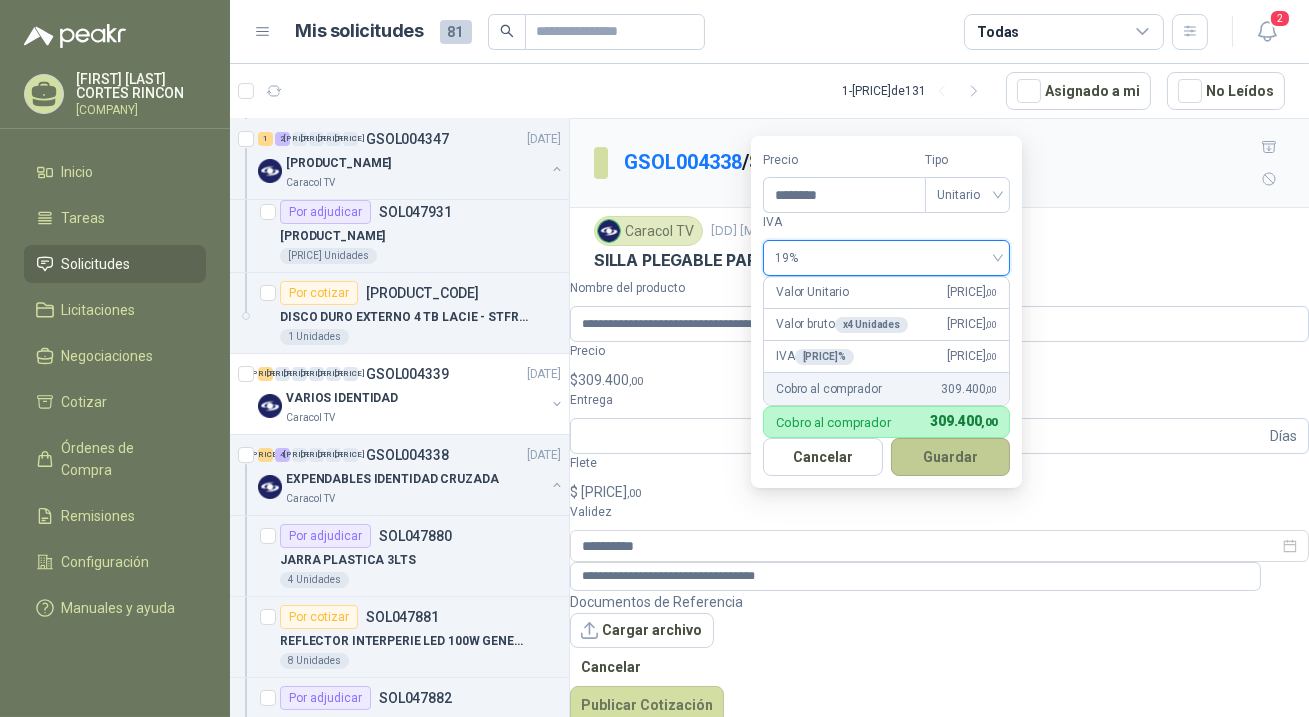 click on "Guardar" at bounding box center [951, 457] 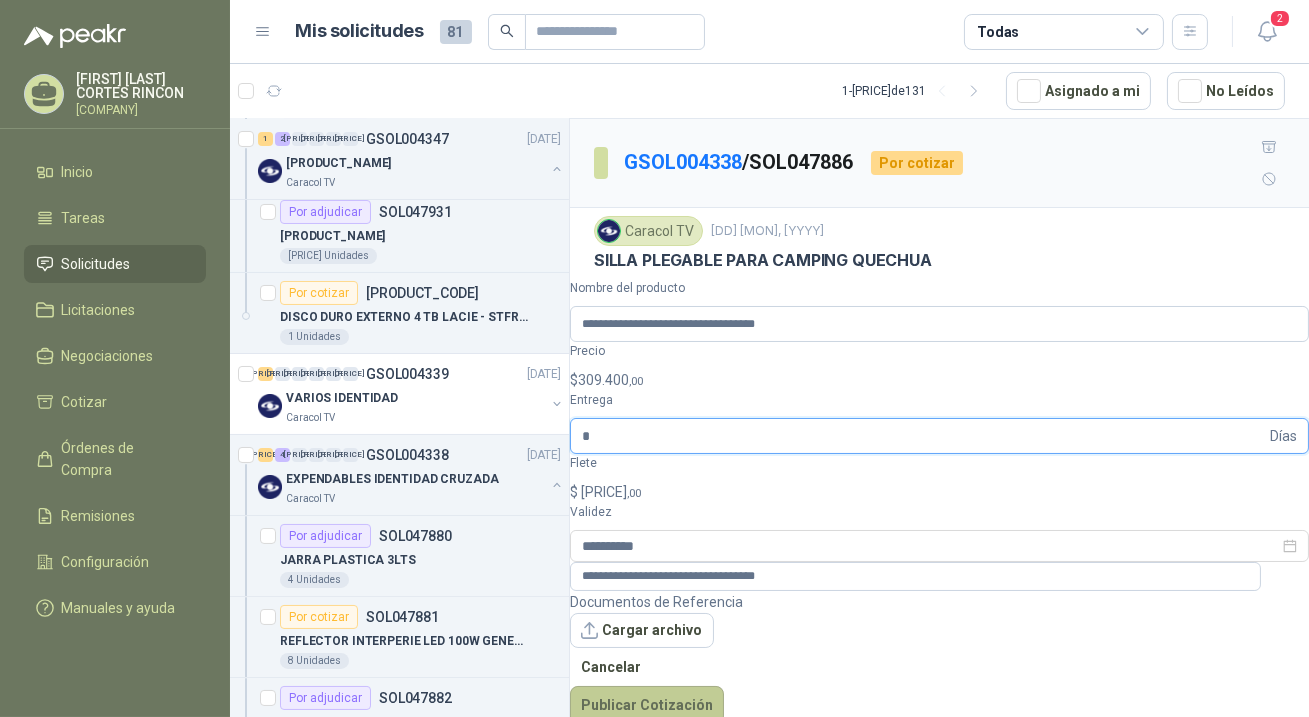 type on "*" 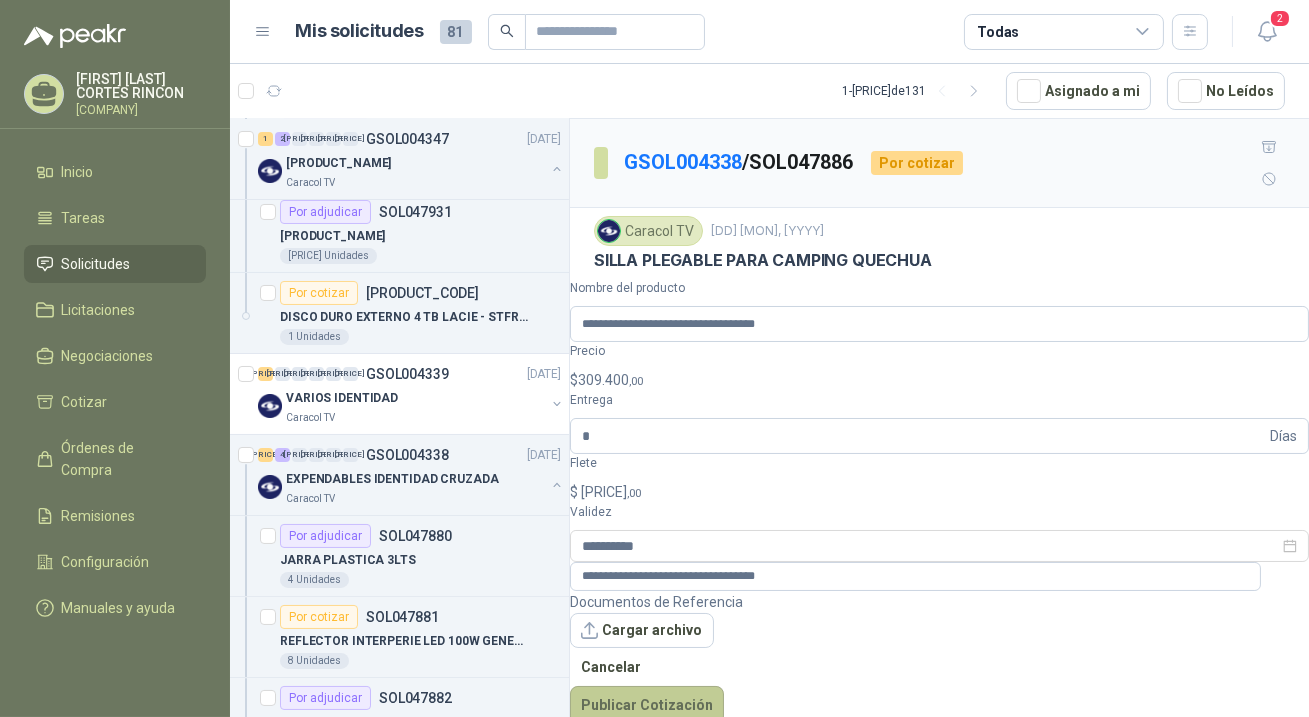 click on "Publicar Cotización" at bounding box center (647, 705) 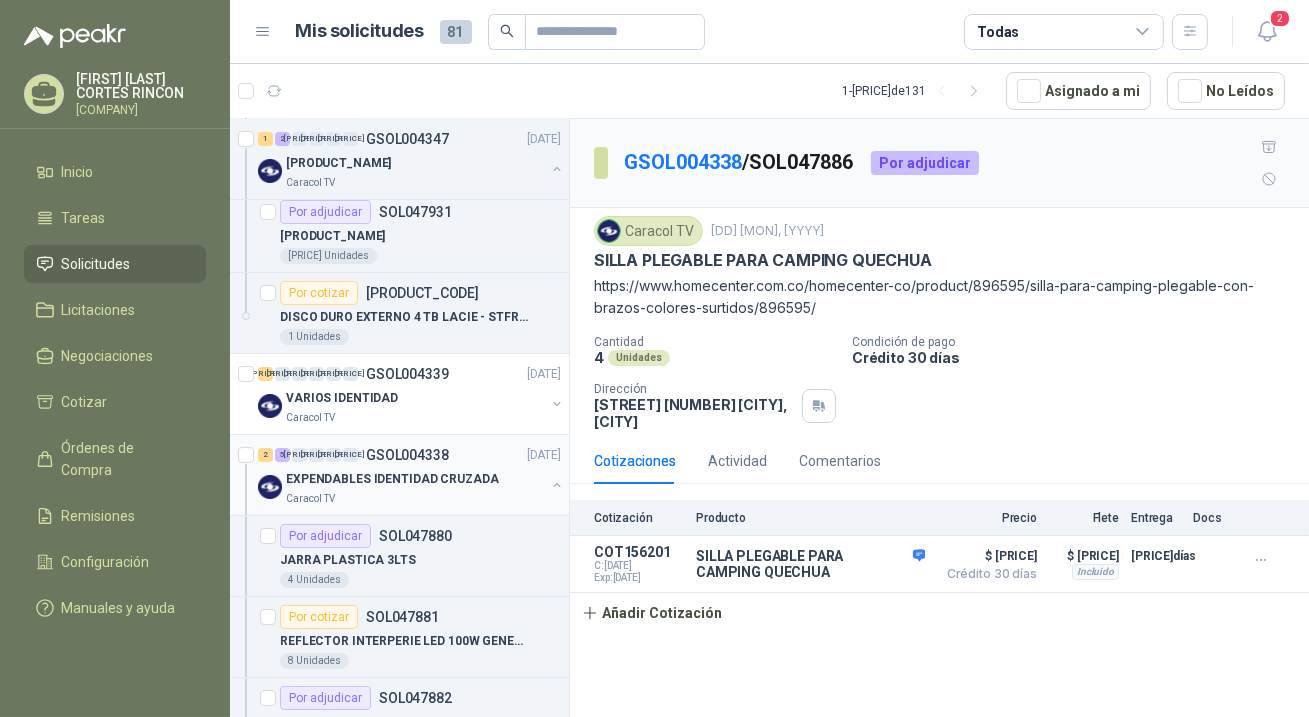 click on "EXPENDABLES  IDENTIDAD CRUZADA" at bounding box center (392, 479) 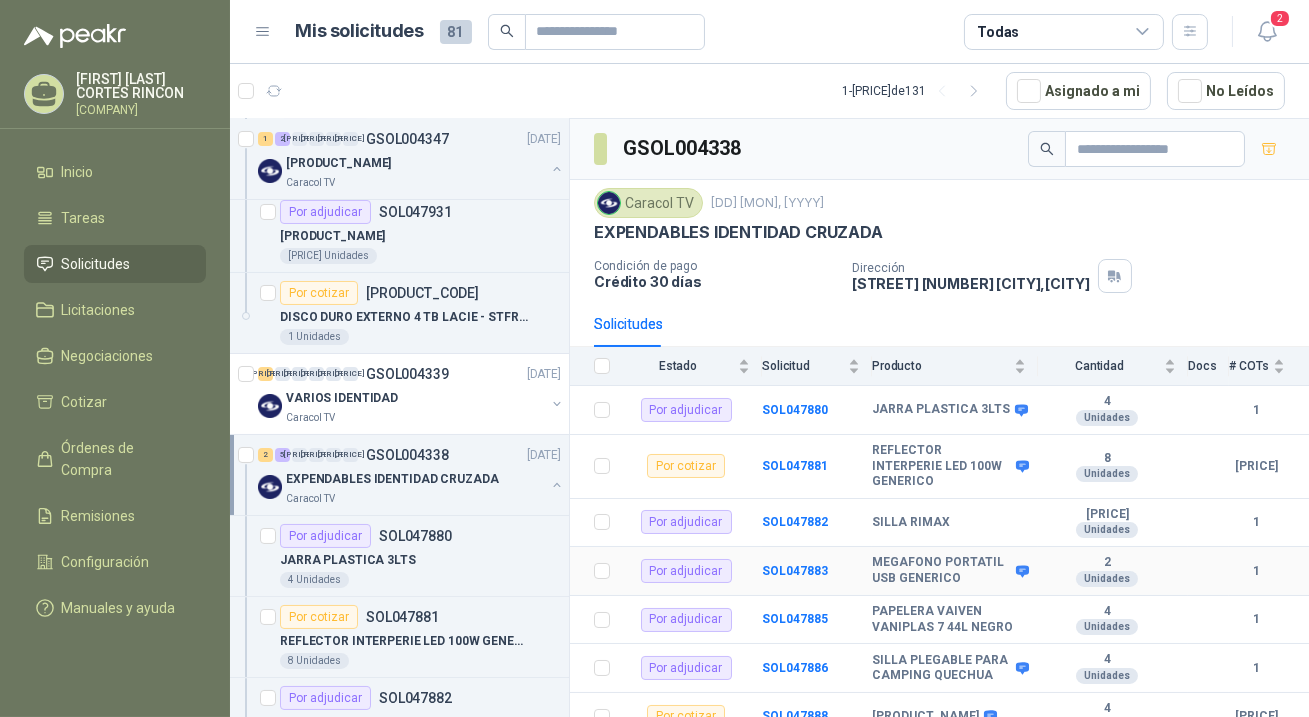 scroll, scrollTop: 48, scrollLeft: 0, axis: vertical 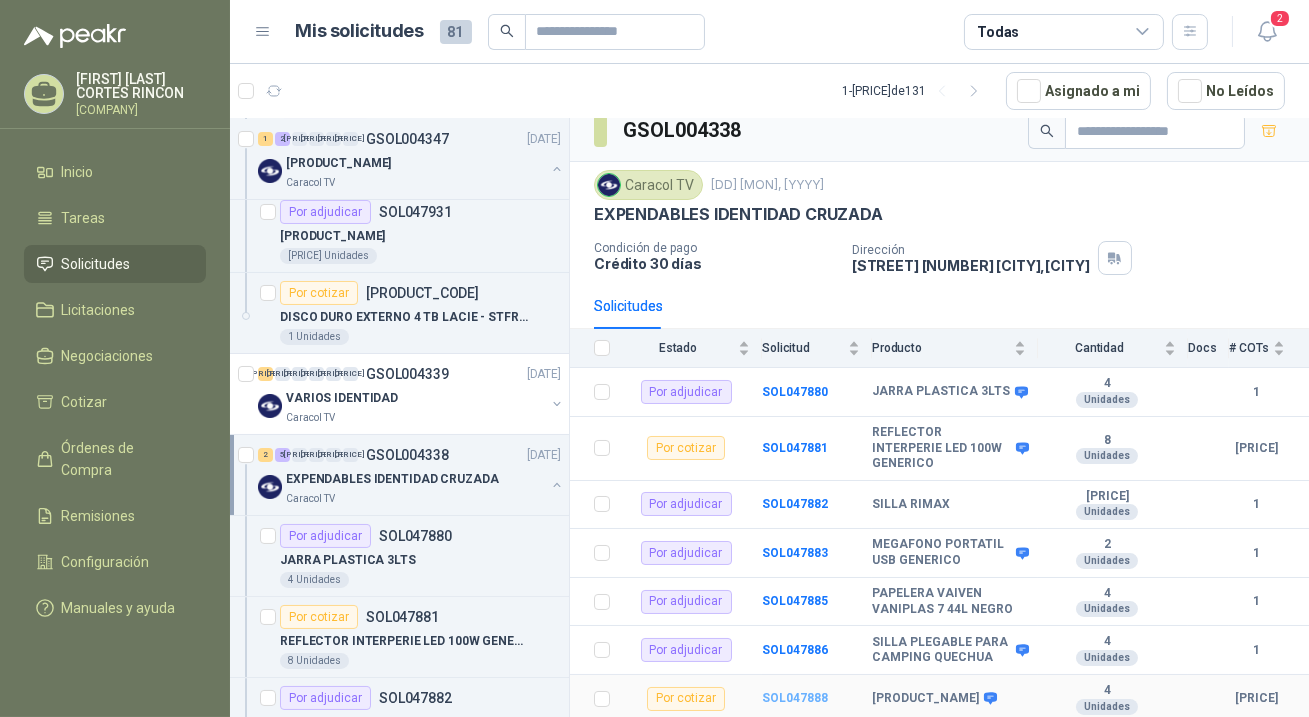 click on "SOL047888" at bounding box center [795, 698] 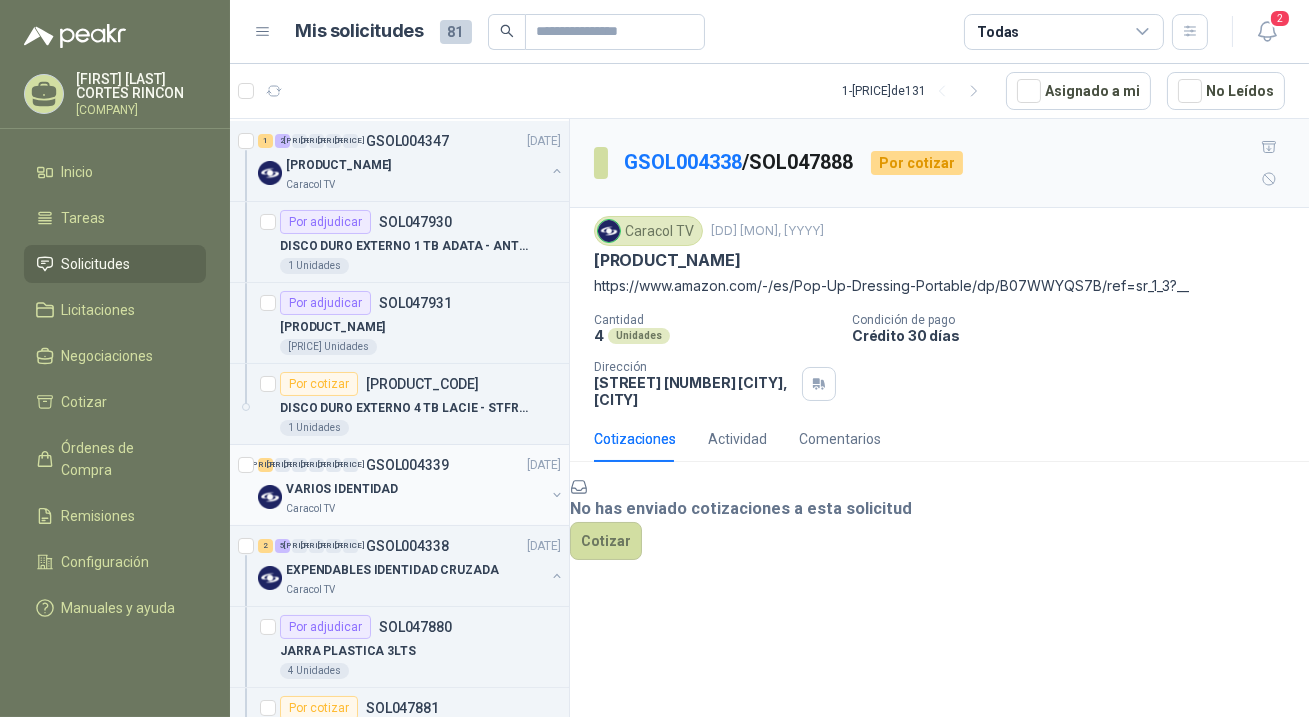 scroll, scrollTop: 0, scrollLeft: 0, axis: both 